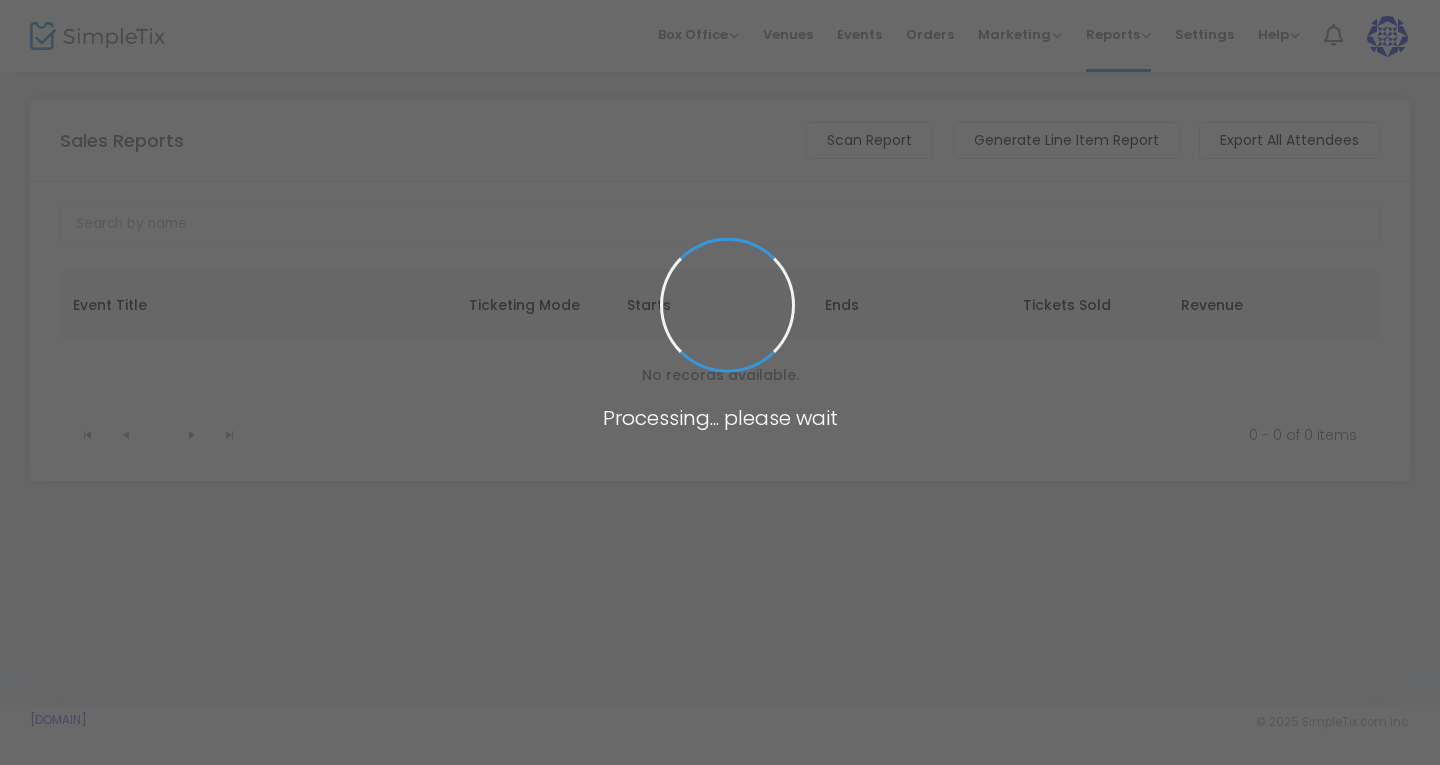 scroll, scrollTop: 0, scrollLeft: 0, axis: both 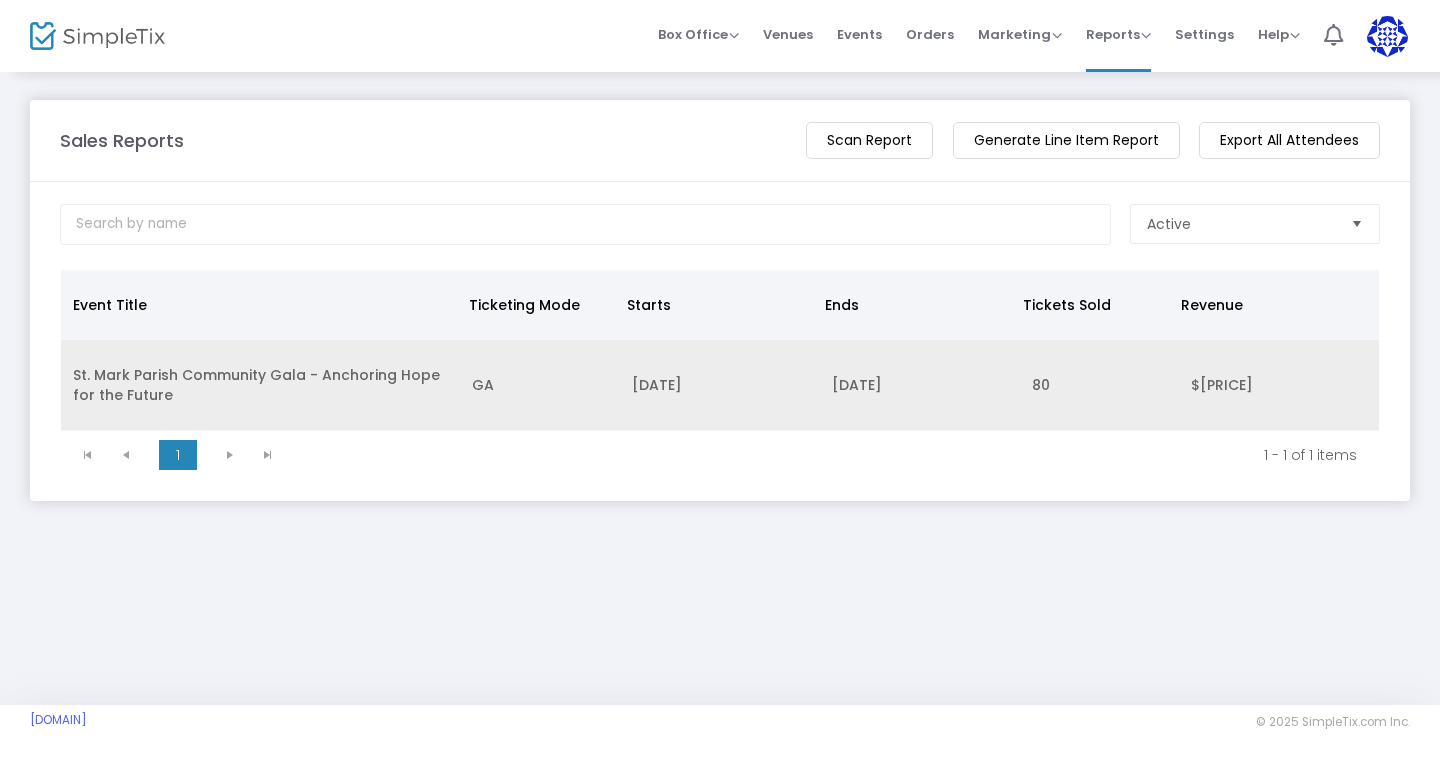 click on "St. Mark Parish Community Gala - Anchoring Hope for the Future" 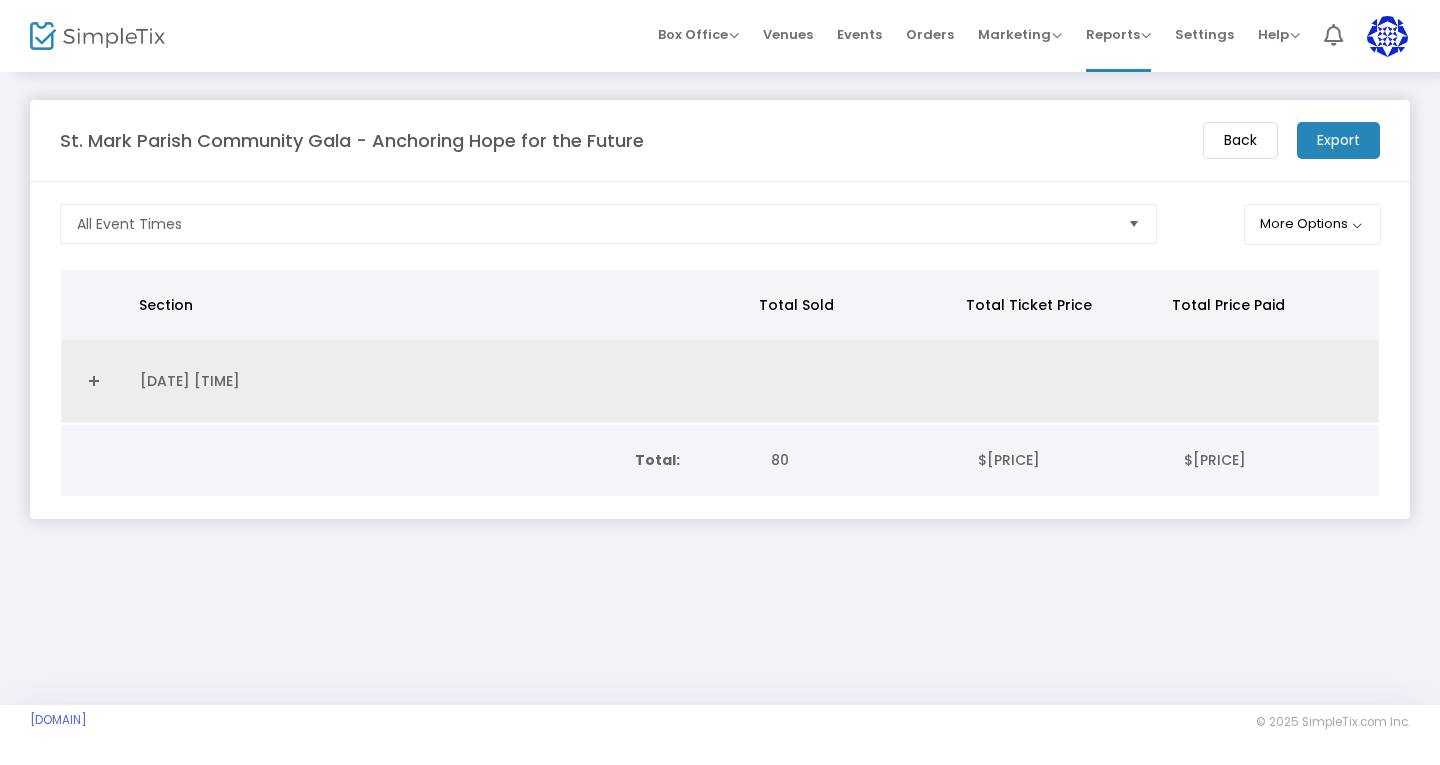 click at bounding box center (94, 381) 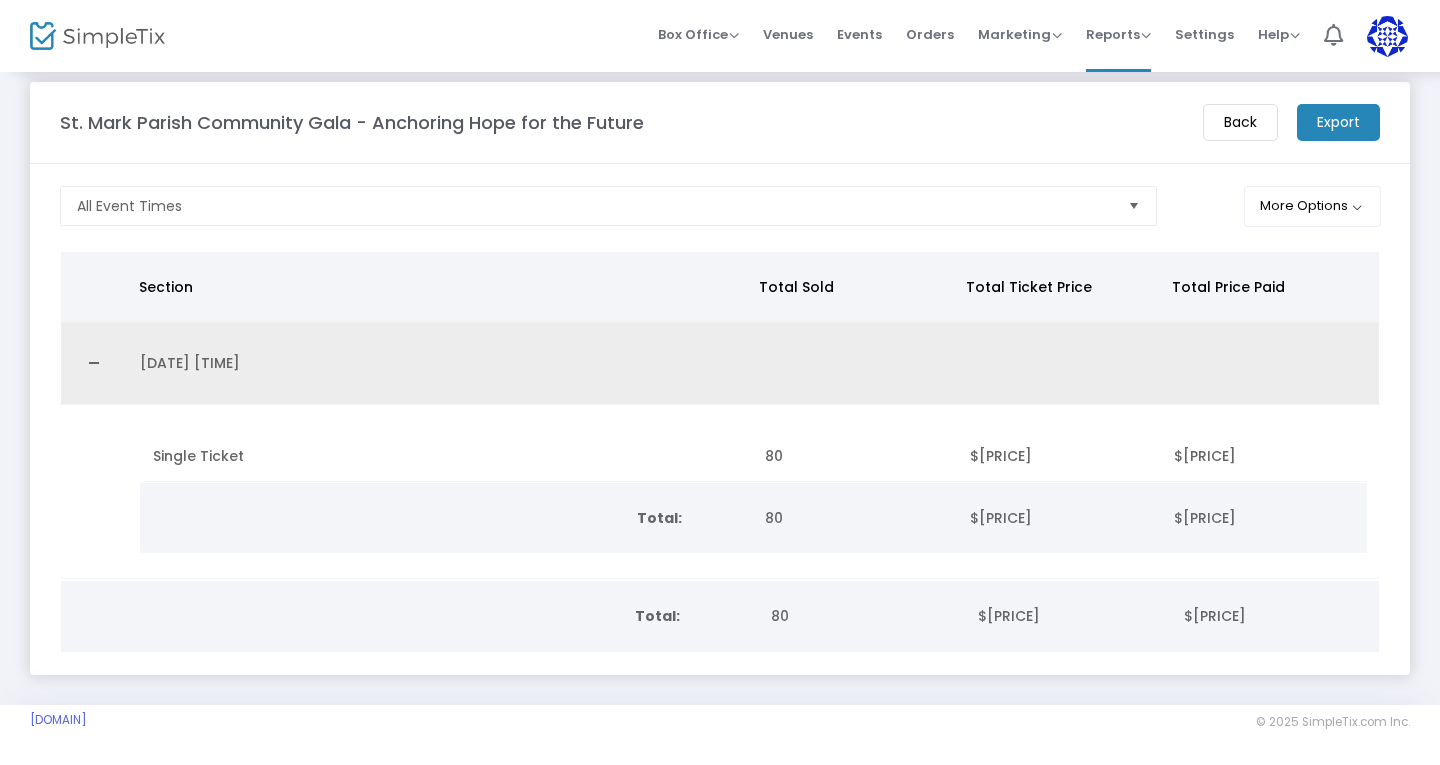scroll, scrollTop: 0, scrollLeft: 0, axis: both 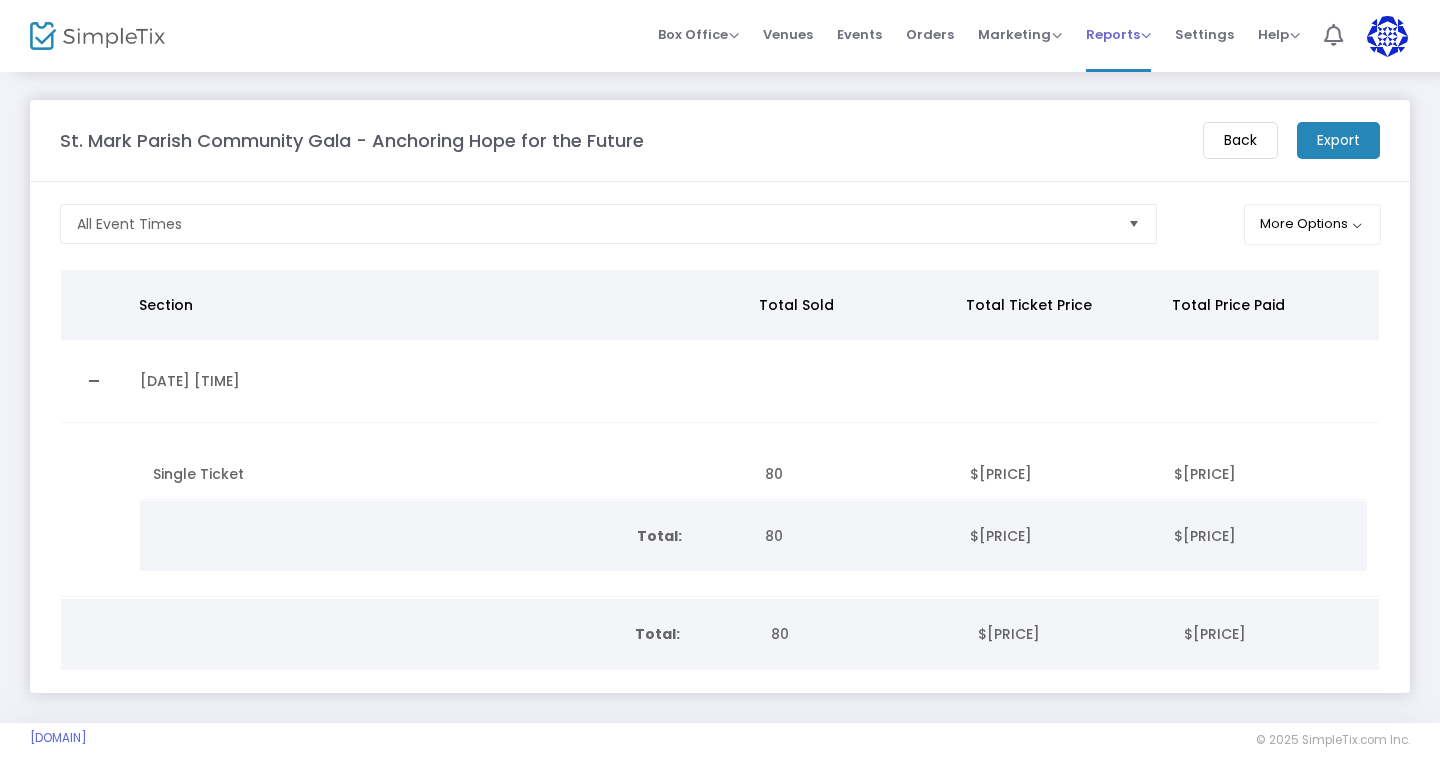 click on "Reports" at bounding box center [1118, 34] 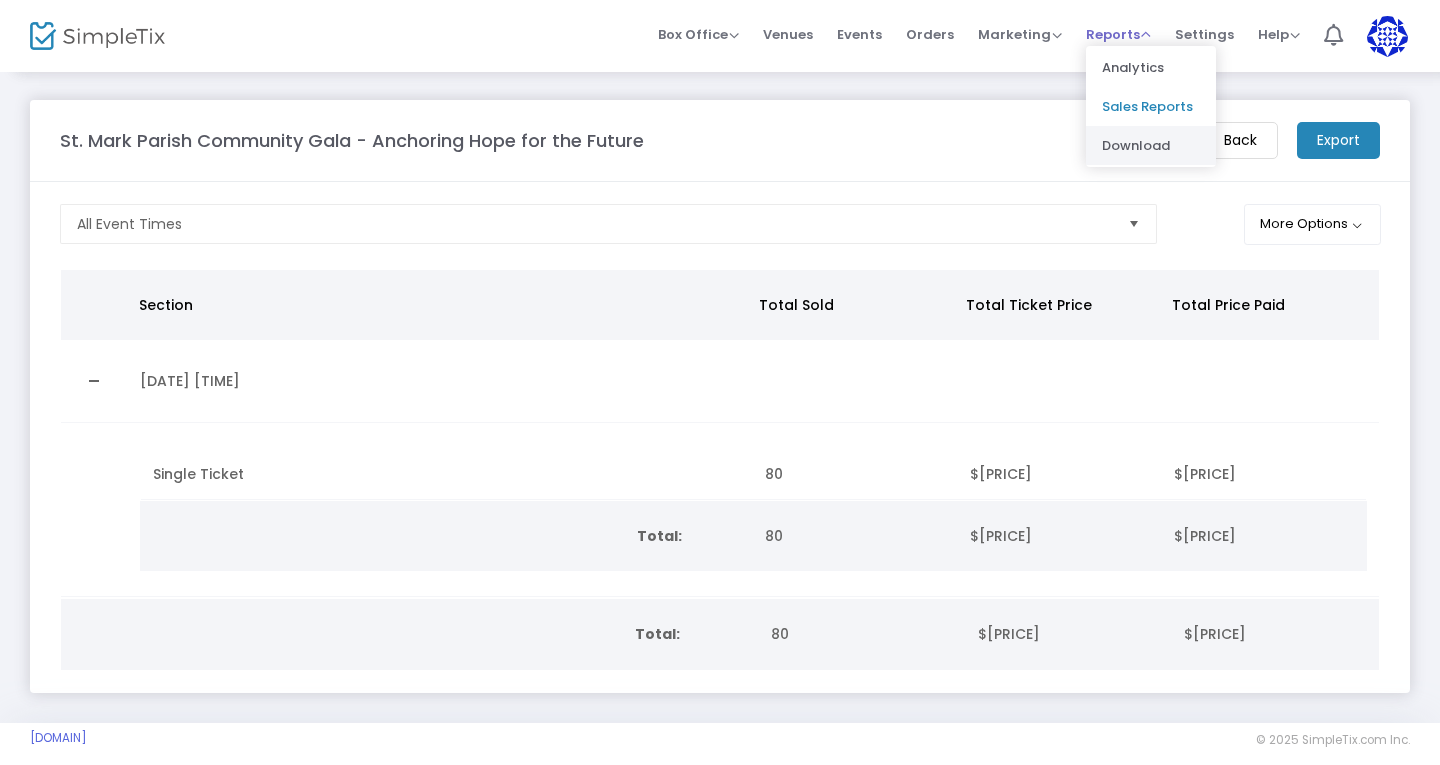 click on "Download" at bounding box center [1151, 145] 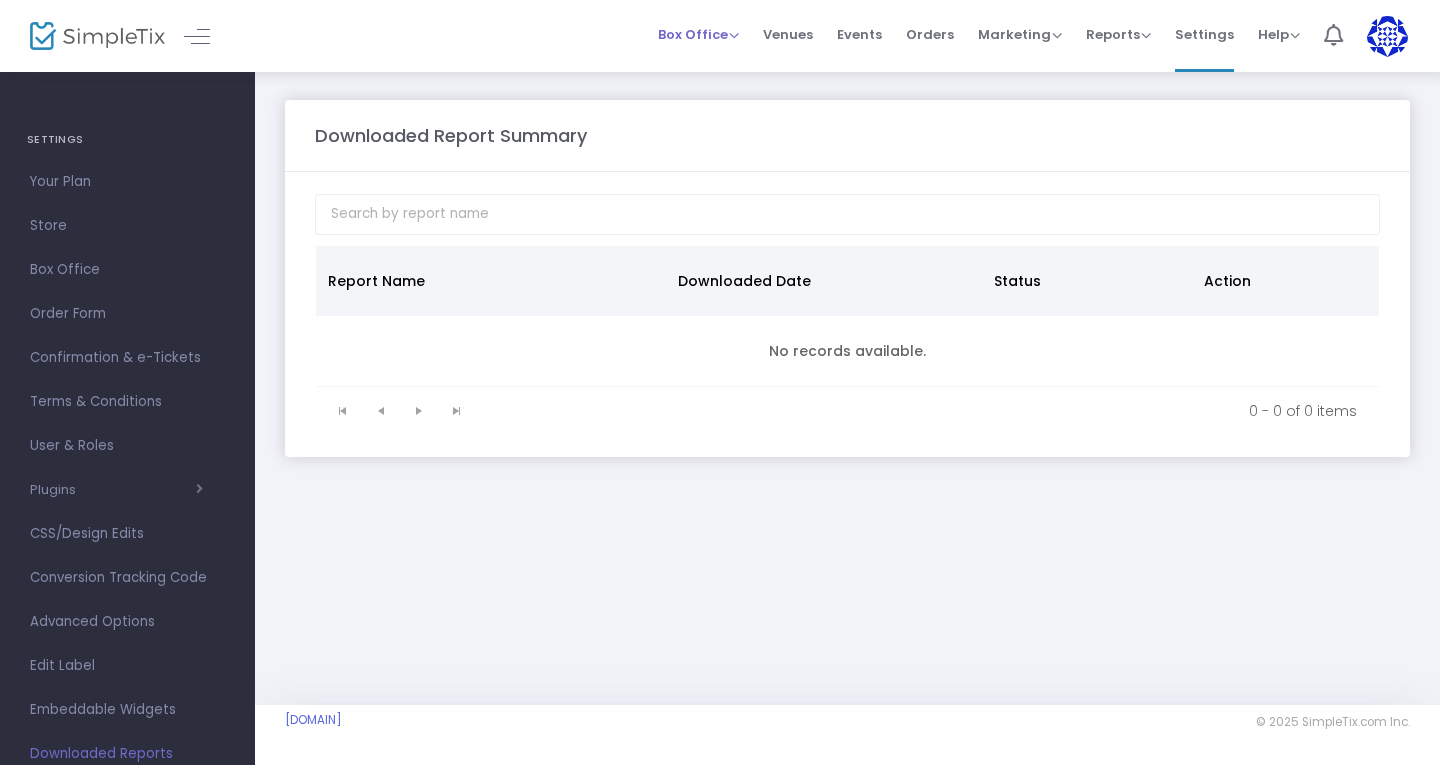 click on "Box Office" at bounding box center [698, 34] 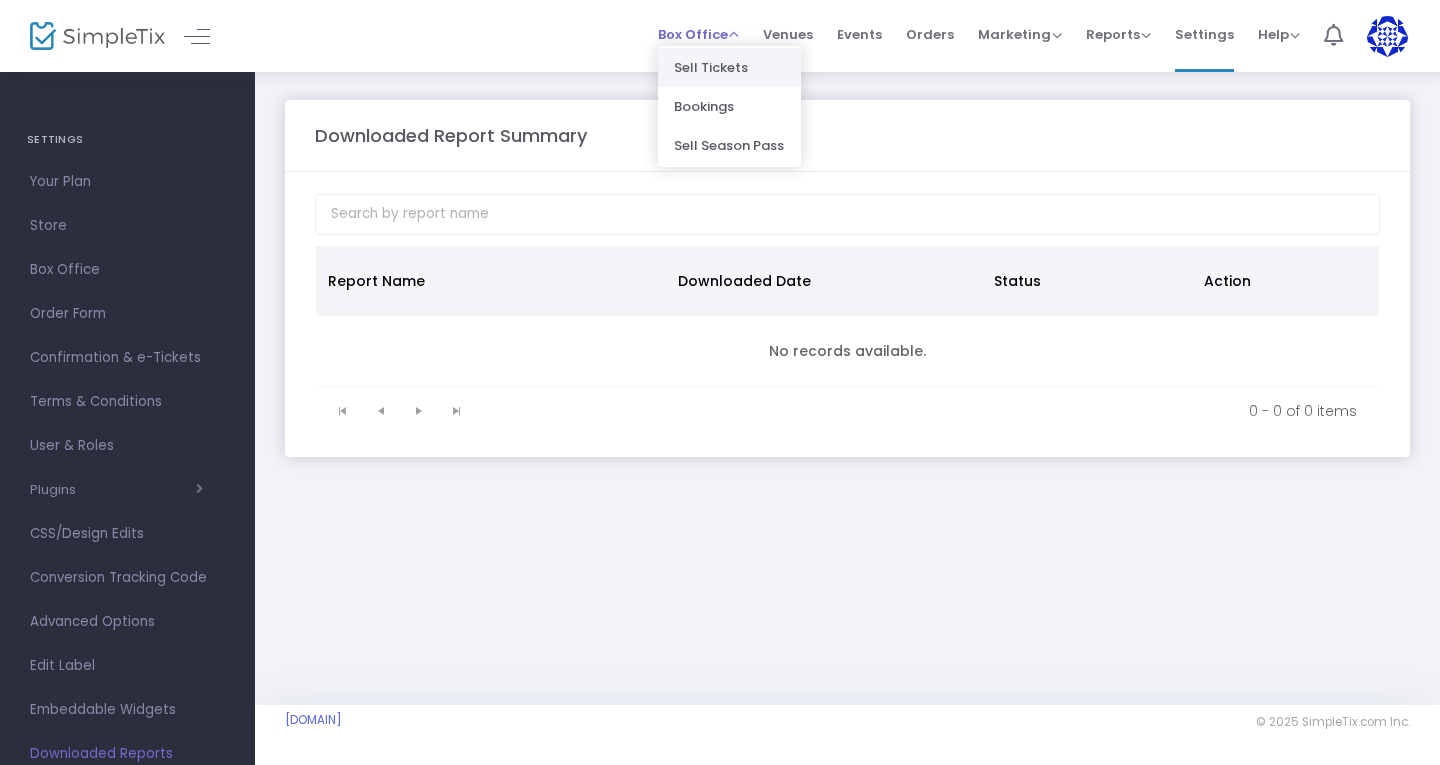 click on "Sell Tickets" at bounding box center [729, 67] 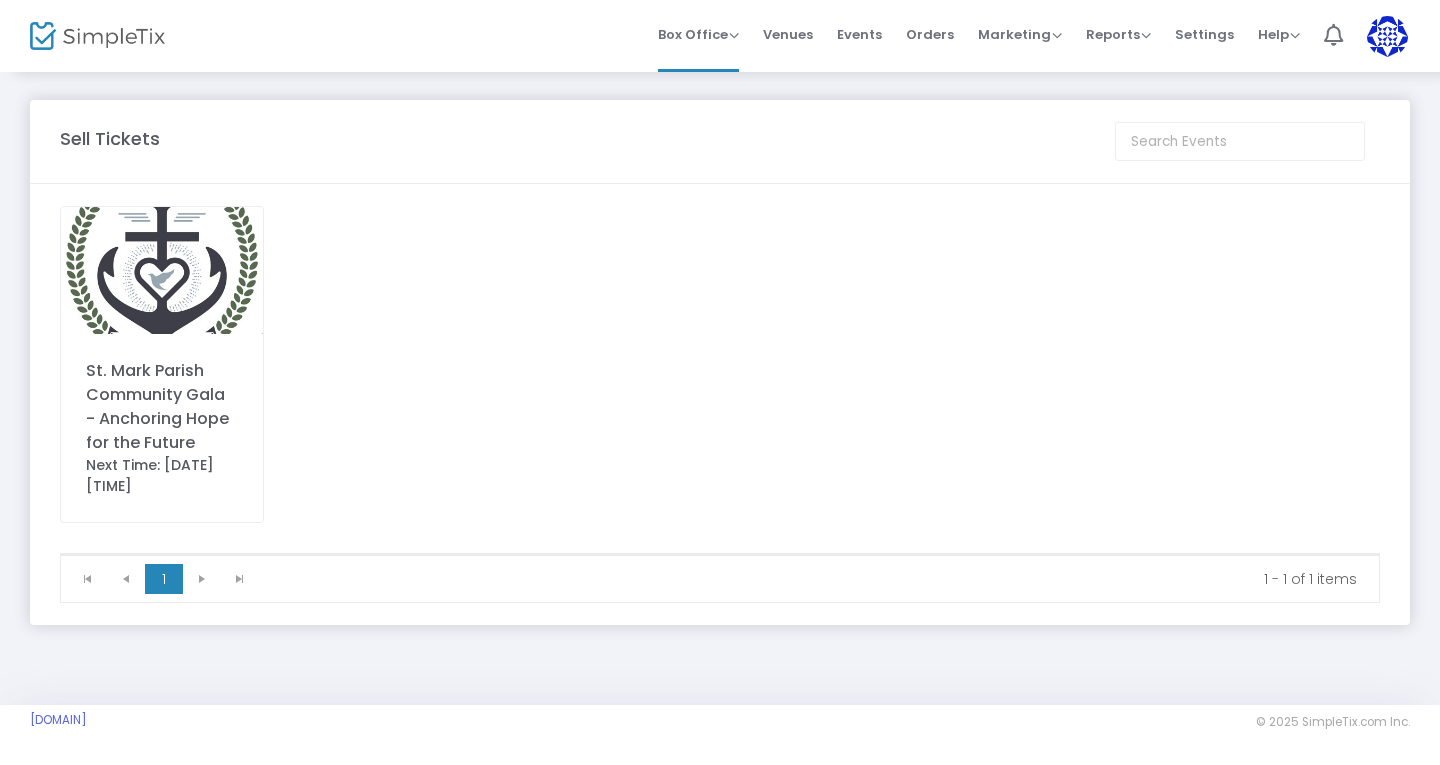 click on "St. Mark Parish Community Gala - Anchoring Hope for the Future" 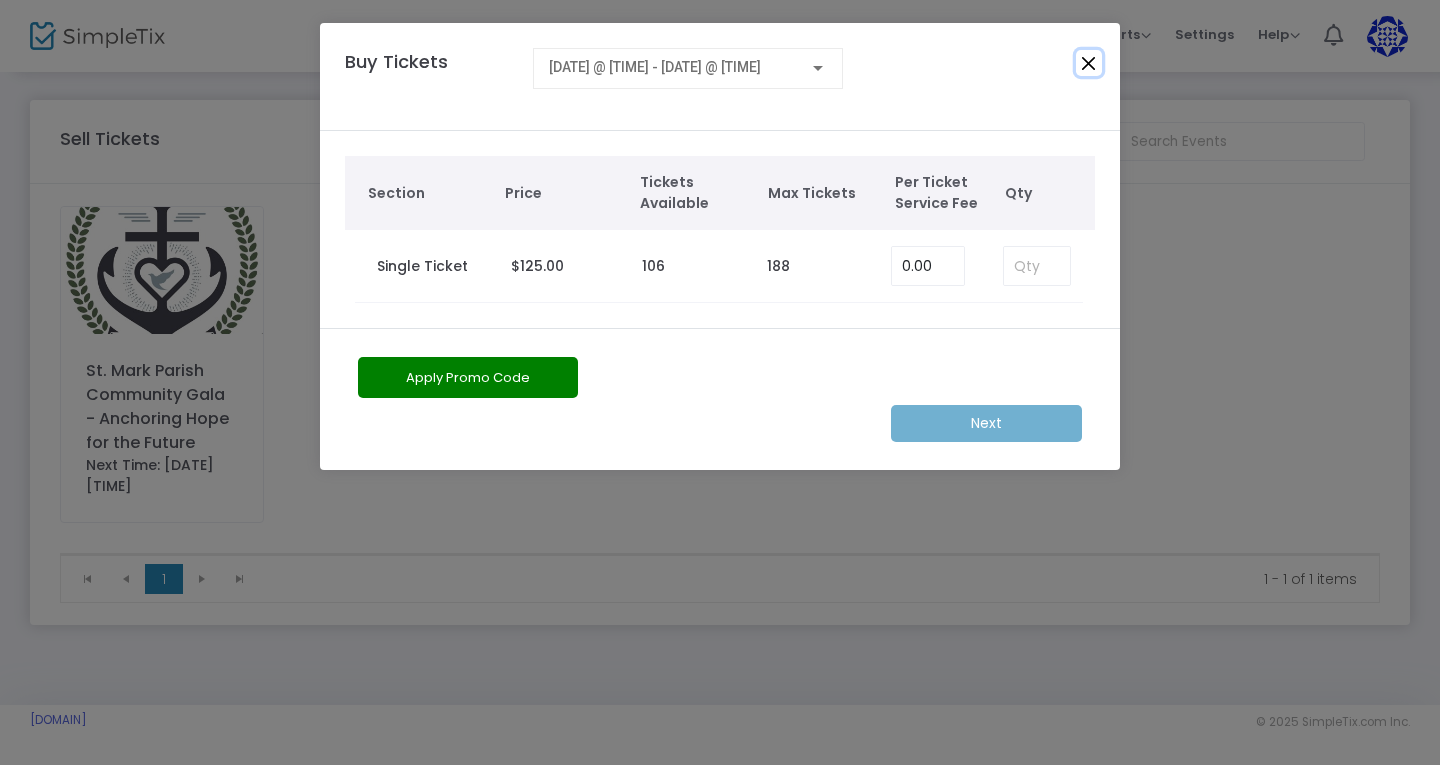 click 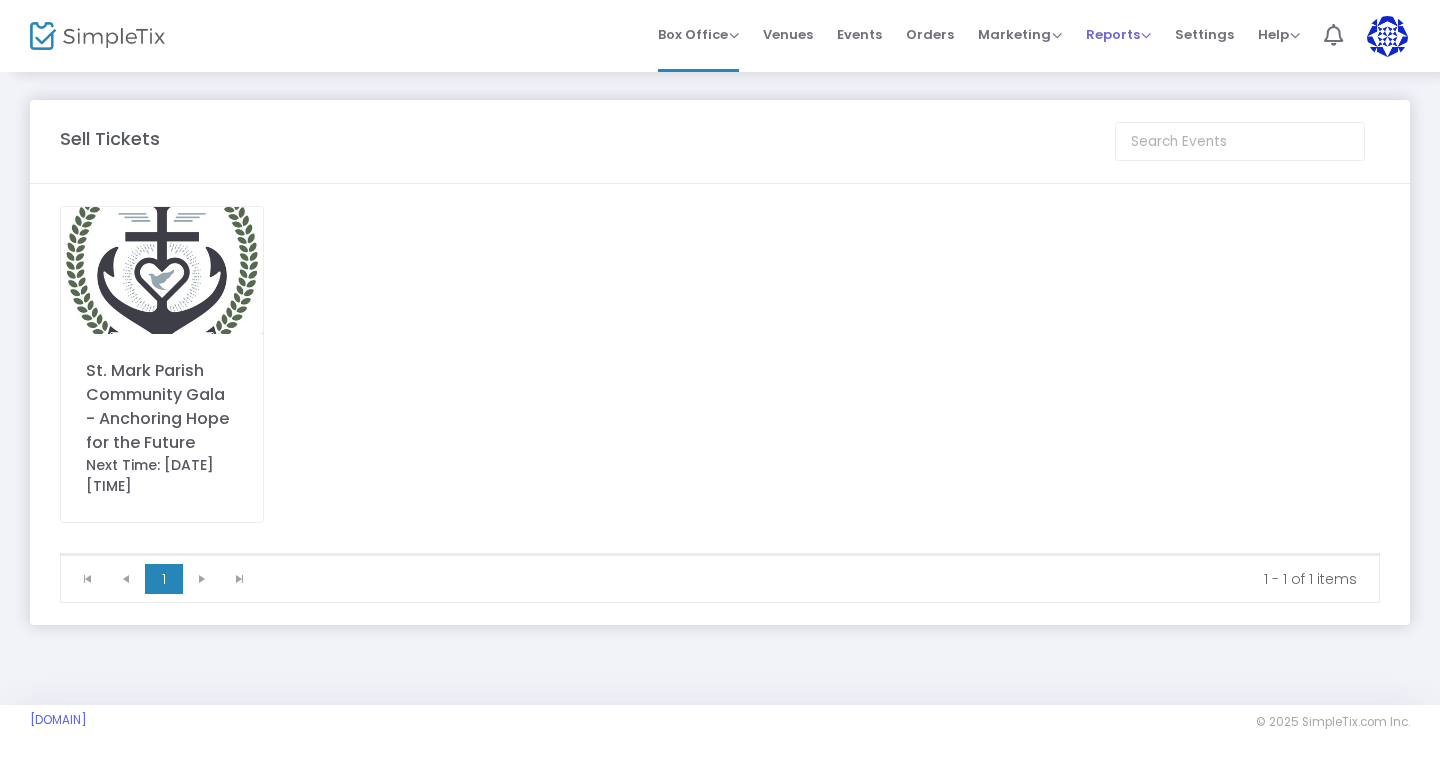 click on "Reports" at bounding box center [1118, 34] 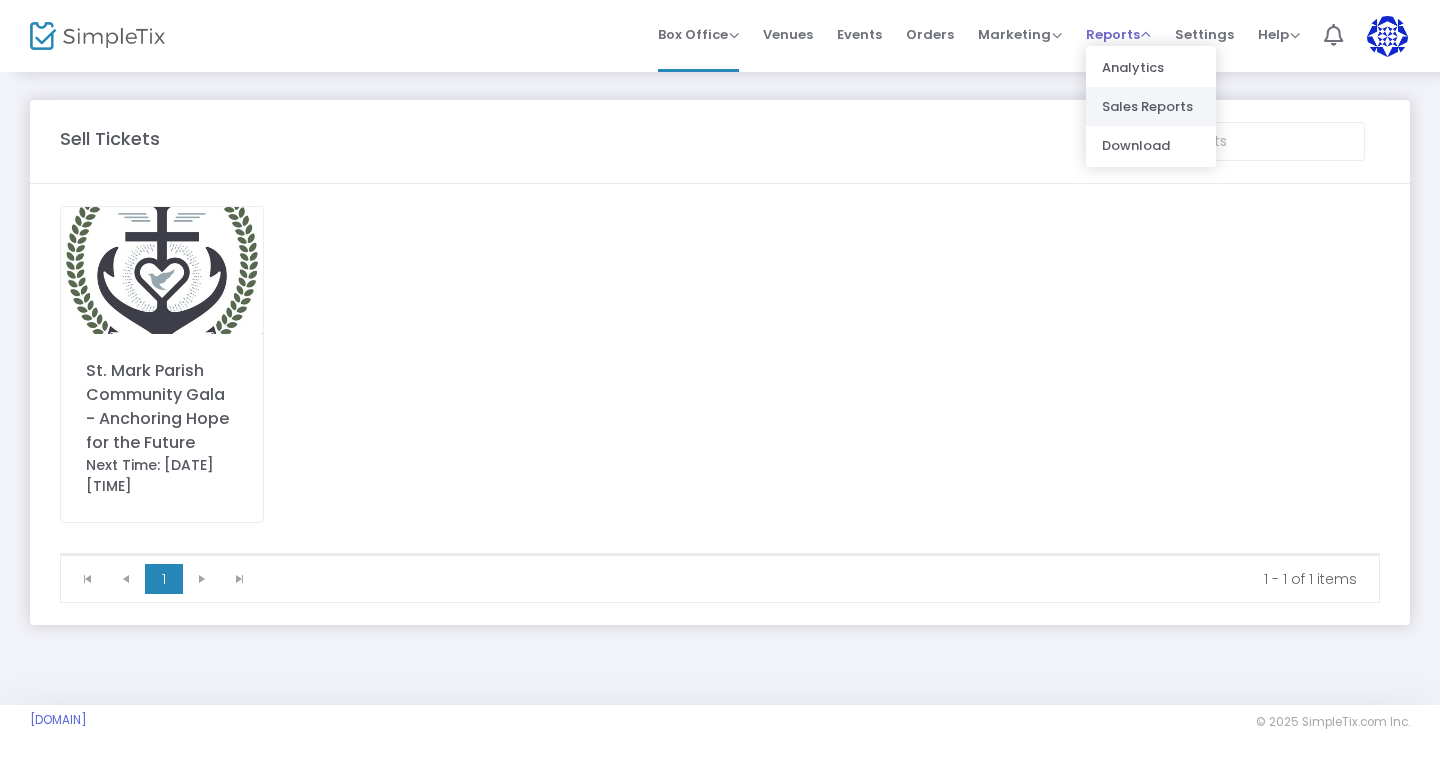 click on "Sales Reports" at bounding box center (1151, 106) 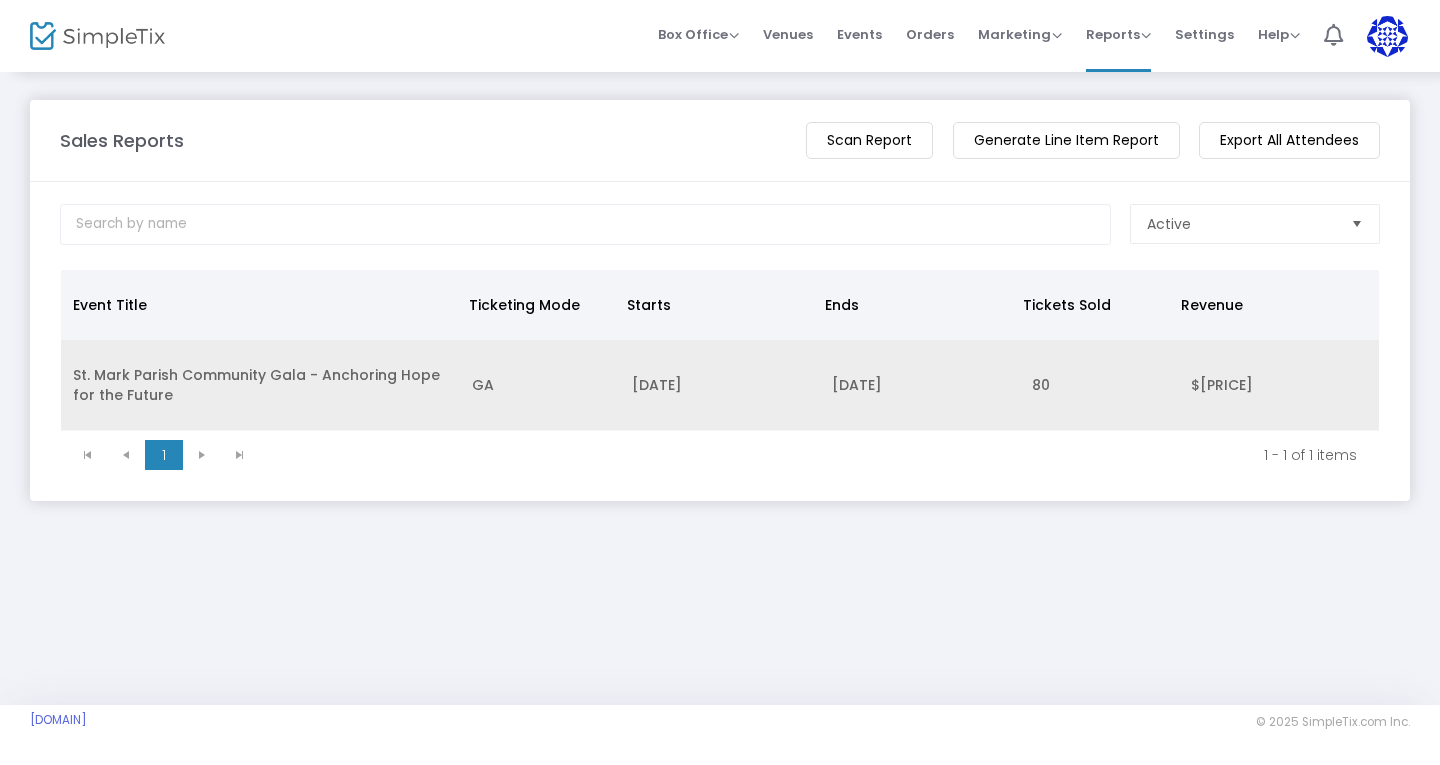 click on "St. Mark Parish Community Gala - Anchoring Hope for the Future" 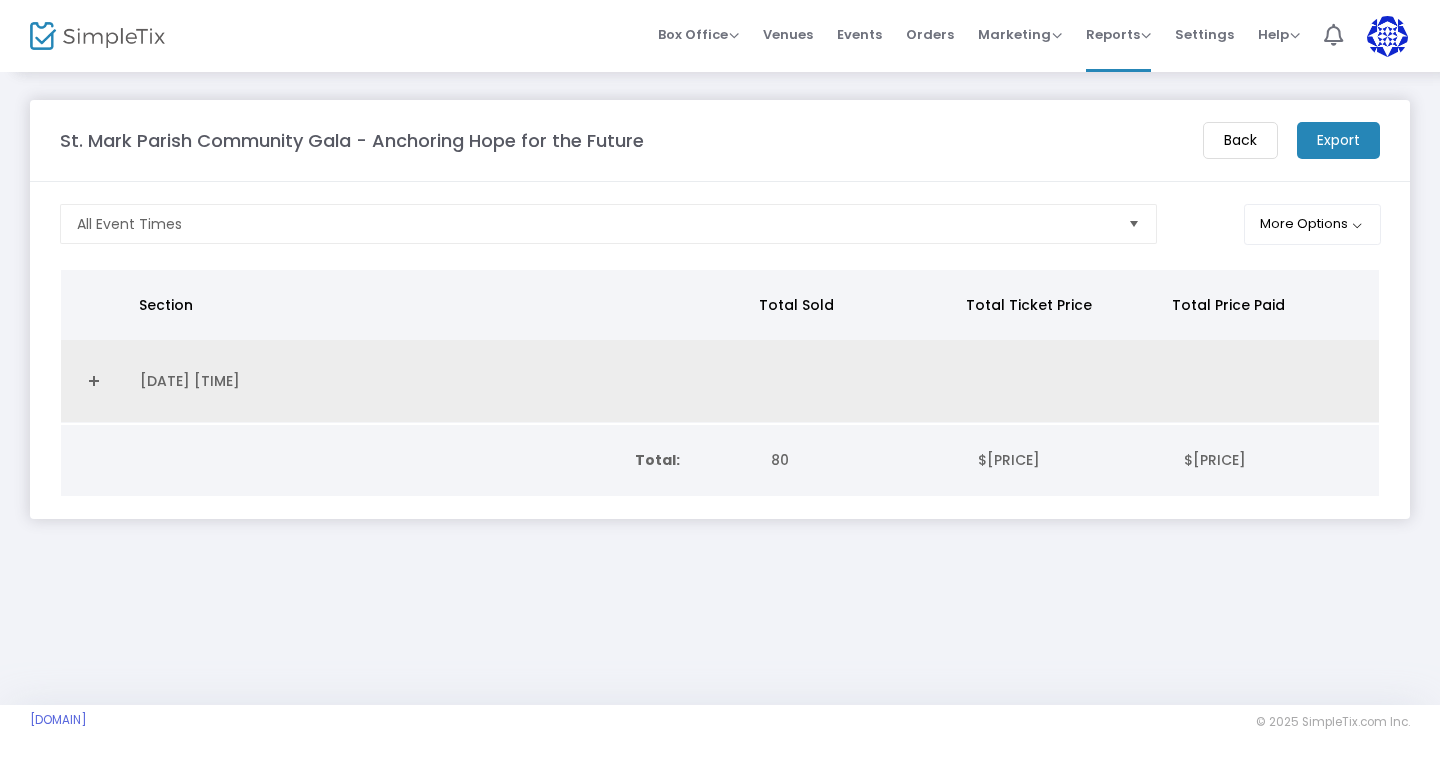 click at bounding box center [94, 381] 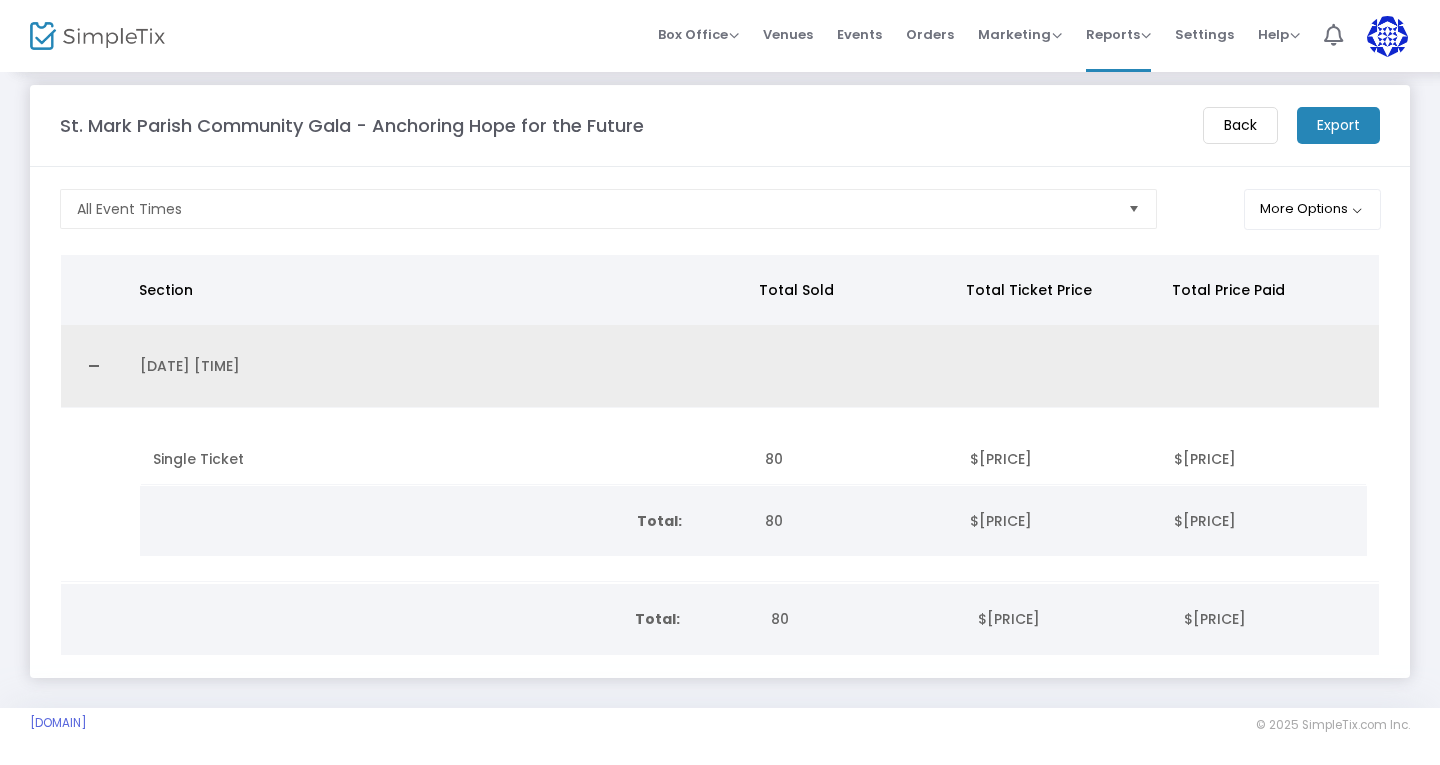 scroll, scrollTop: 24, scrollLeft: 0, axis: vertical 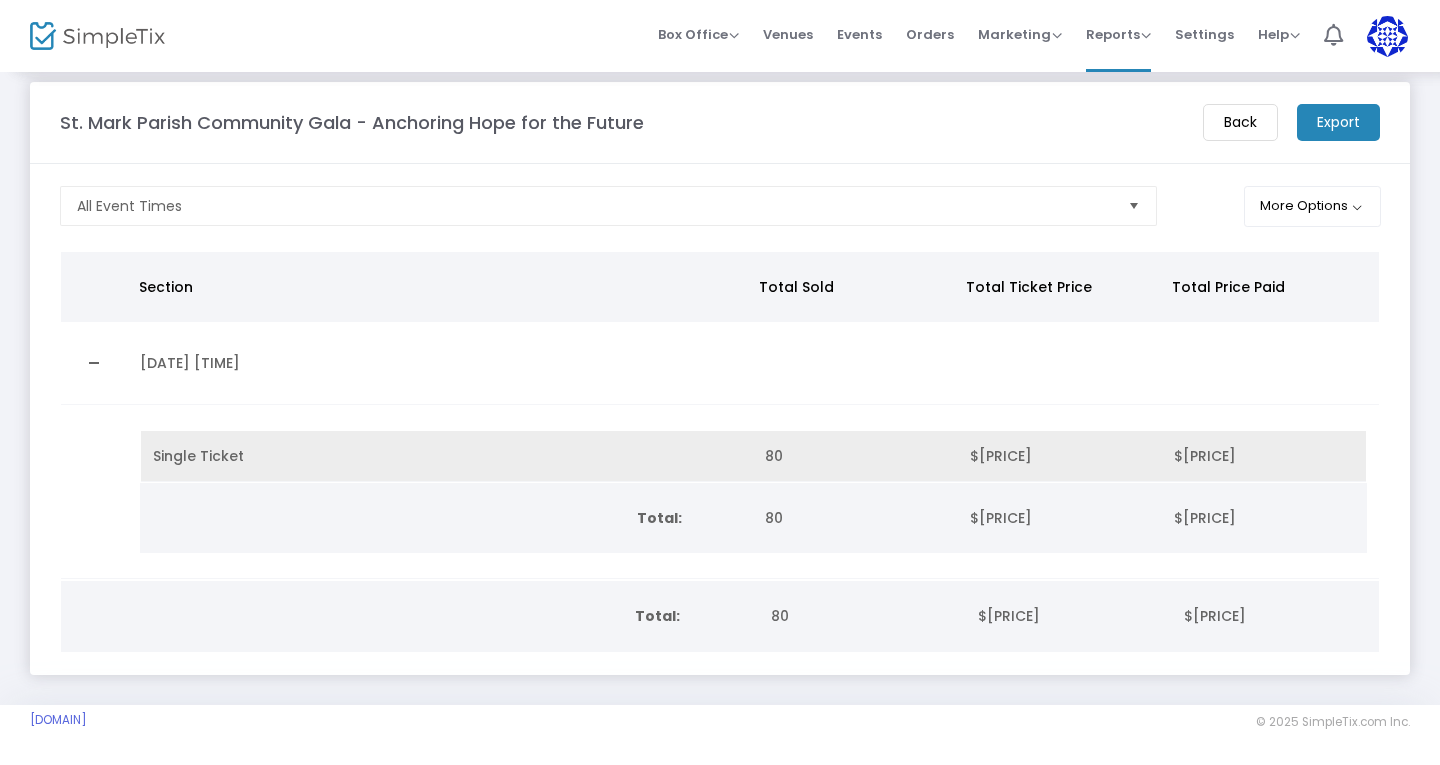 click on "Single Ticket" at bounding box center [198, 456] 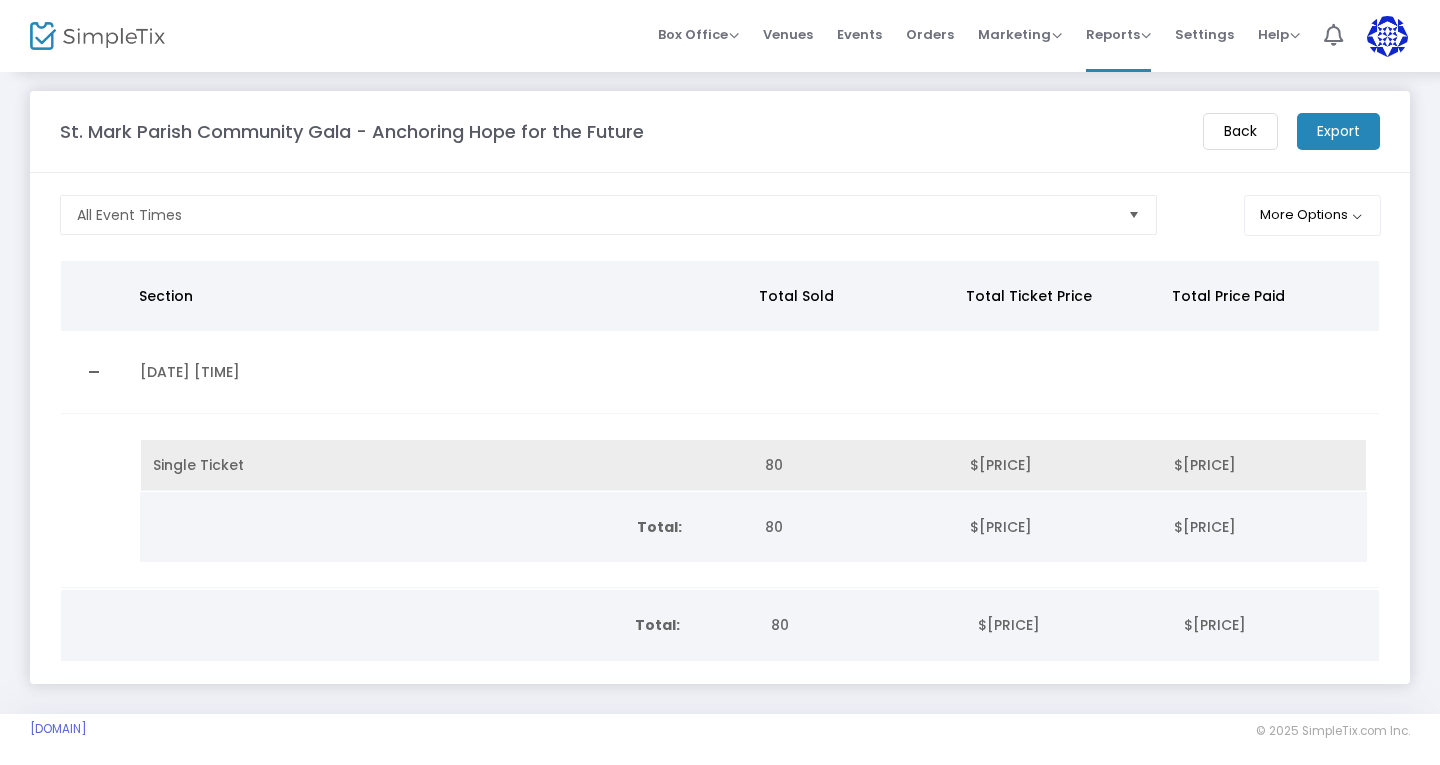 scroll, scrollTop: 0, scrollLeft: 0, axis: both 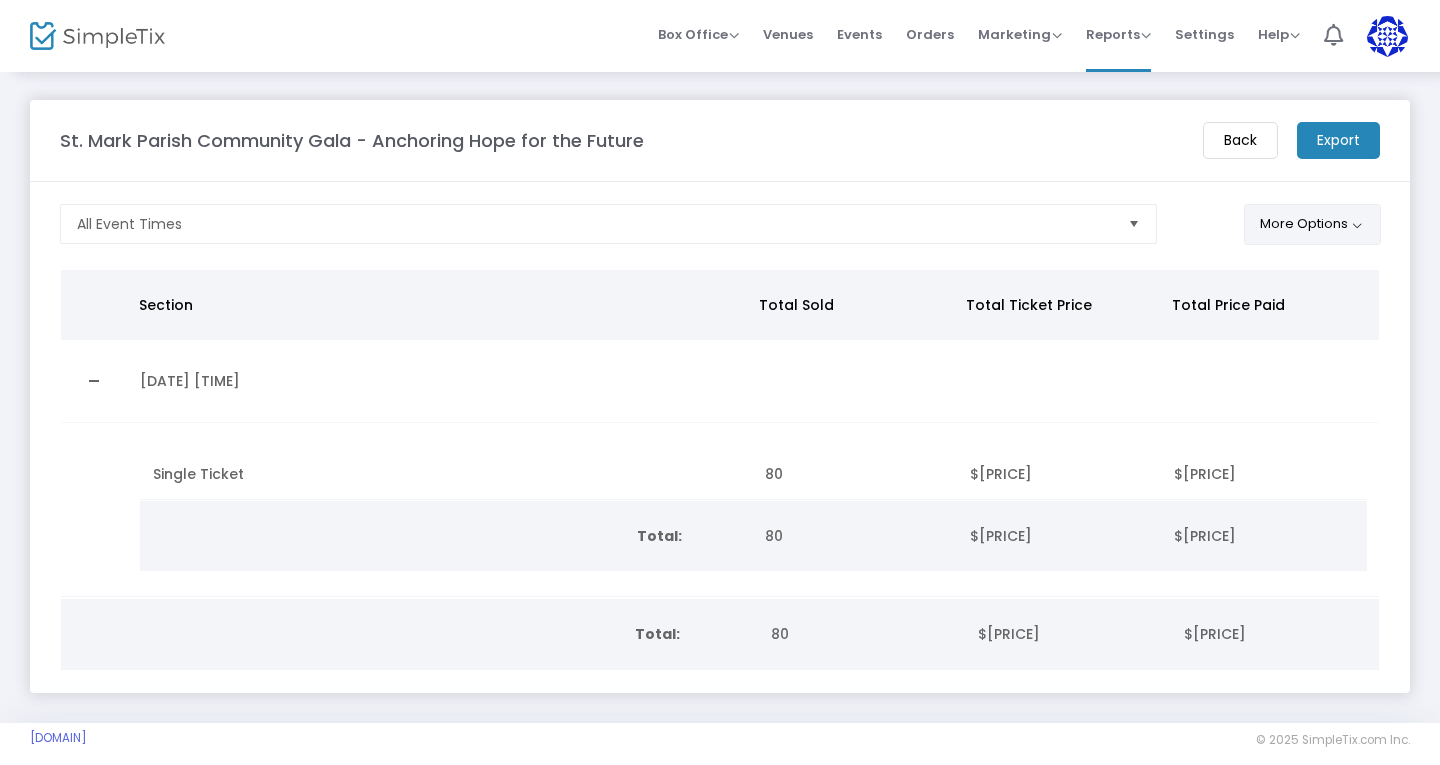 click on "More Options" 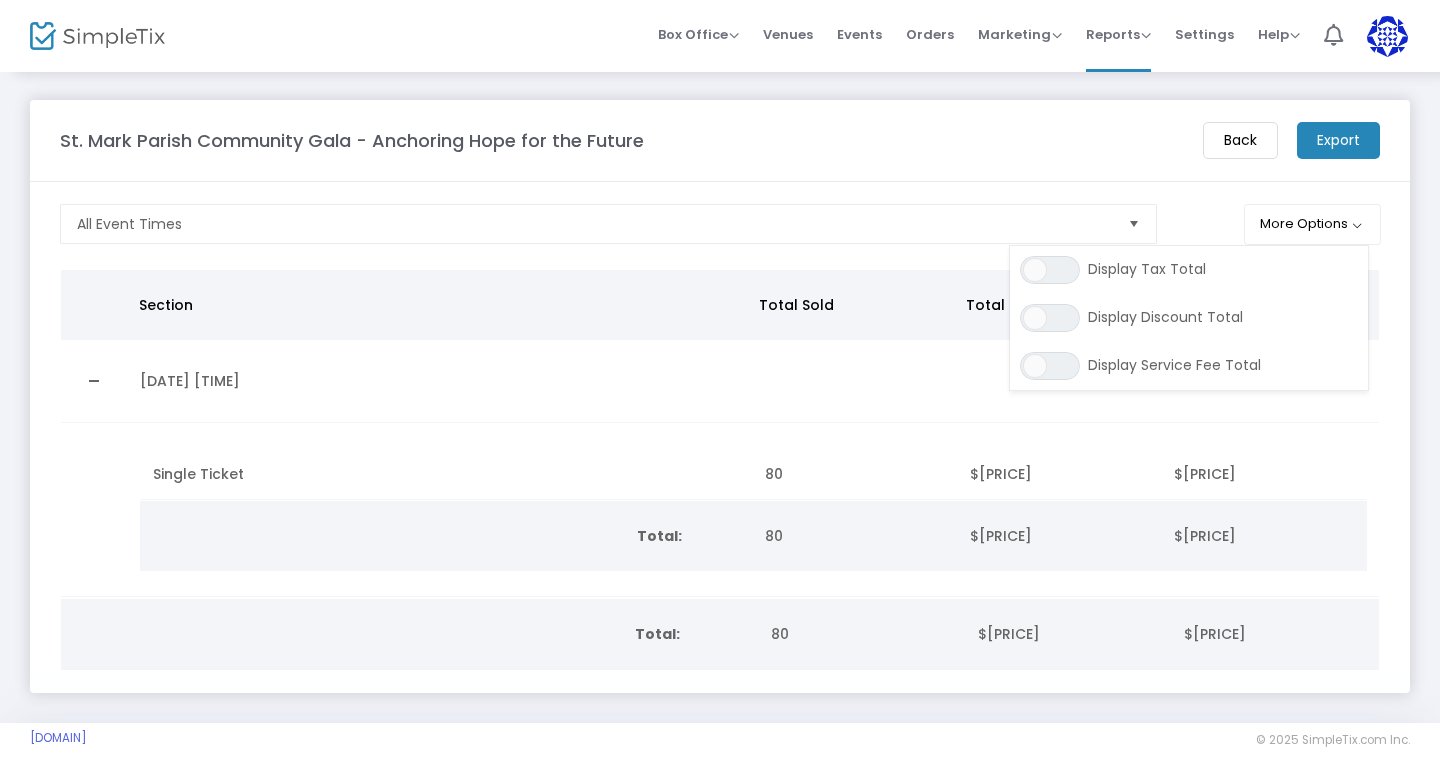 click on "St. Mark Parish Community Gala - Anchoring Hope for the Future" 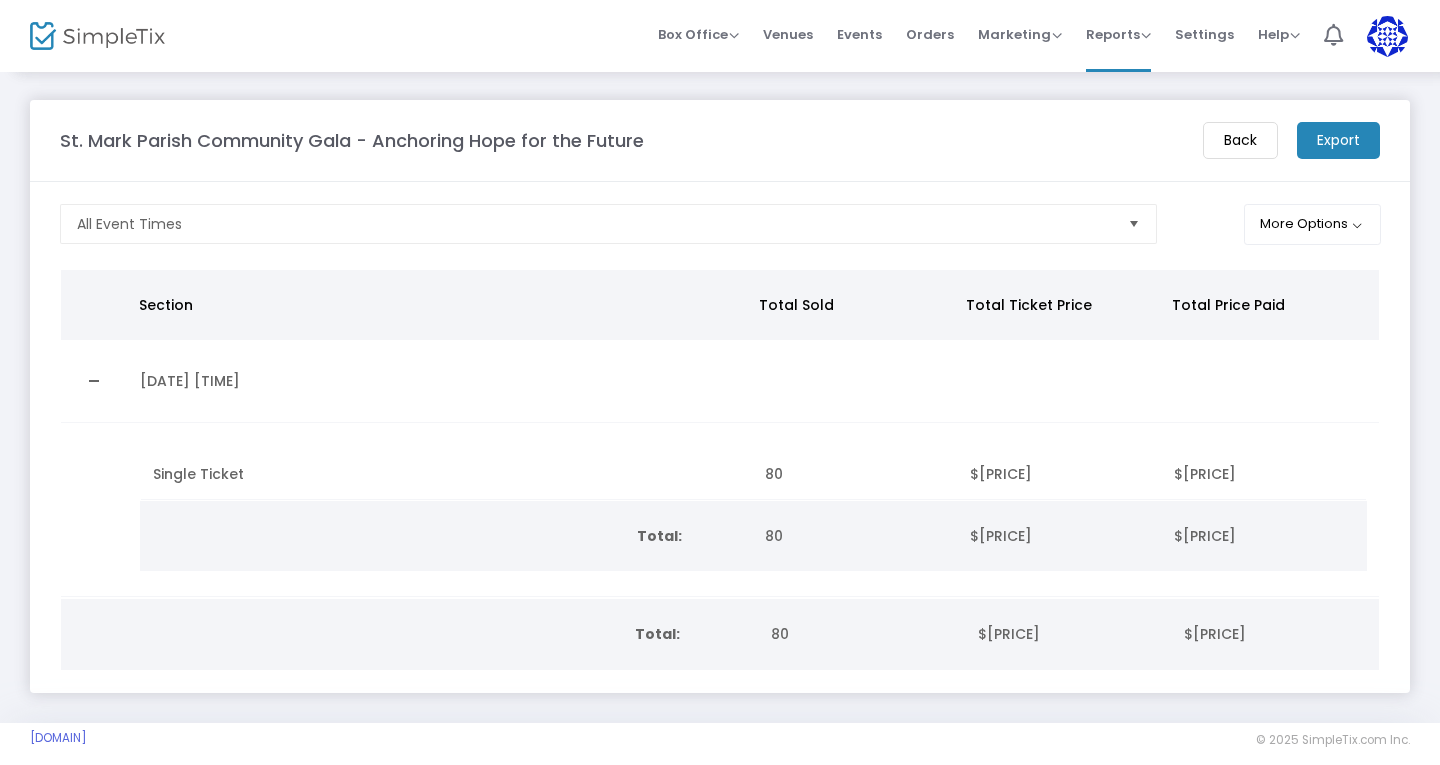 click on "Export" 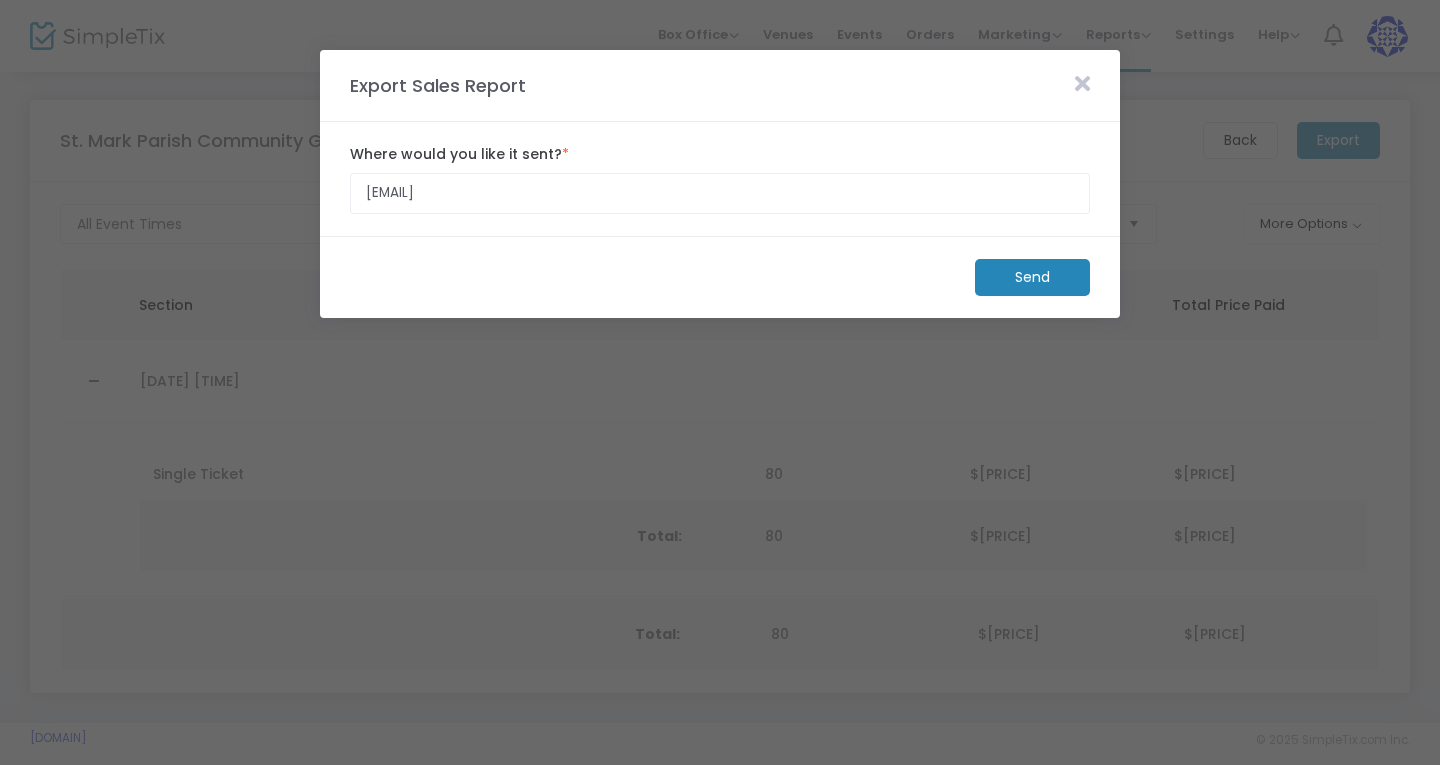 click on "Send" 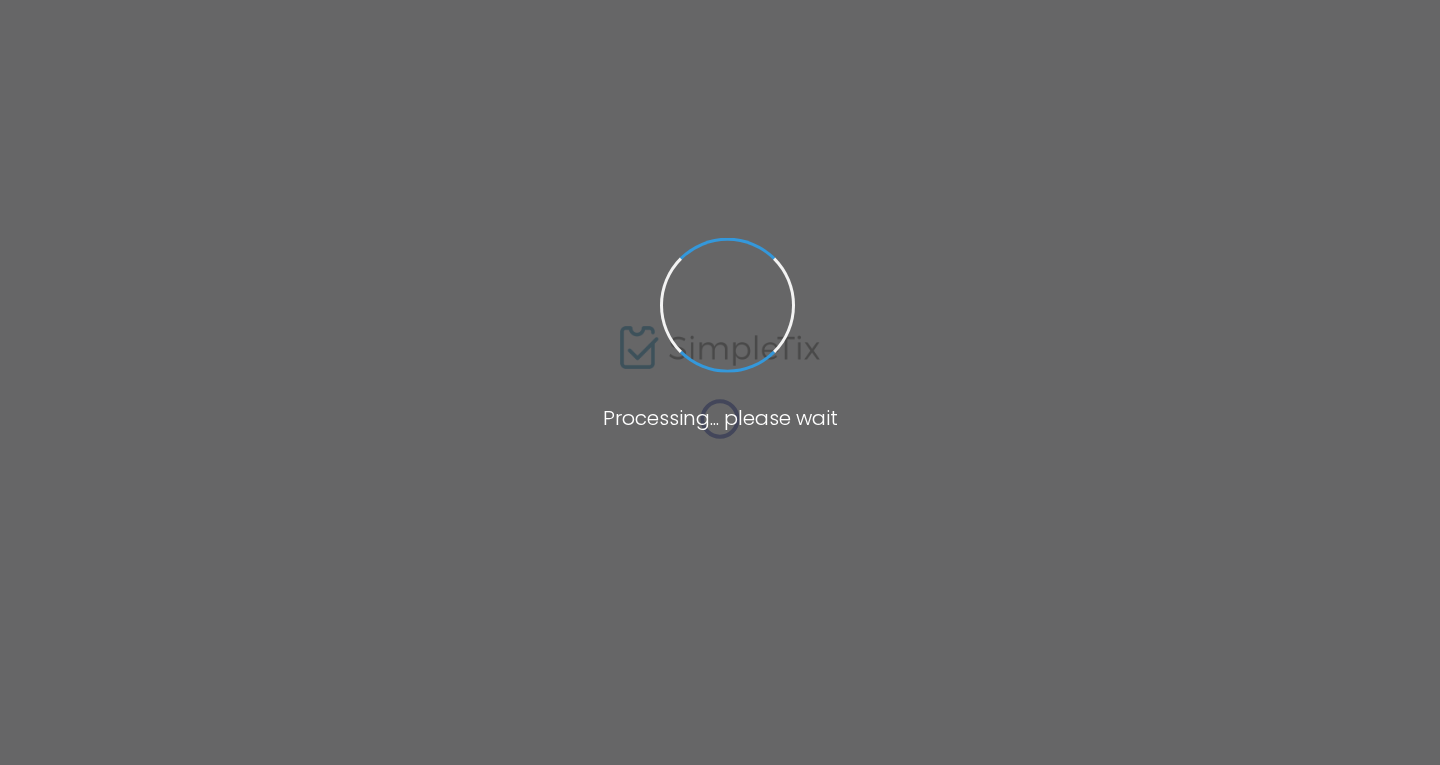 scroll, scrollTop: 0, scrollLeft: 0, axis: both 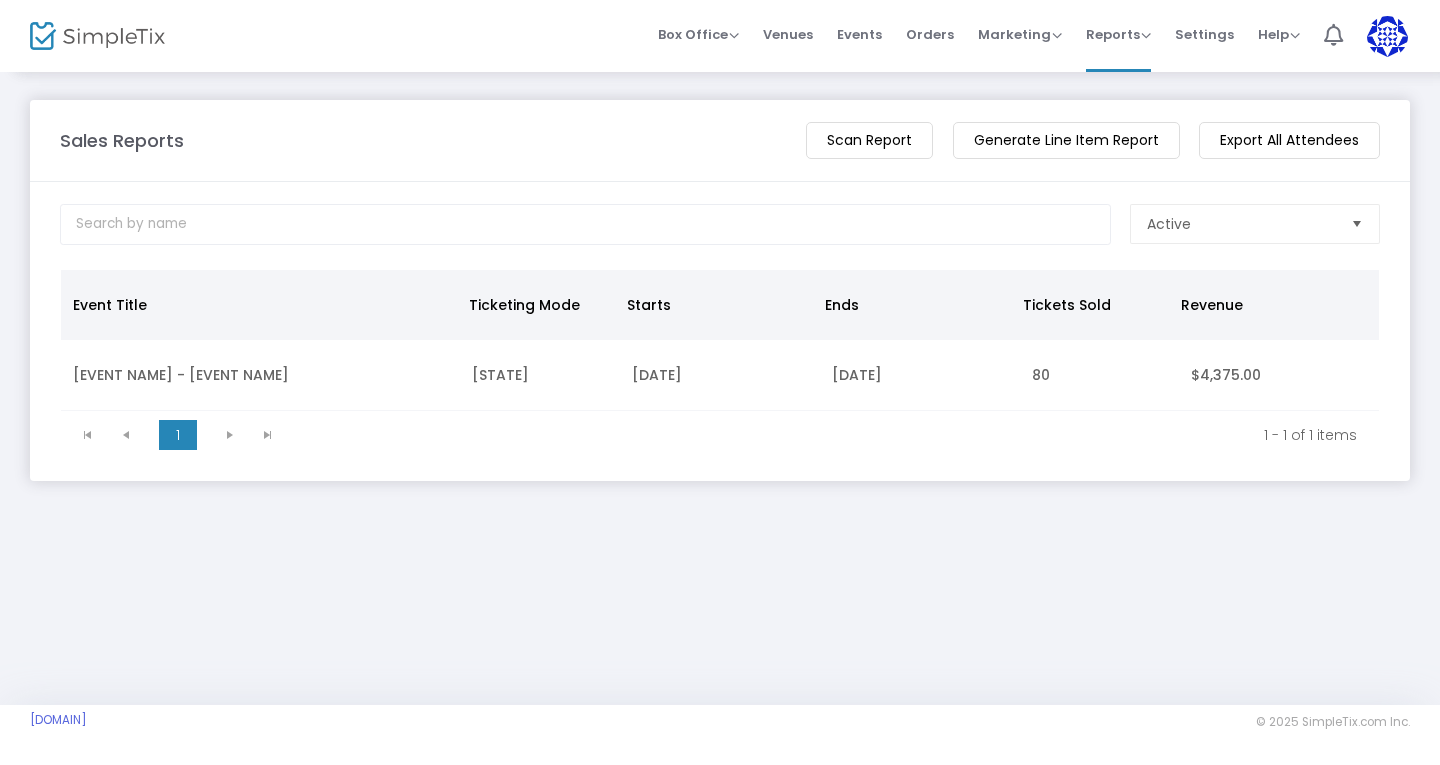 click on "Export All Attendees" 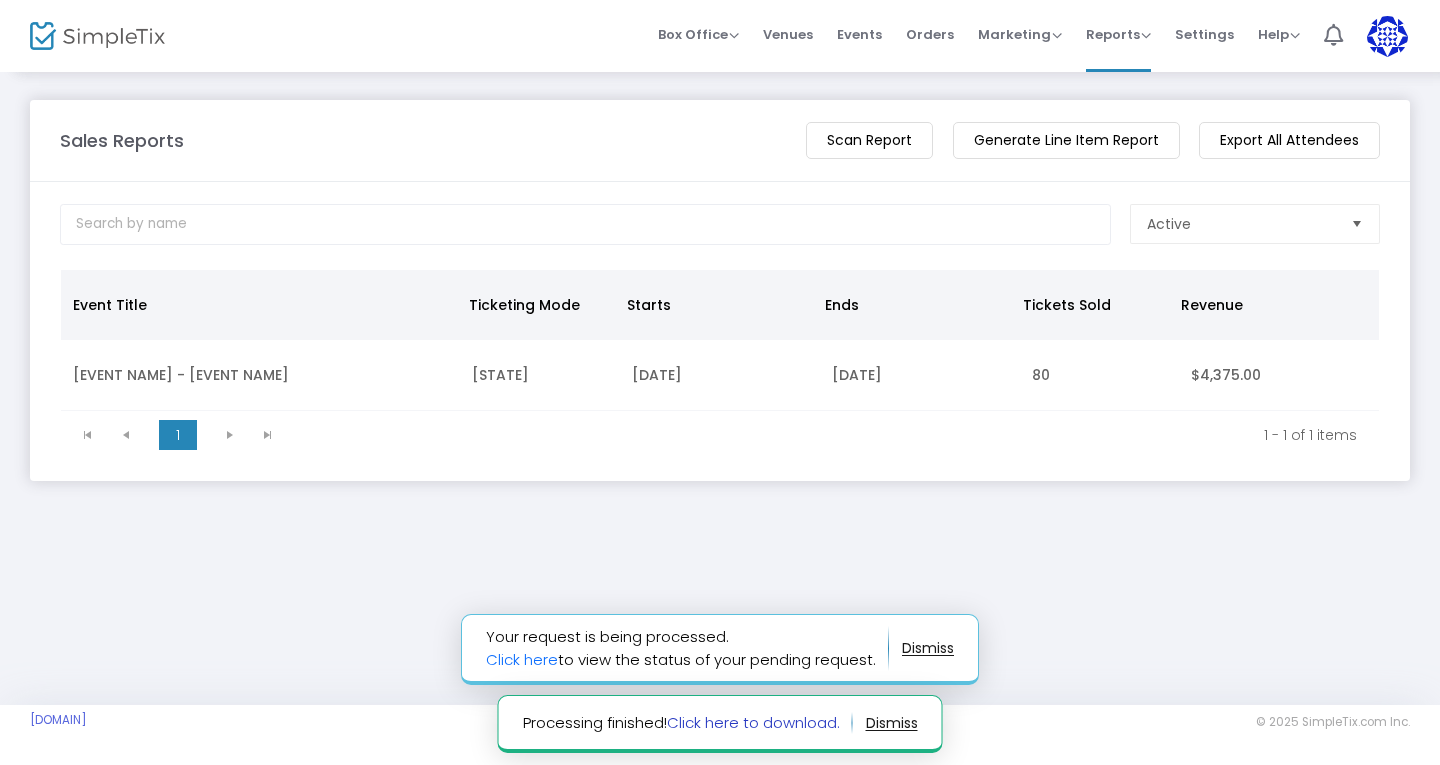 click on "Click here to download." 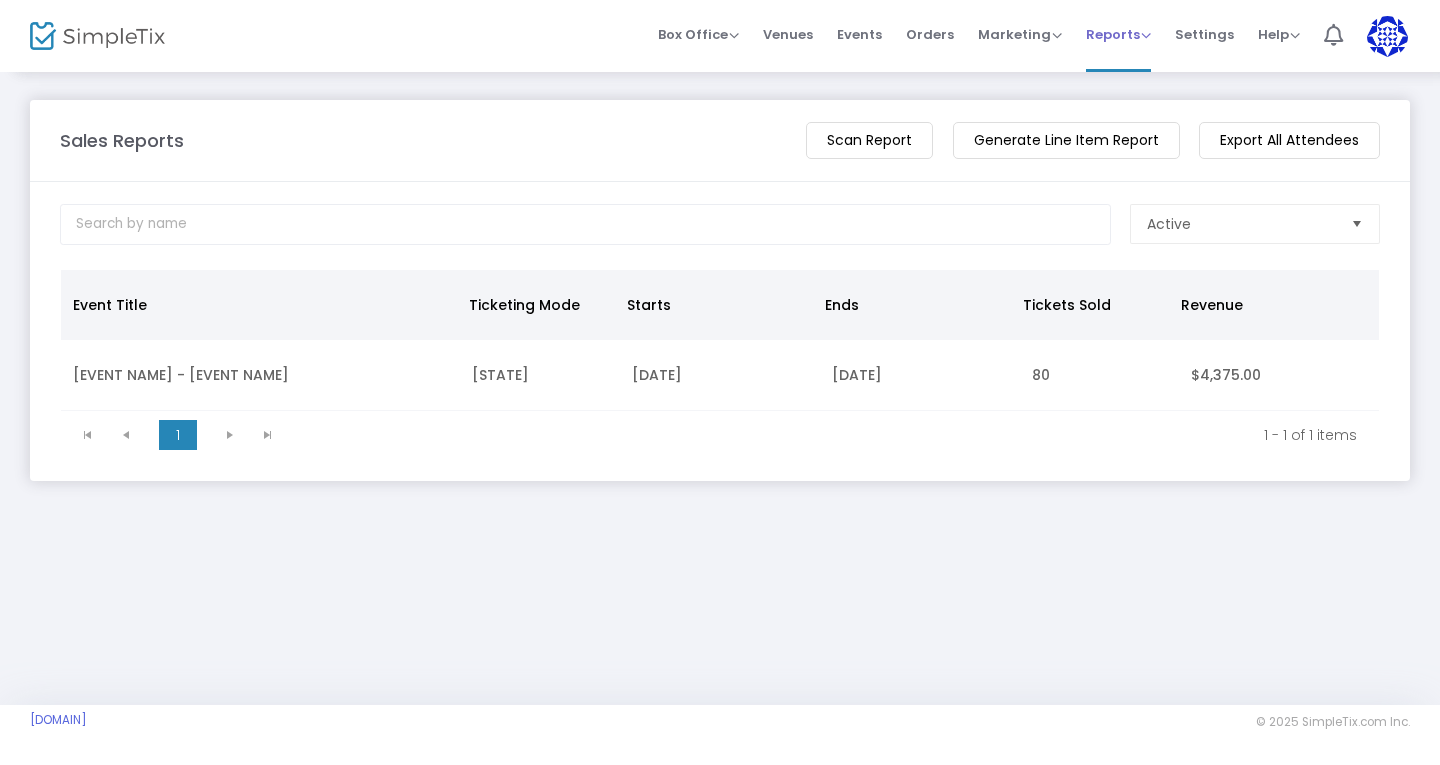 click on "Reports" at bounding box center [1118, 34] 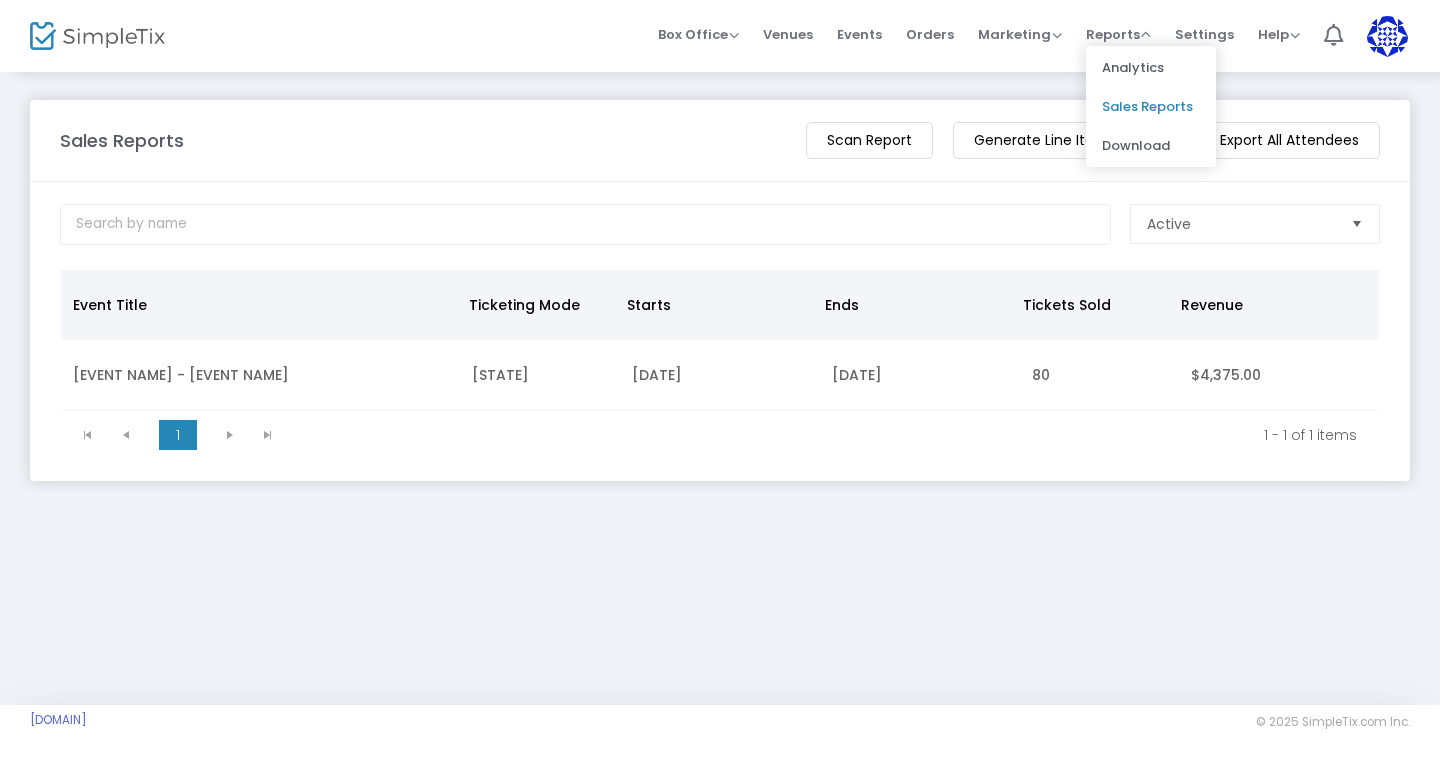 click on "Box Office   Sell Tickets   Bookings   Sell Season Pass   Venues   Memberships   Events   Orders   Marketing   Promo Codes   Quantity Discounts   Affiliate   Reports   Analytics   Sales Reports   Download   Settings   Help   View Docs   Contact Support  1  Tom Walter   twalter684@gmail.com   Role: ADMIN   Section   Your Profile   Create a site for a new organization  Logout" at bounding box center [847, 36] 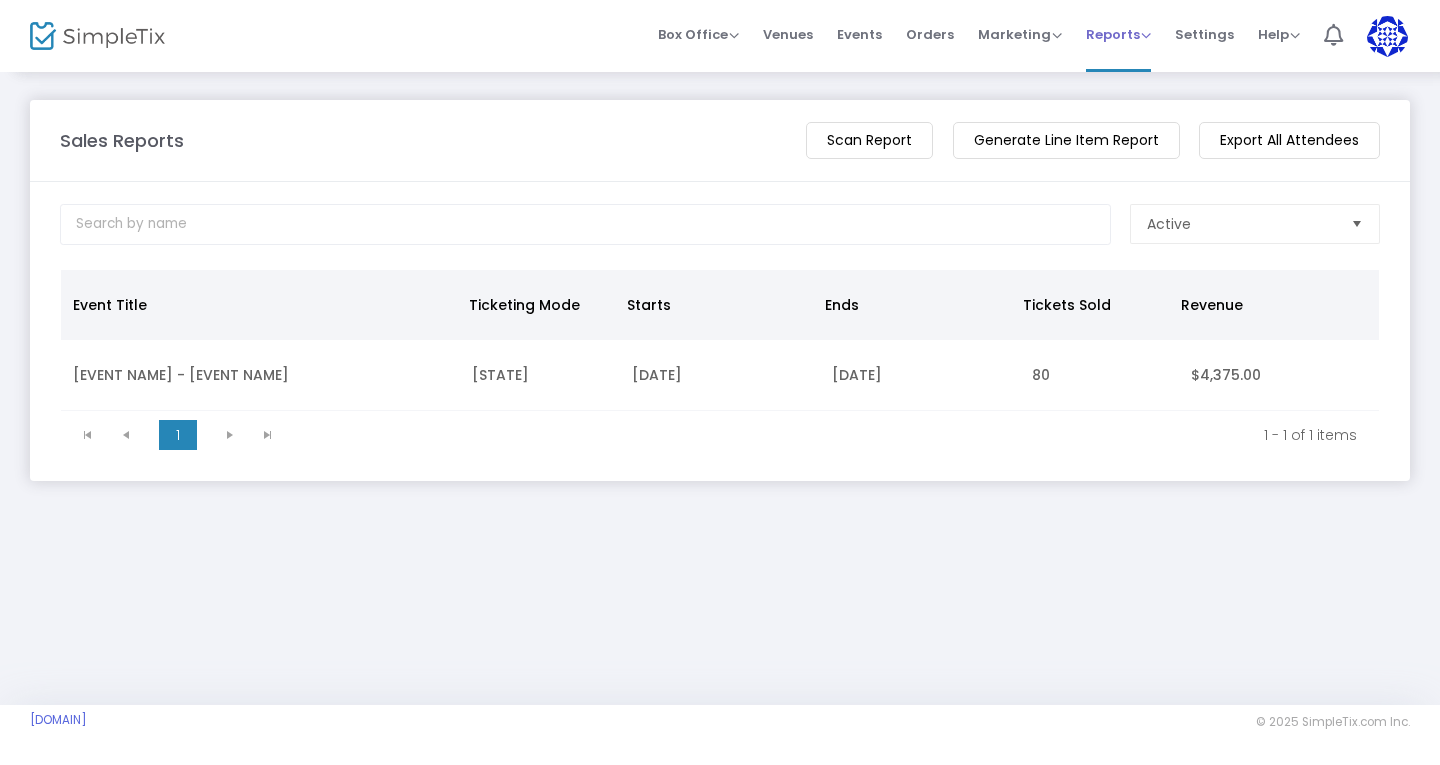 click on "Reports" at bounding box center (1118, 34) 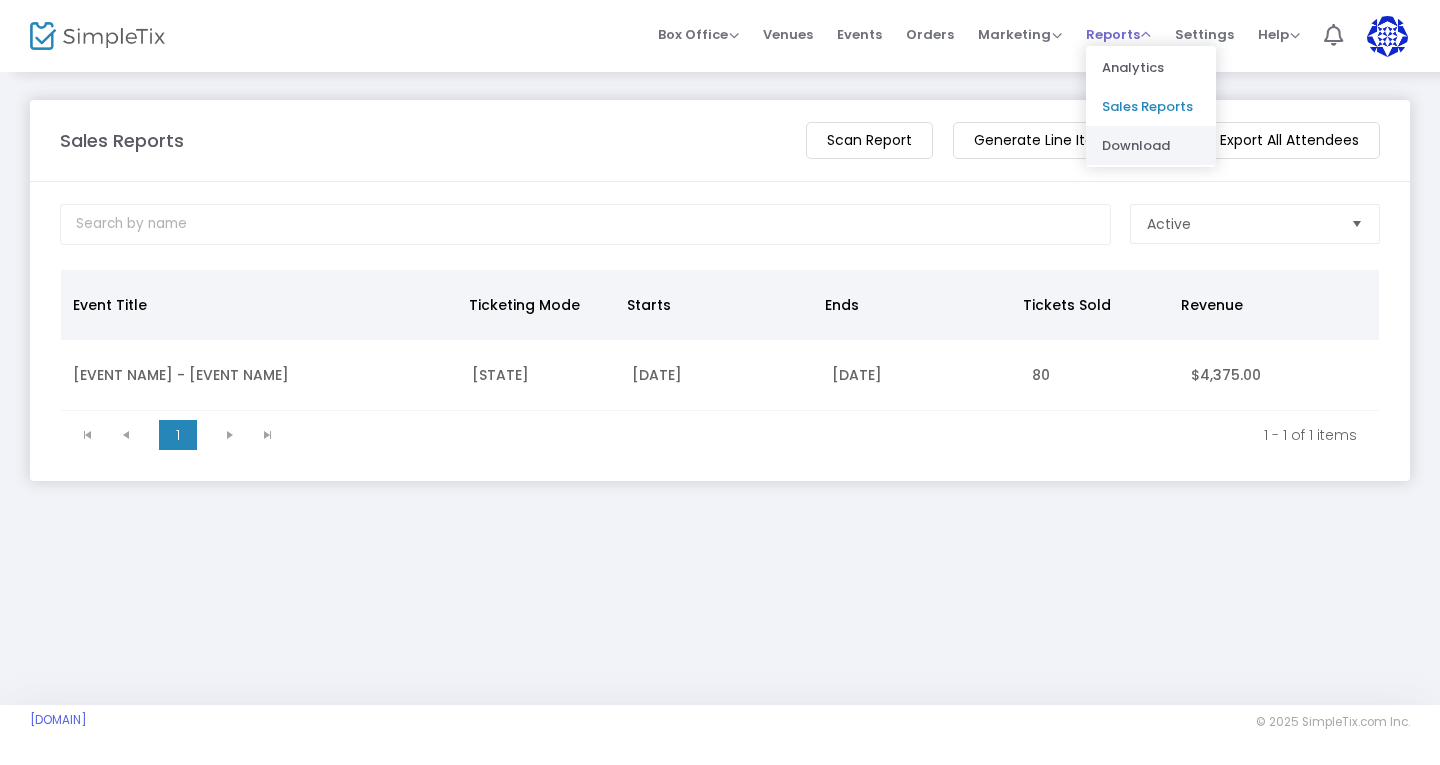 click on "Download" at bounding box center (1151, 145) 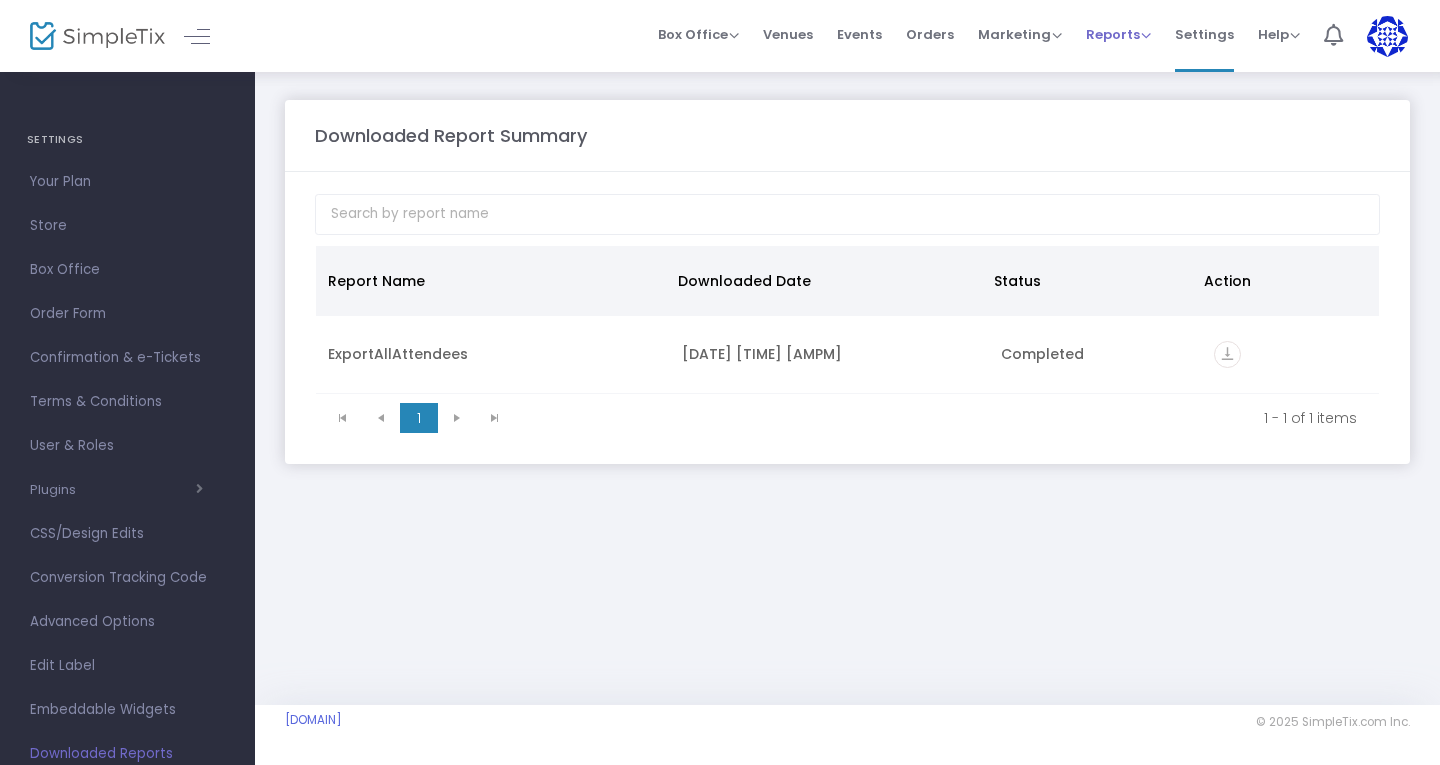 click on "Reports" at bounding box center (1118, 34) 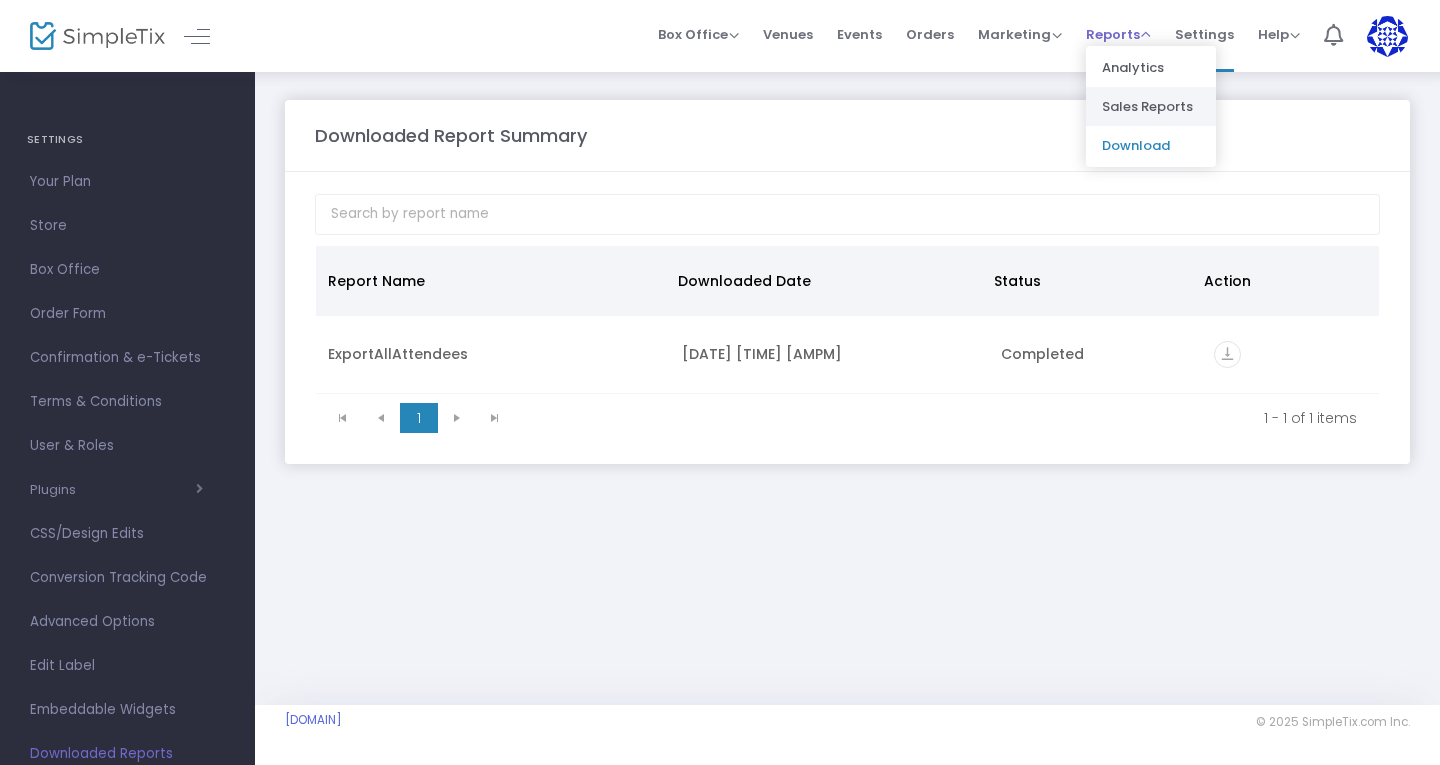 click on "Sales Reports" at bounding box center [1151, 106] 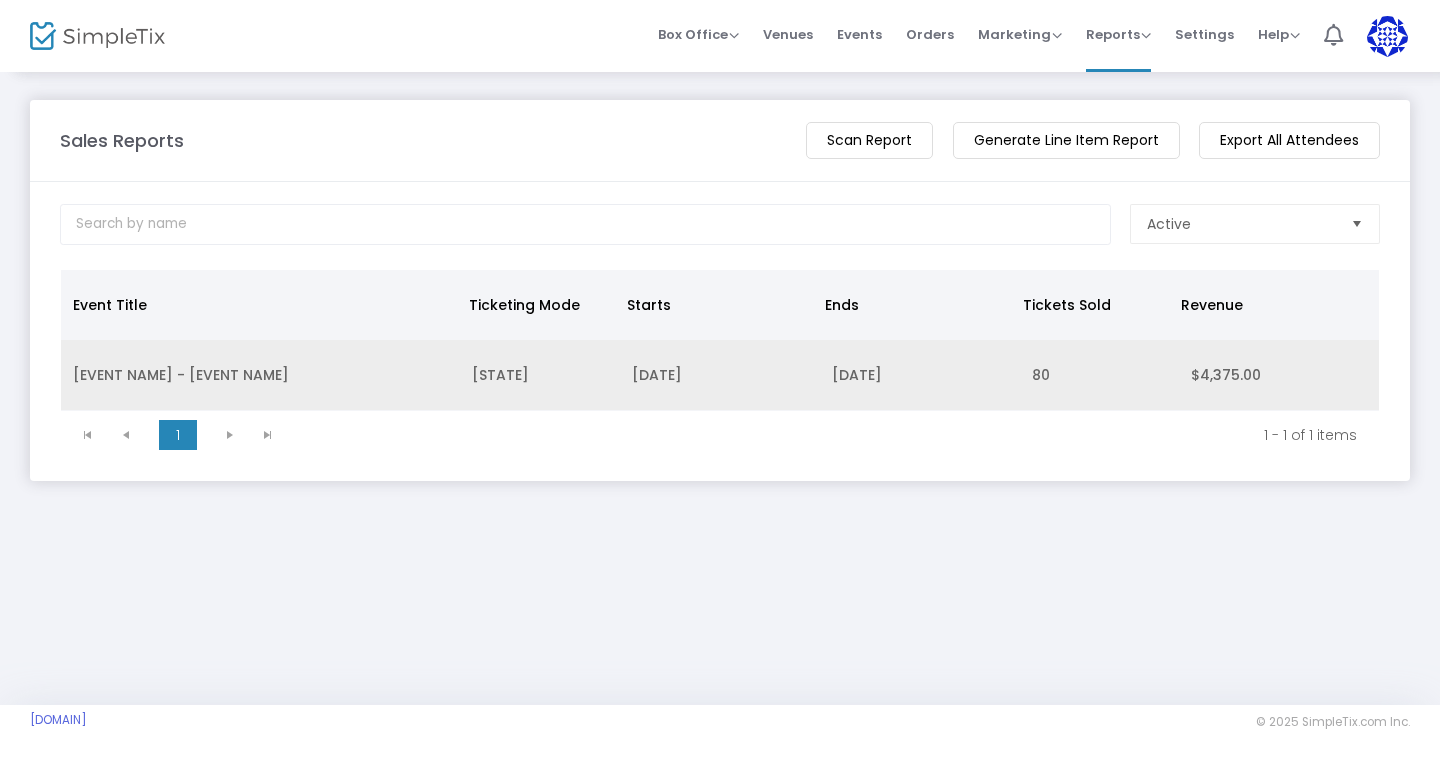 click on "St. Mark Parish Community Gala - Anchoring Hope for the Future" 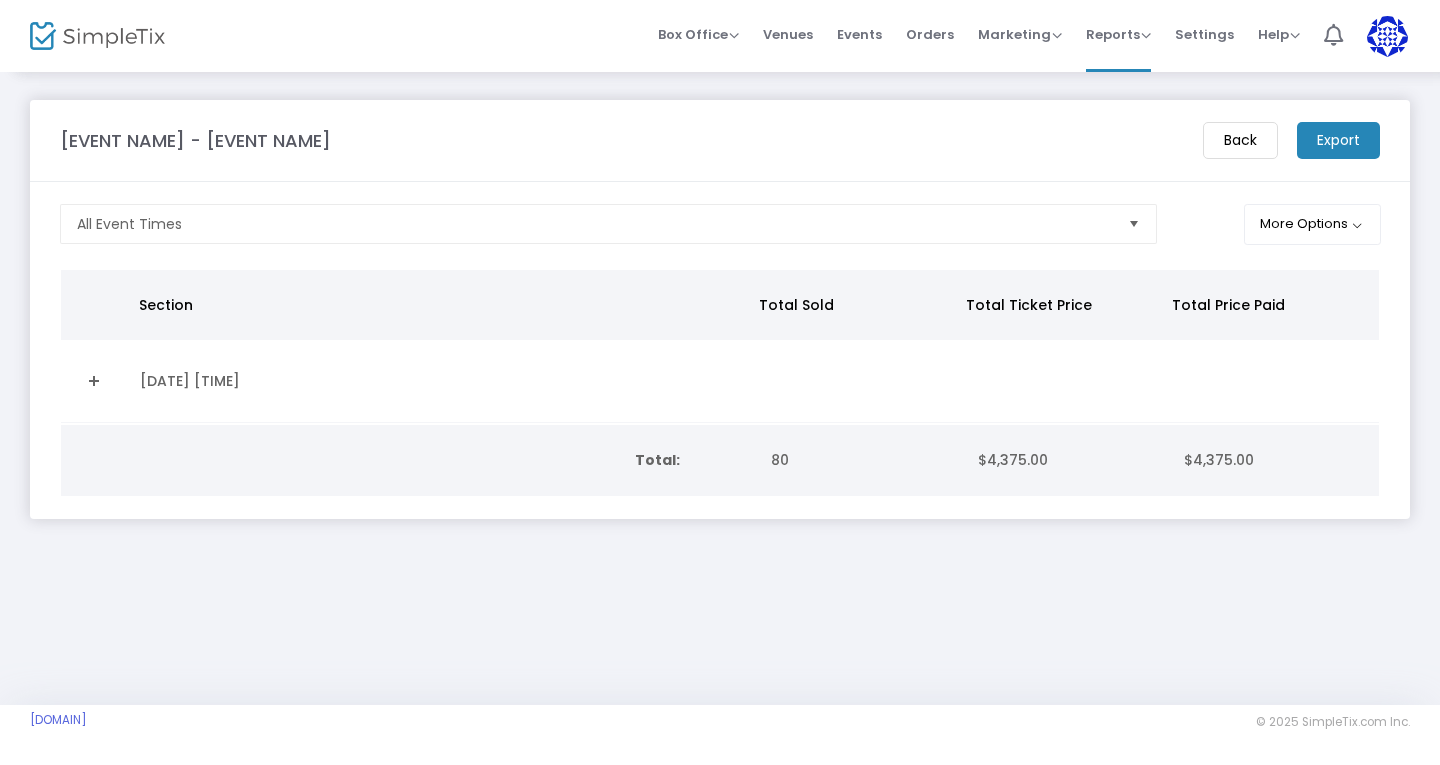 click on "Export" 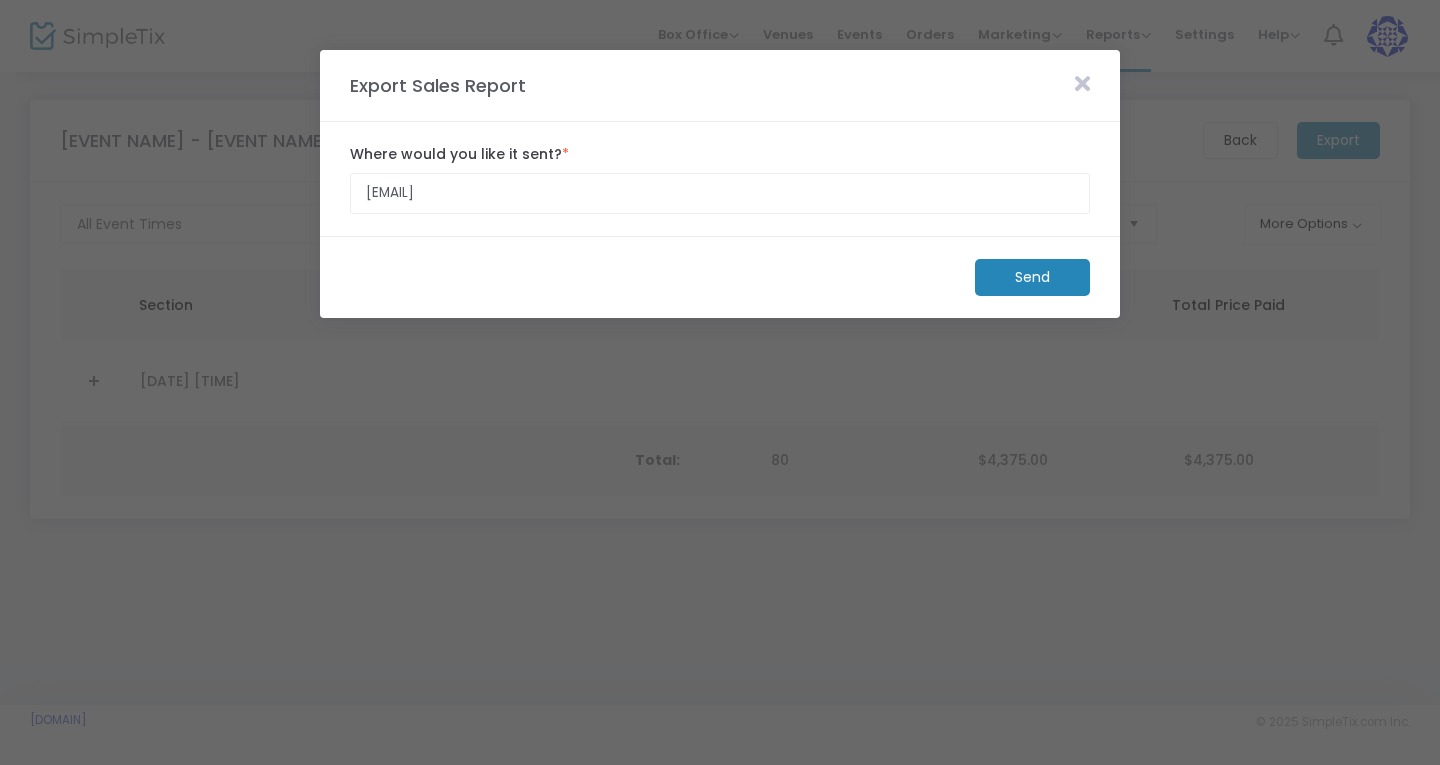 click 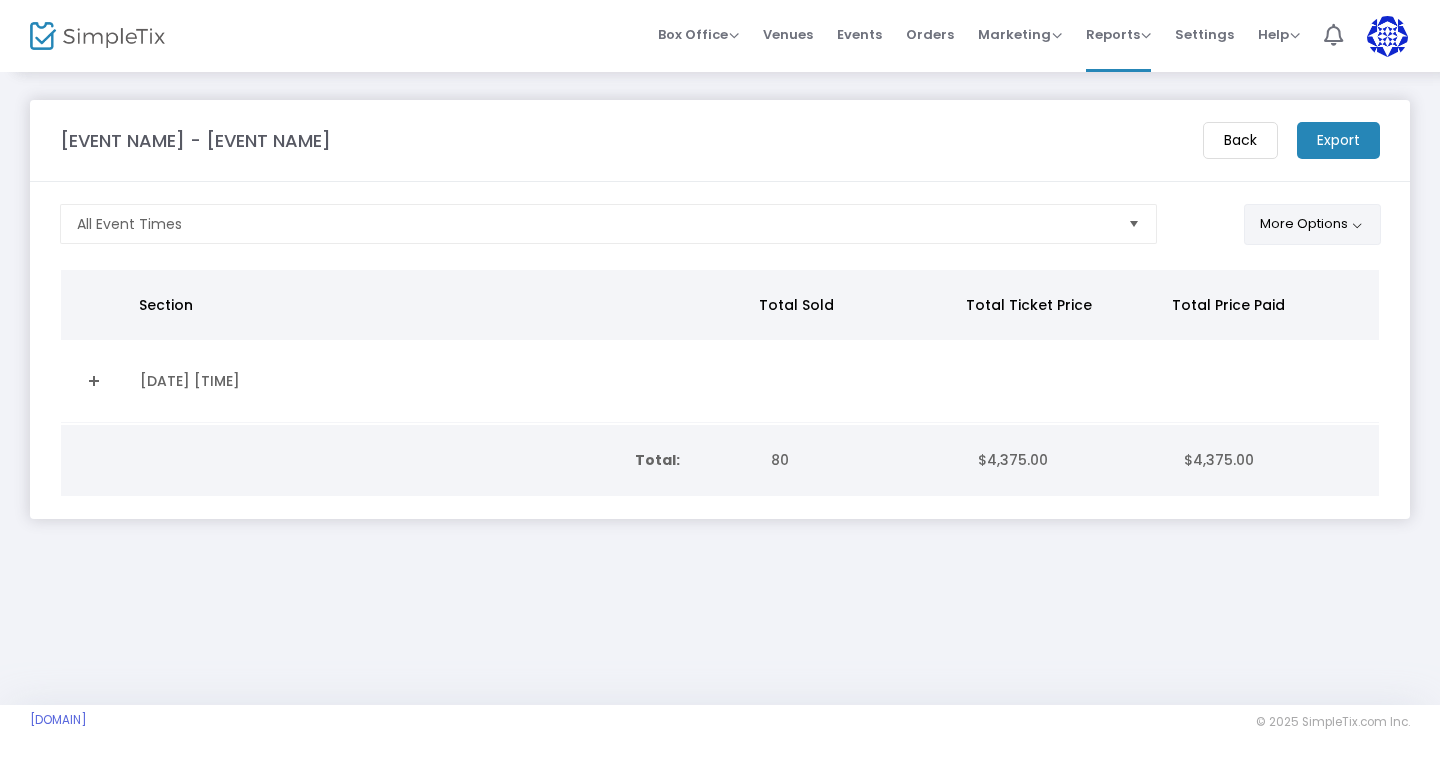click on "More Options" 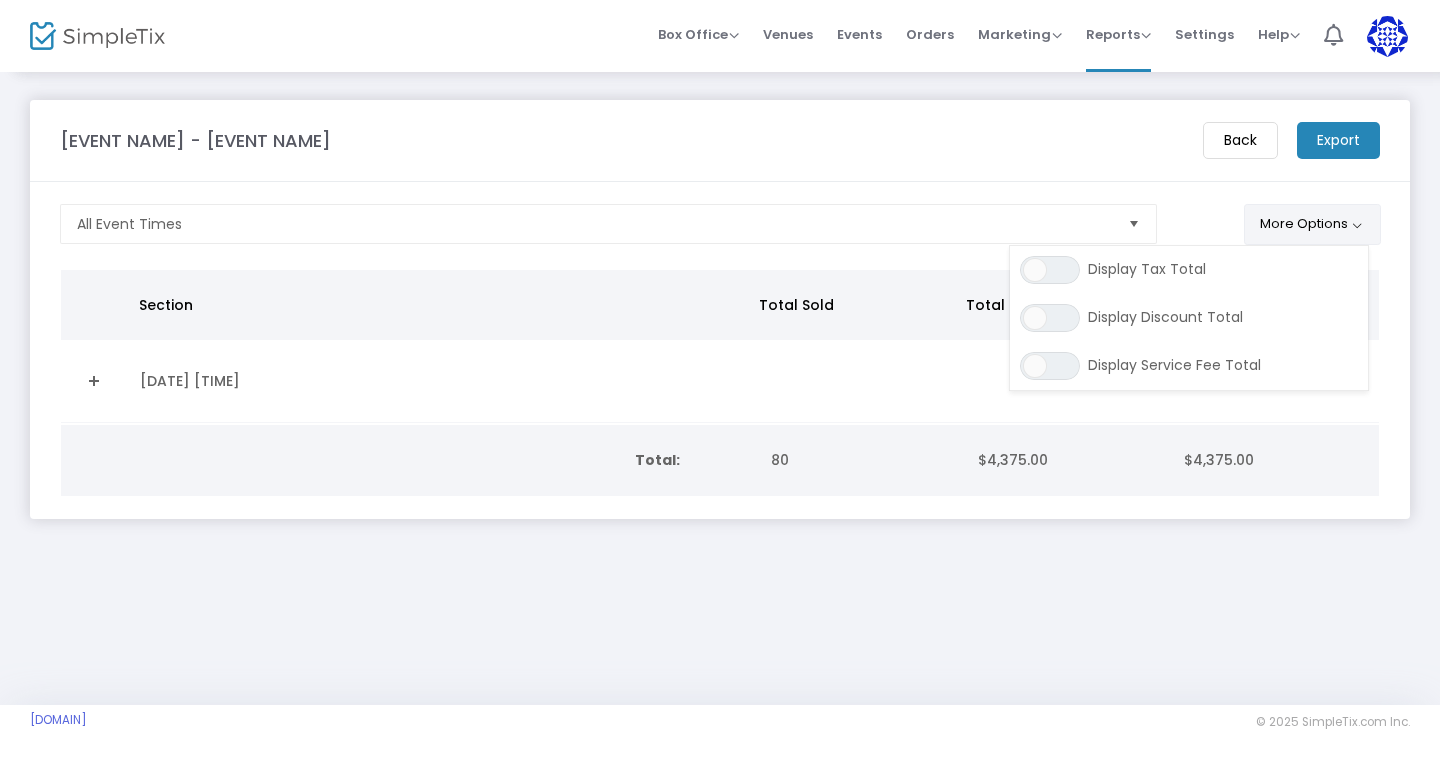 click on "More Options" 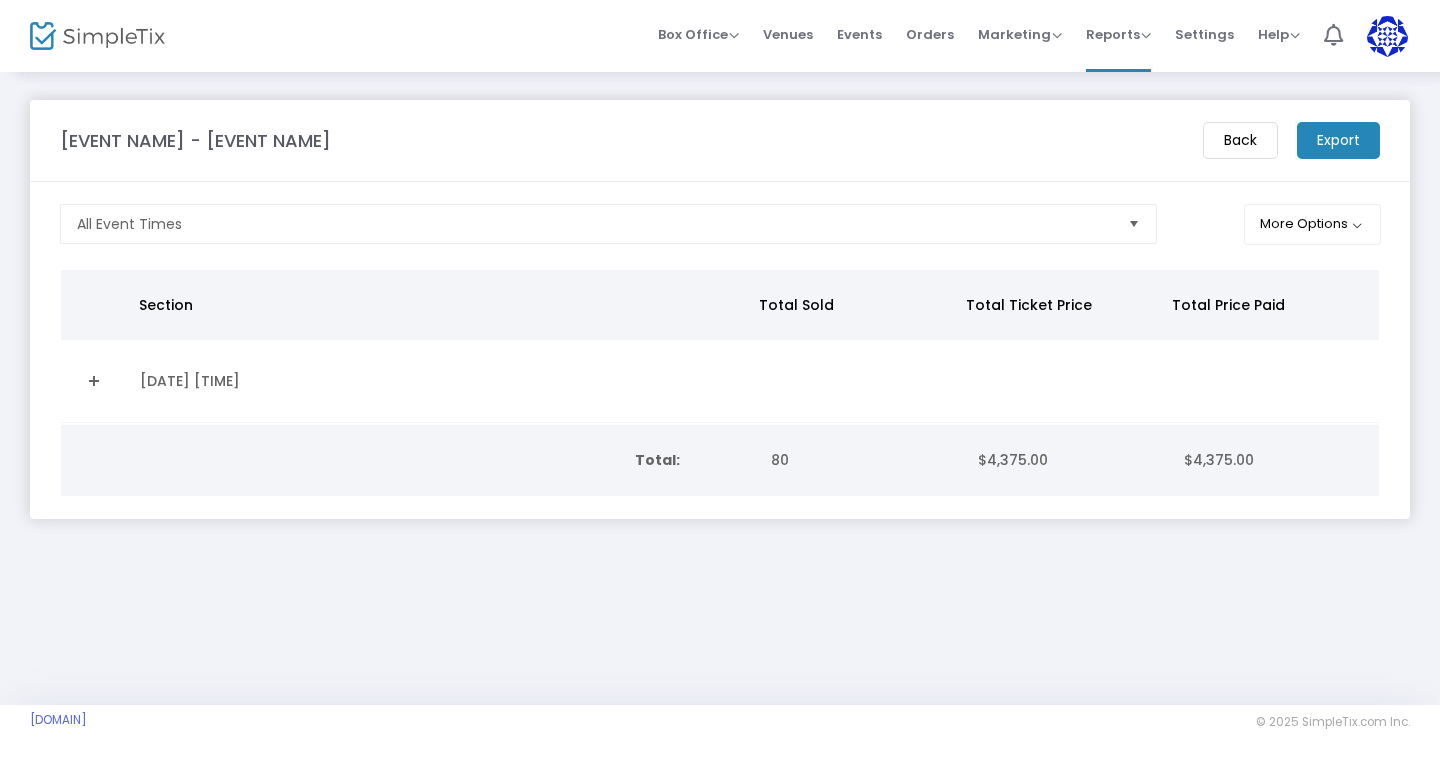 click on "Back" 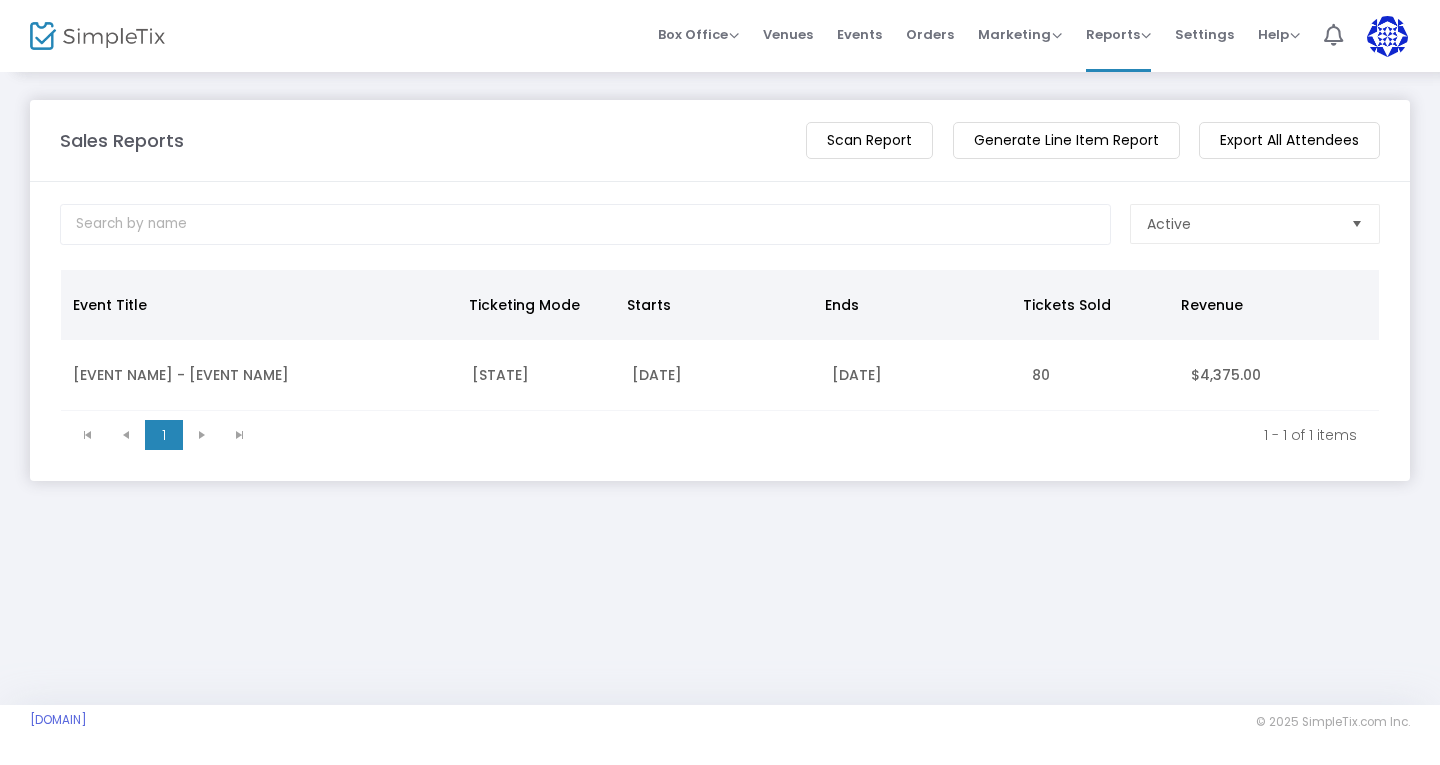 click on "Export All Attendees" 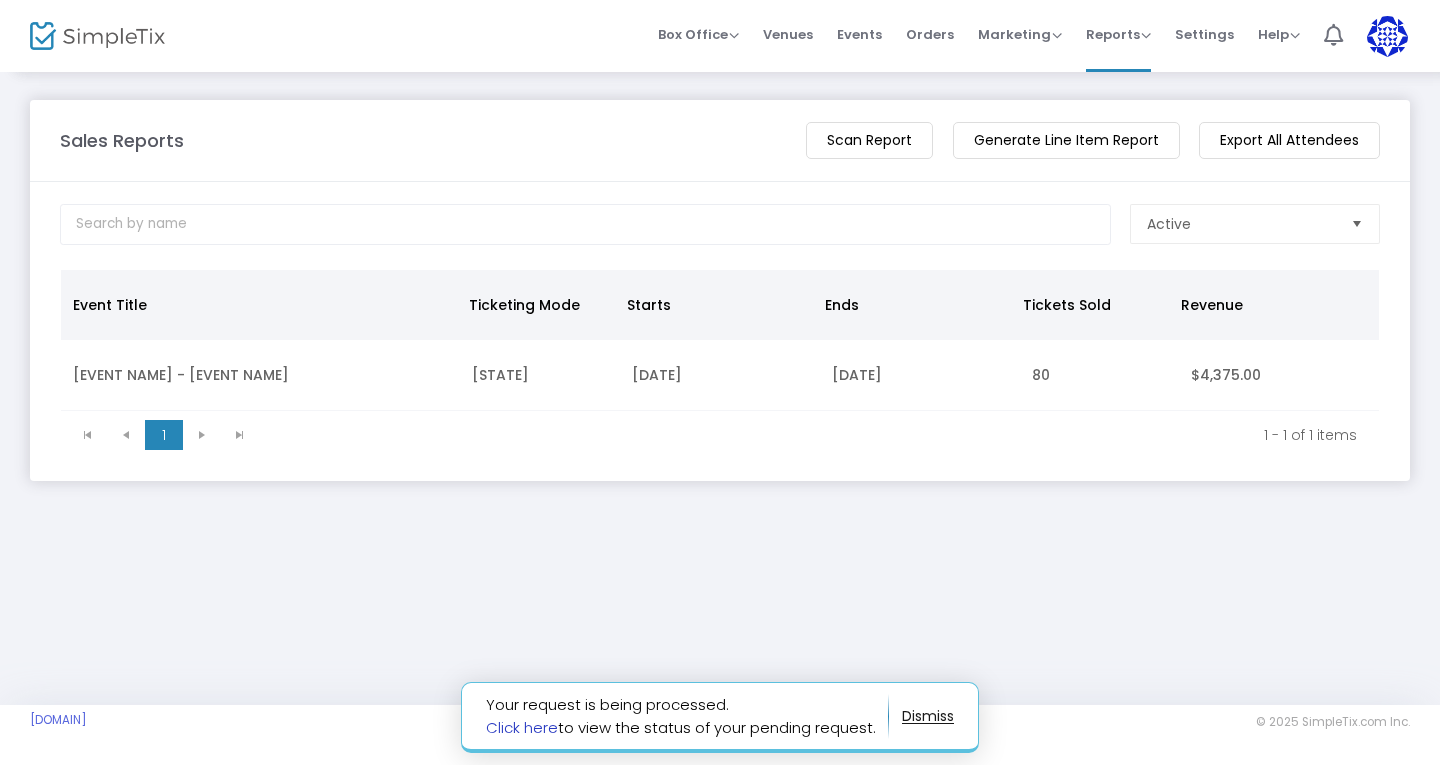 click on "Click here" 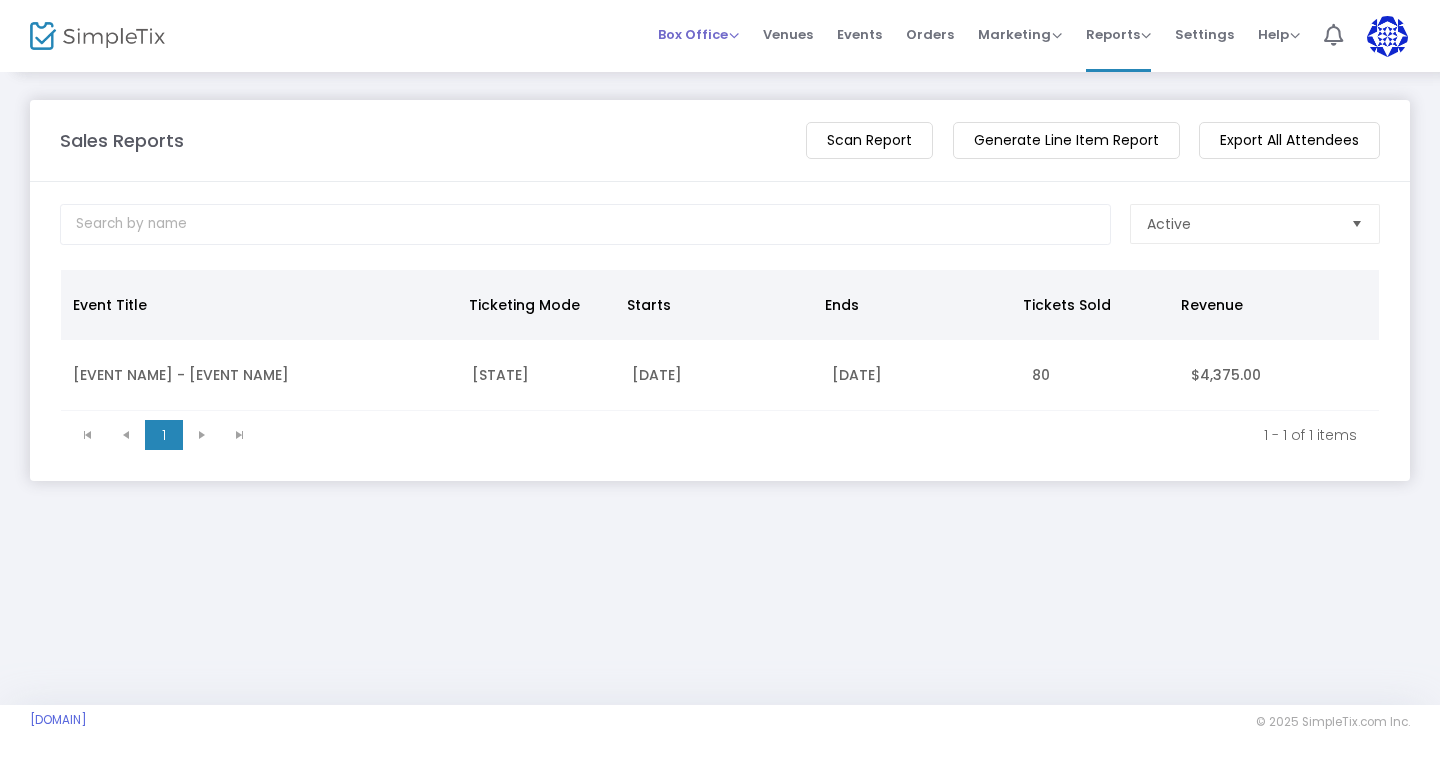 click on "Box Office" at bounding box center (698, 34) 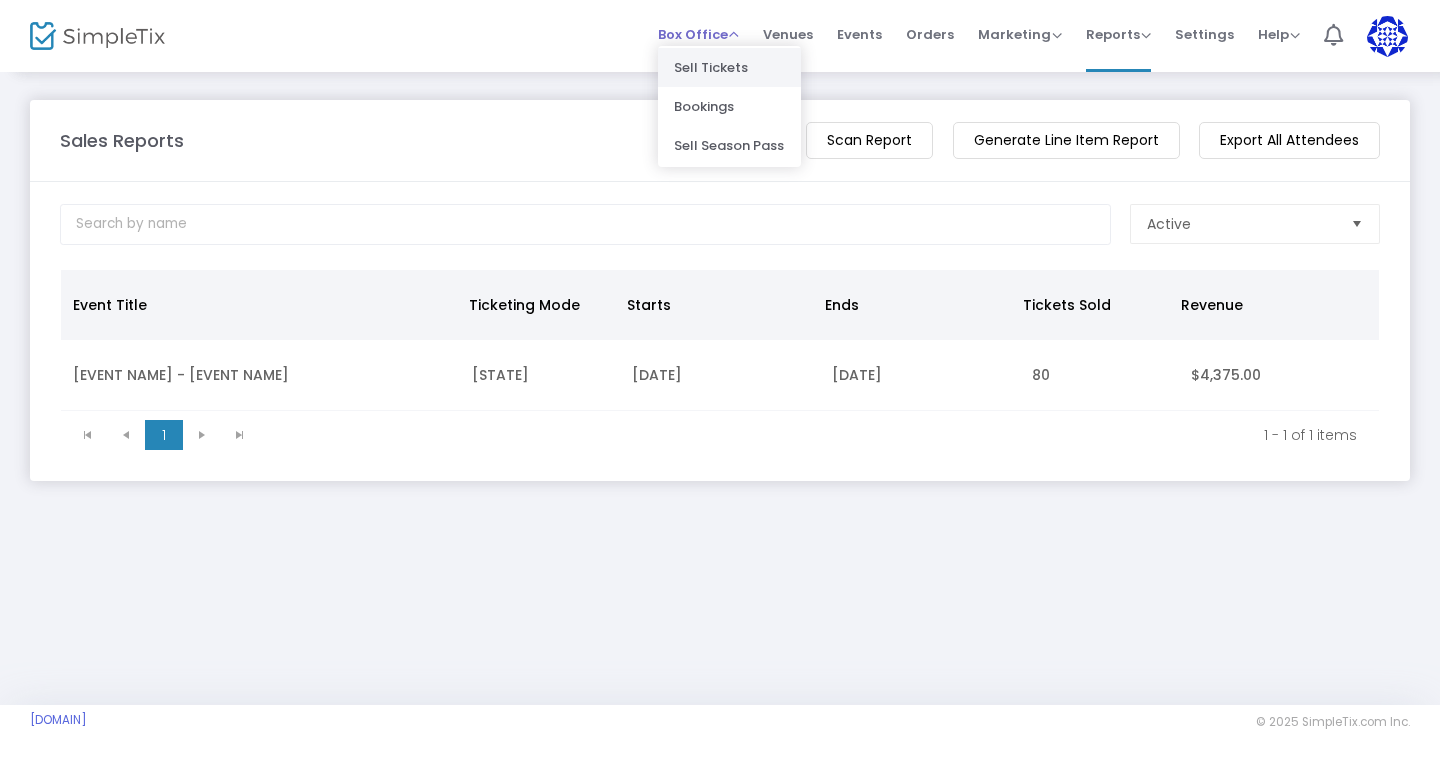 click on "Sell Tickets" at bounding box center (729, 67) 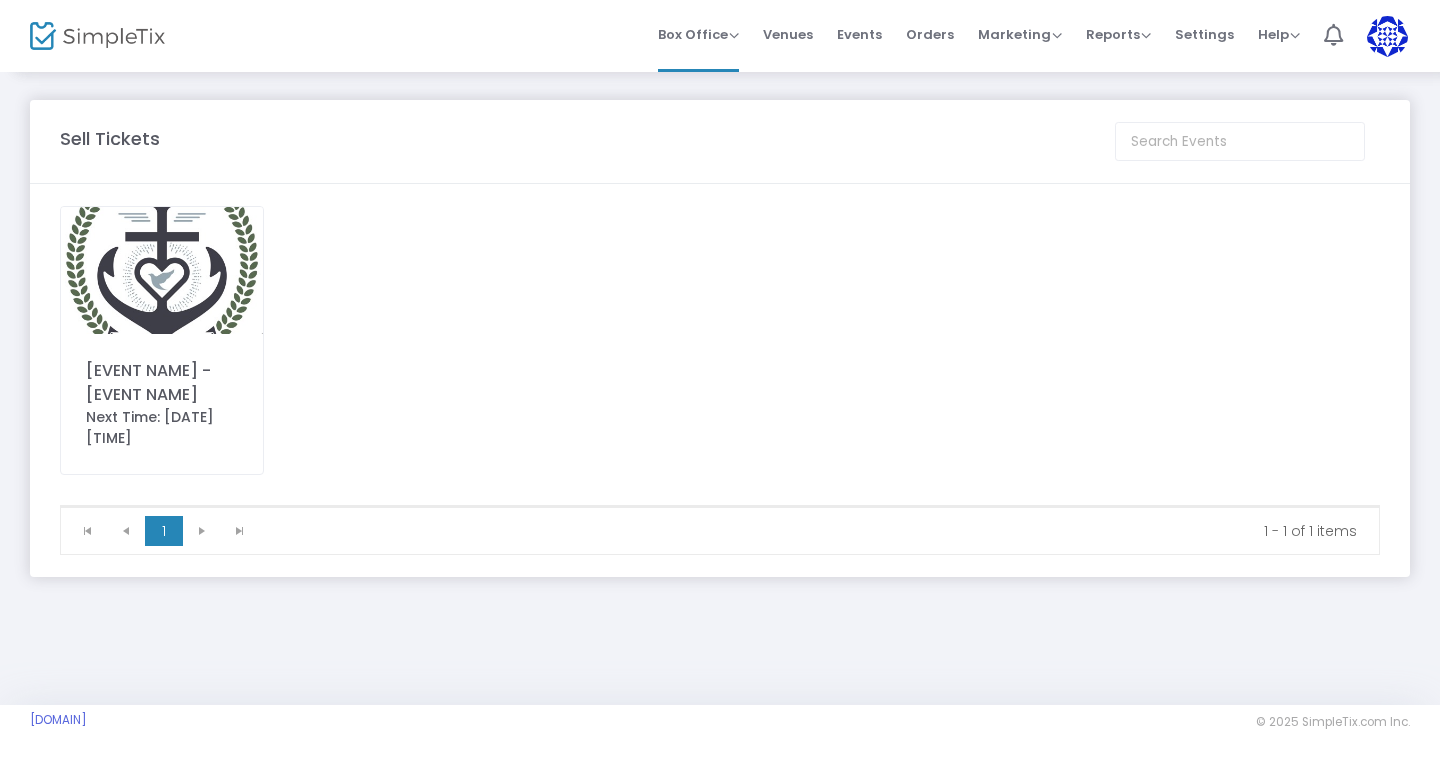 click on "St. Mark Parish Community Gala - Anchoring Hope for the Future" 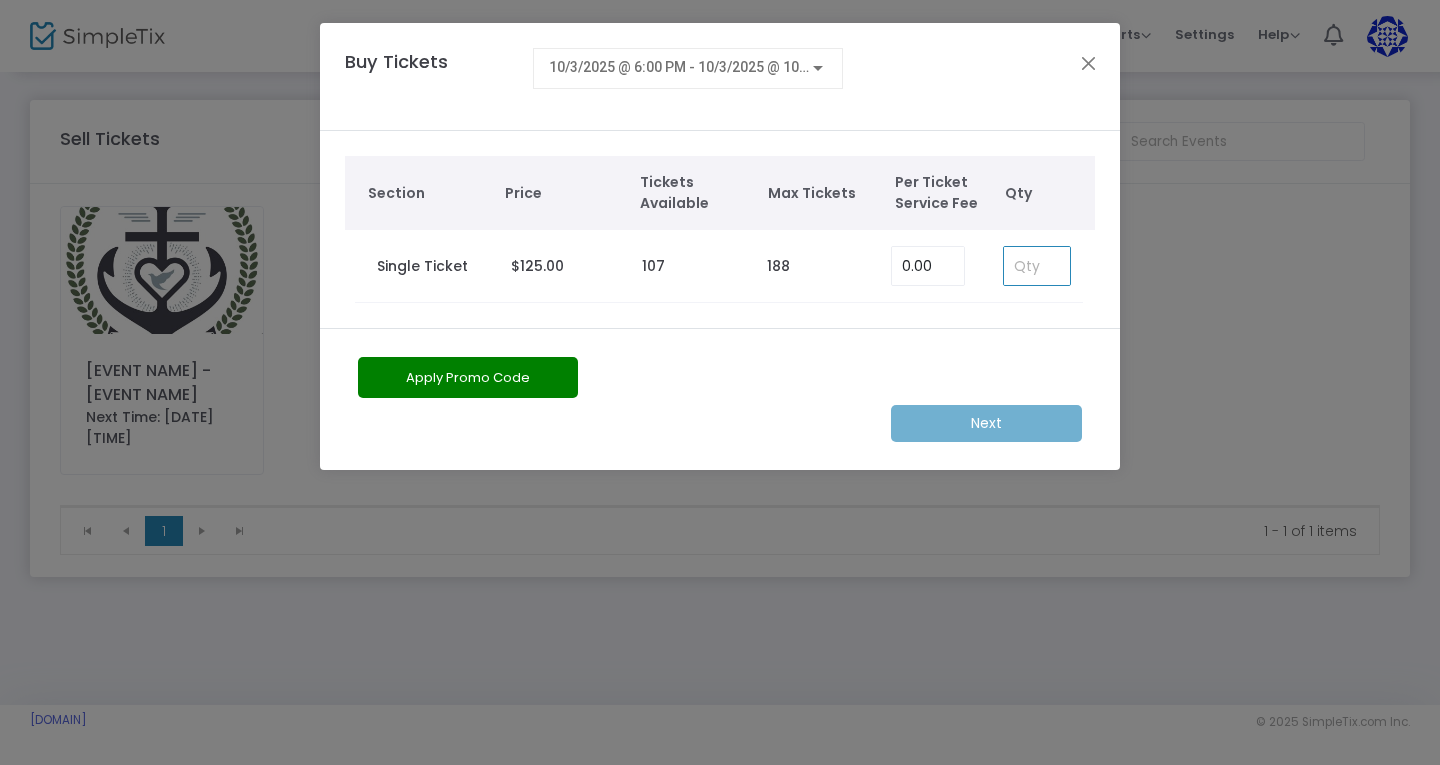 click at bounding box center (1037, 266) 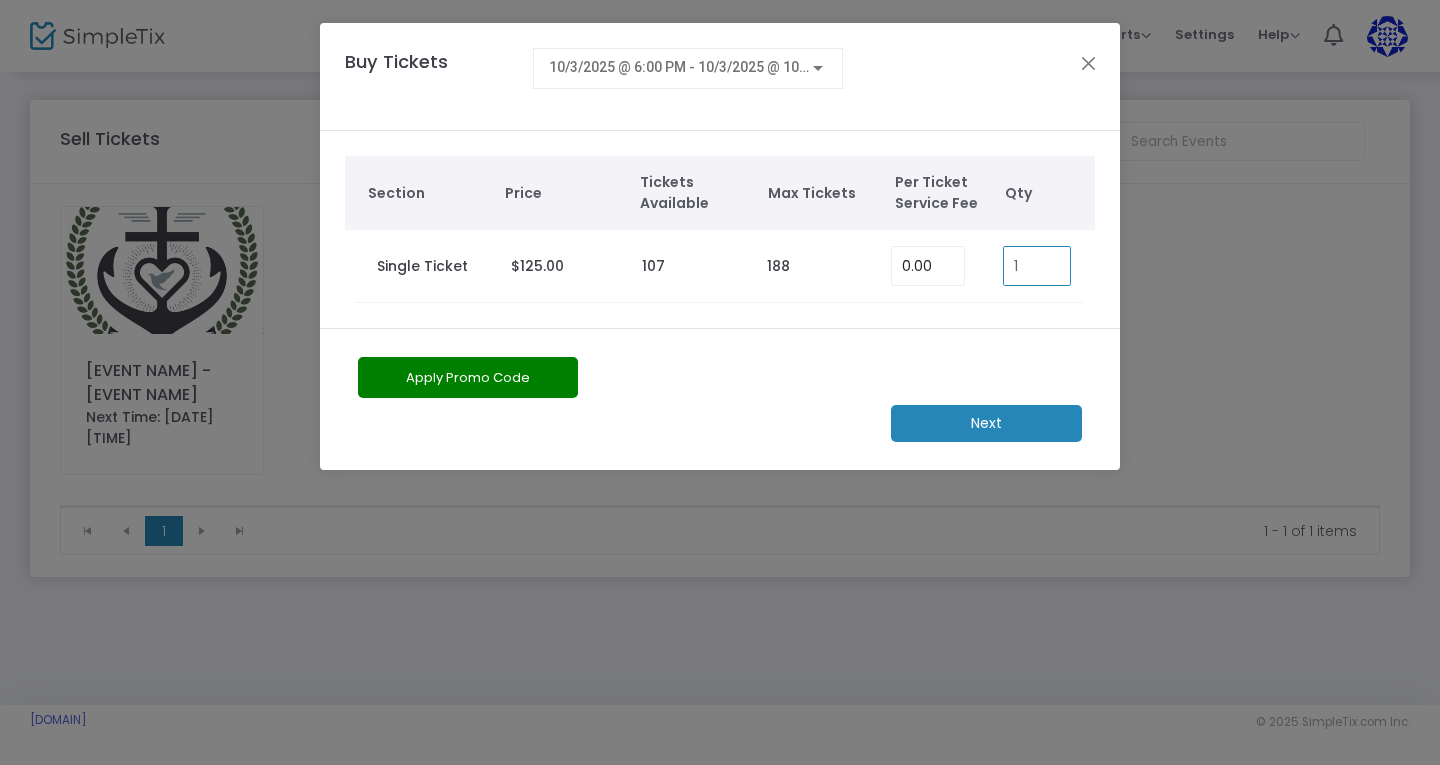 type on "1" 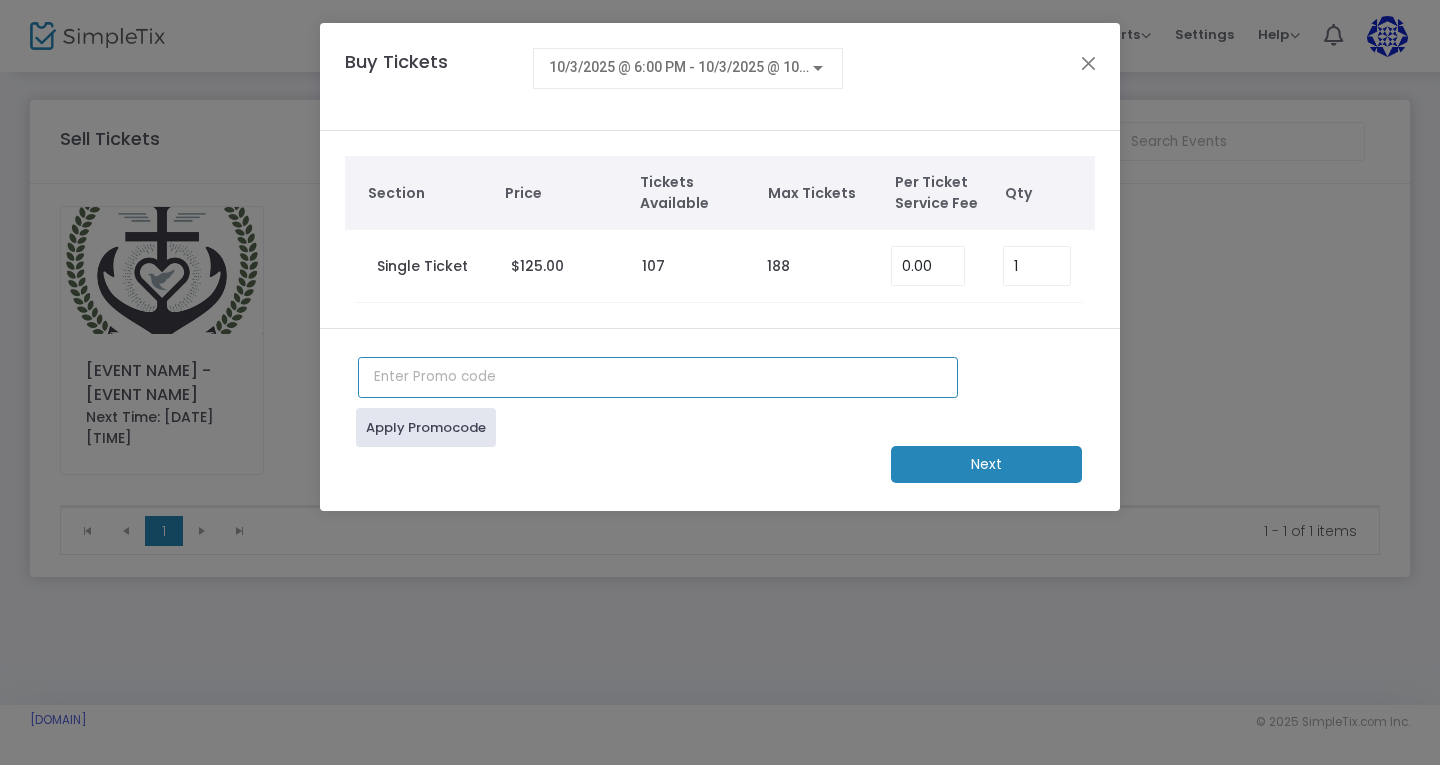 click at bounding box center (658, 377) 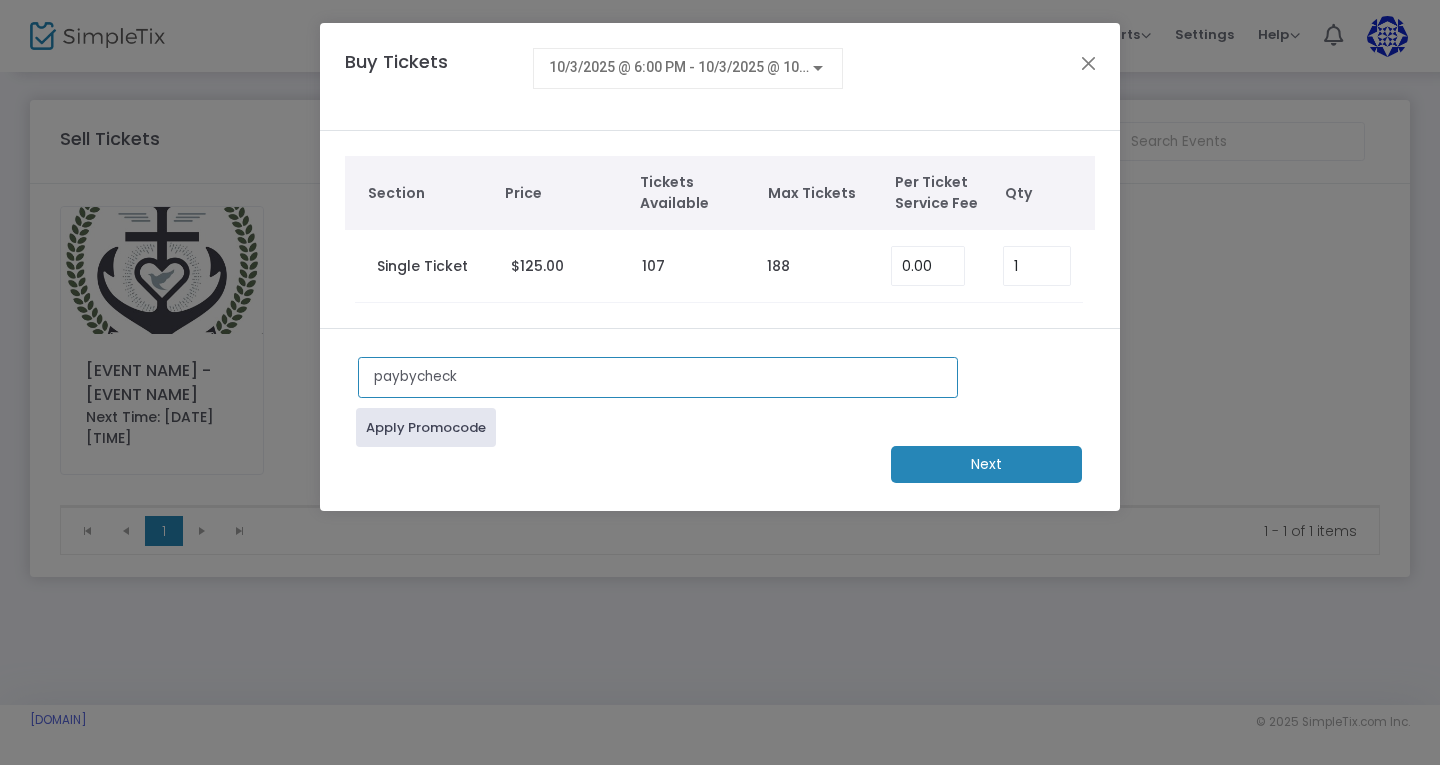 type on "paybycheck" 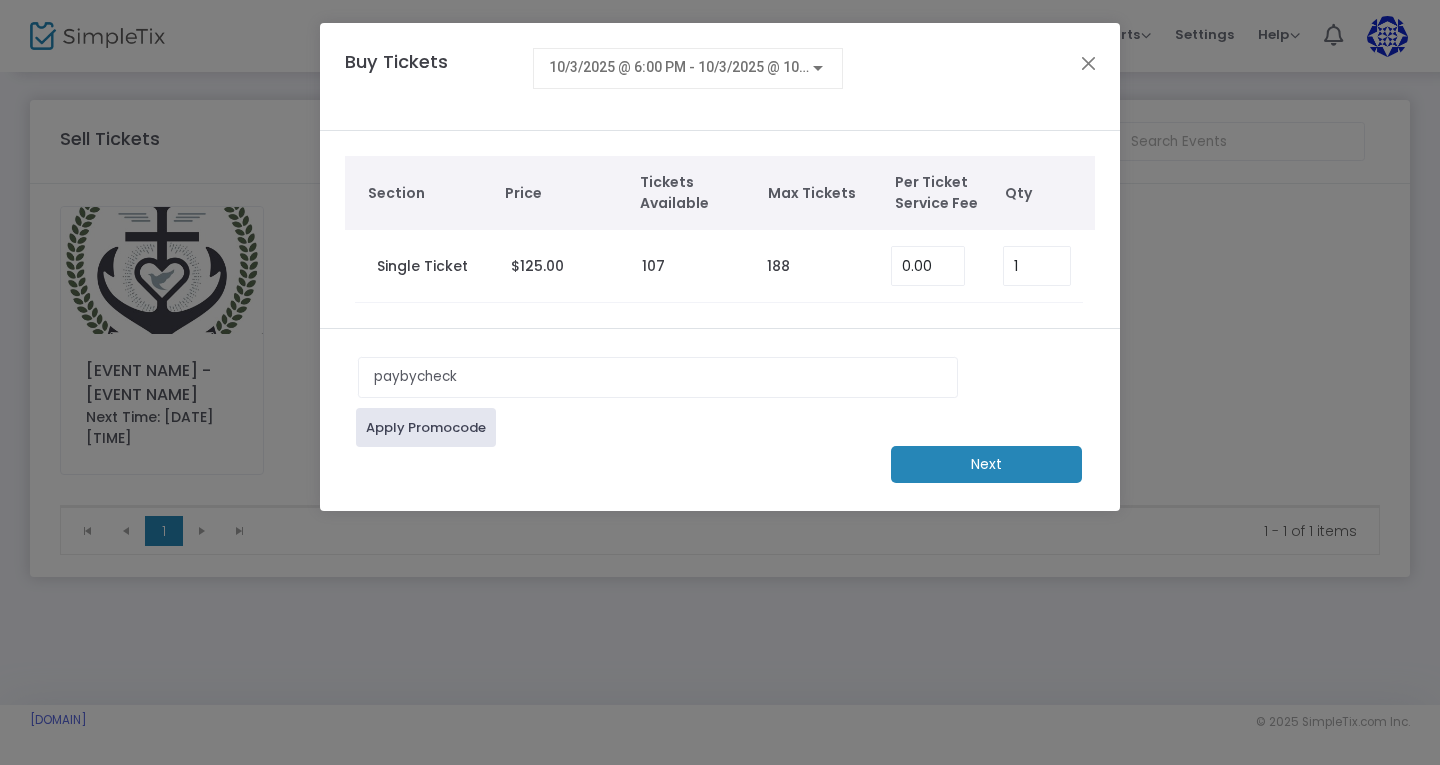 click on "Next" 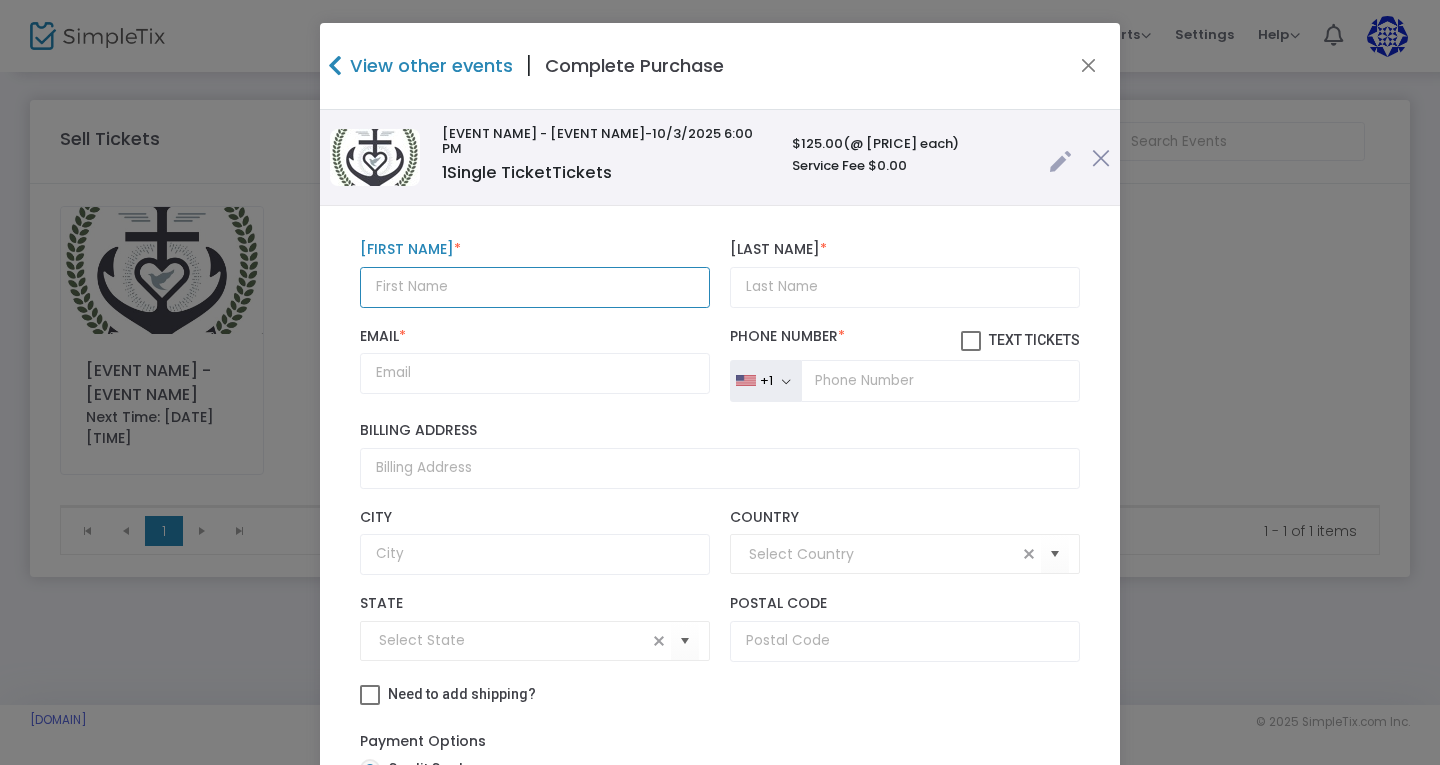 click at bounding box center [535, 287] 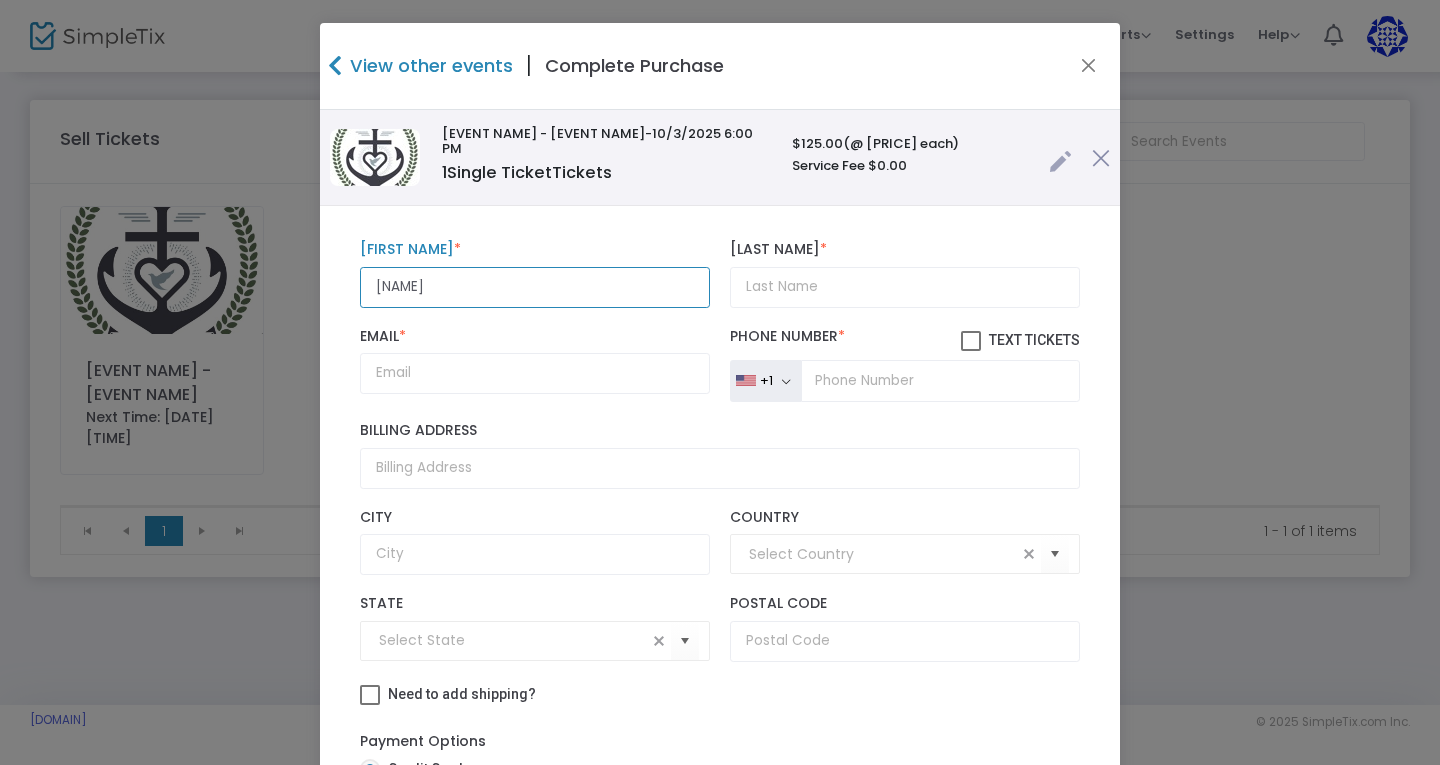 type on "Gina" 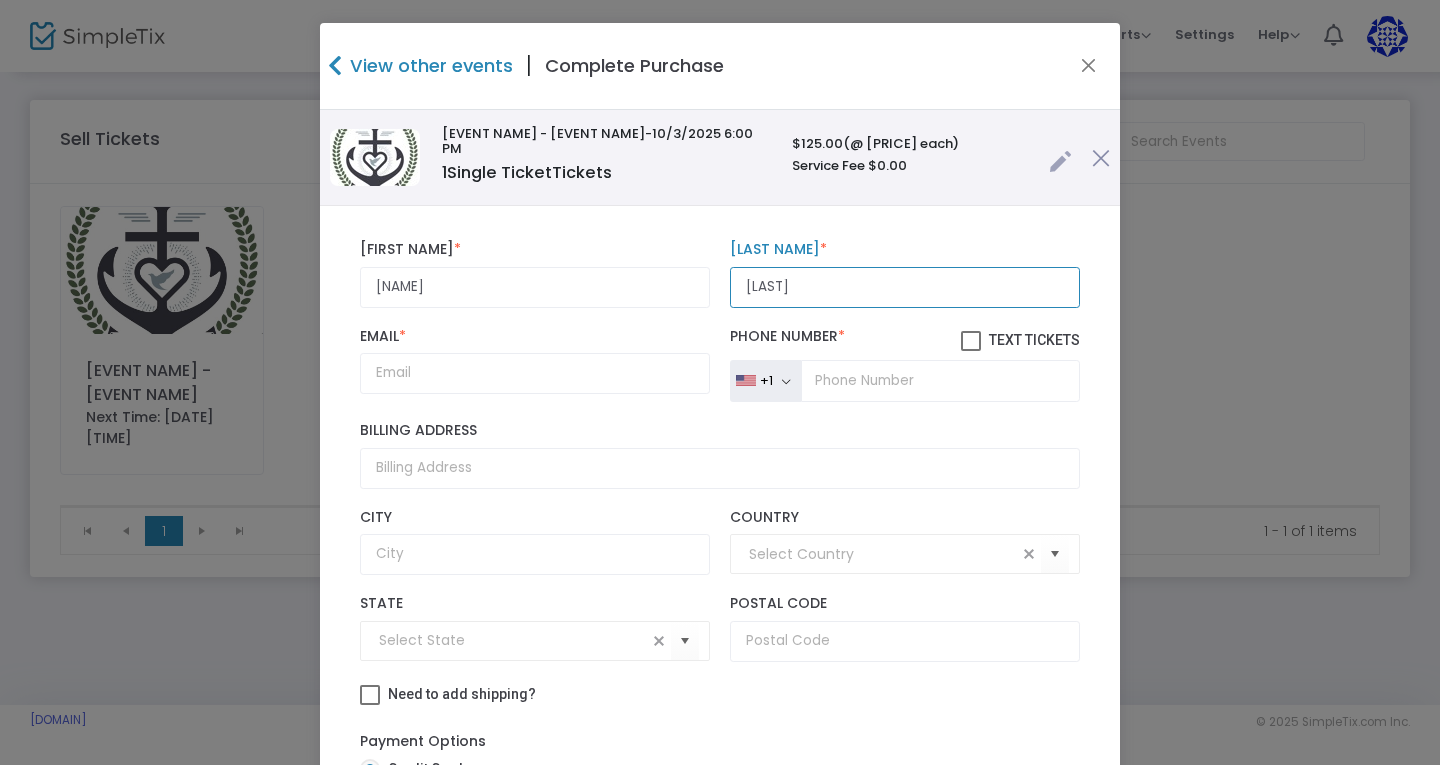 type on "O'ferrall" 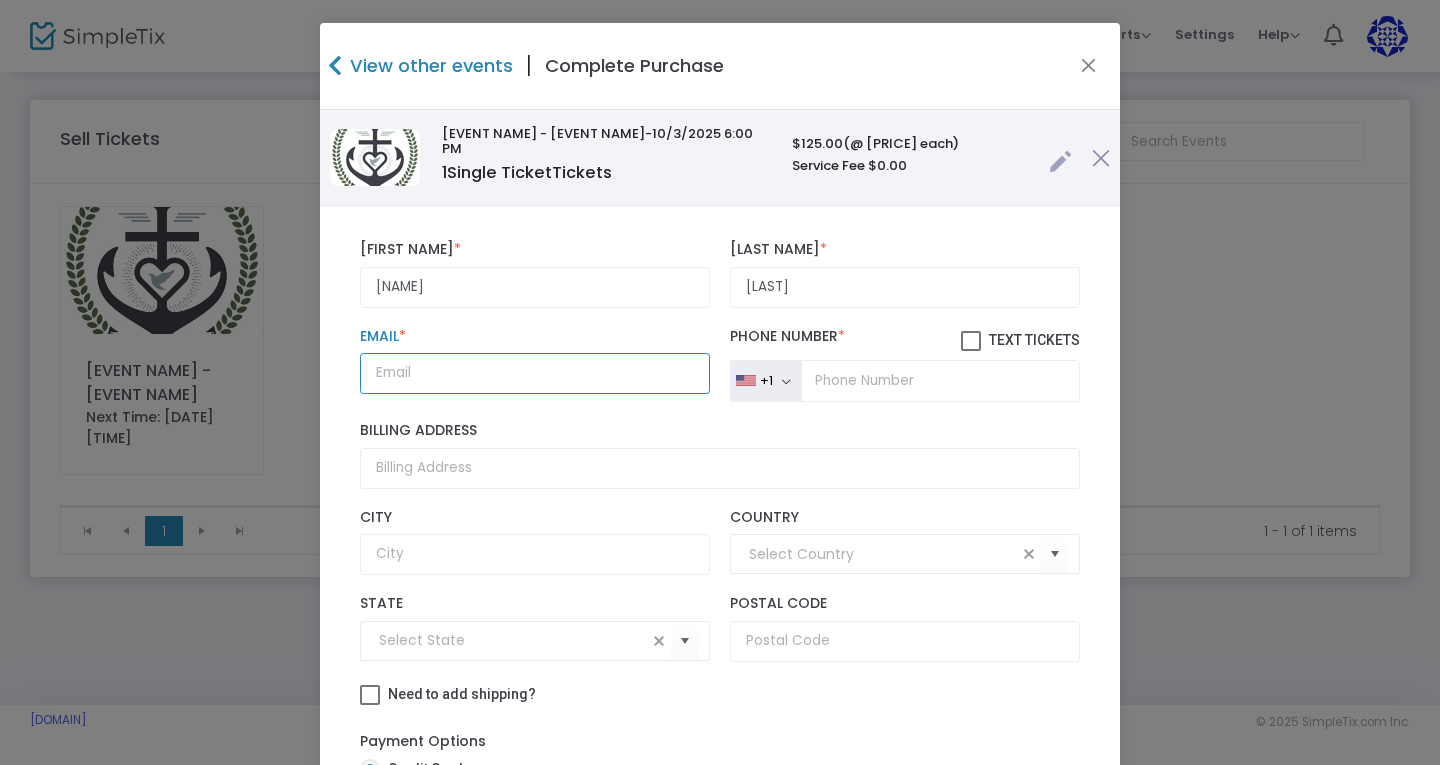 click on "Email  *" at bounding box center [535, 373] 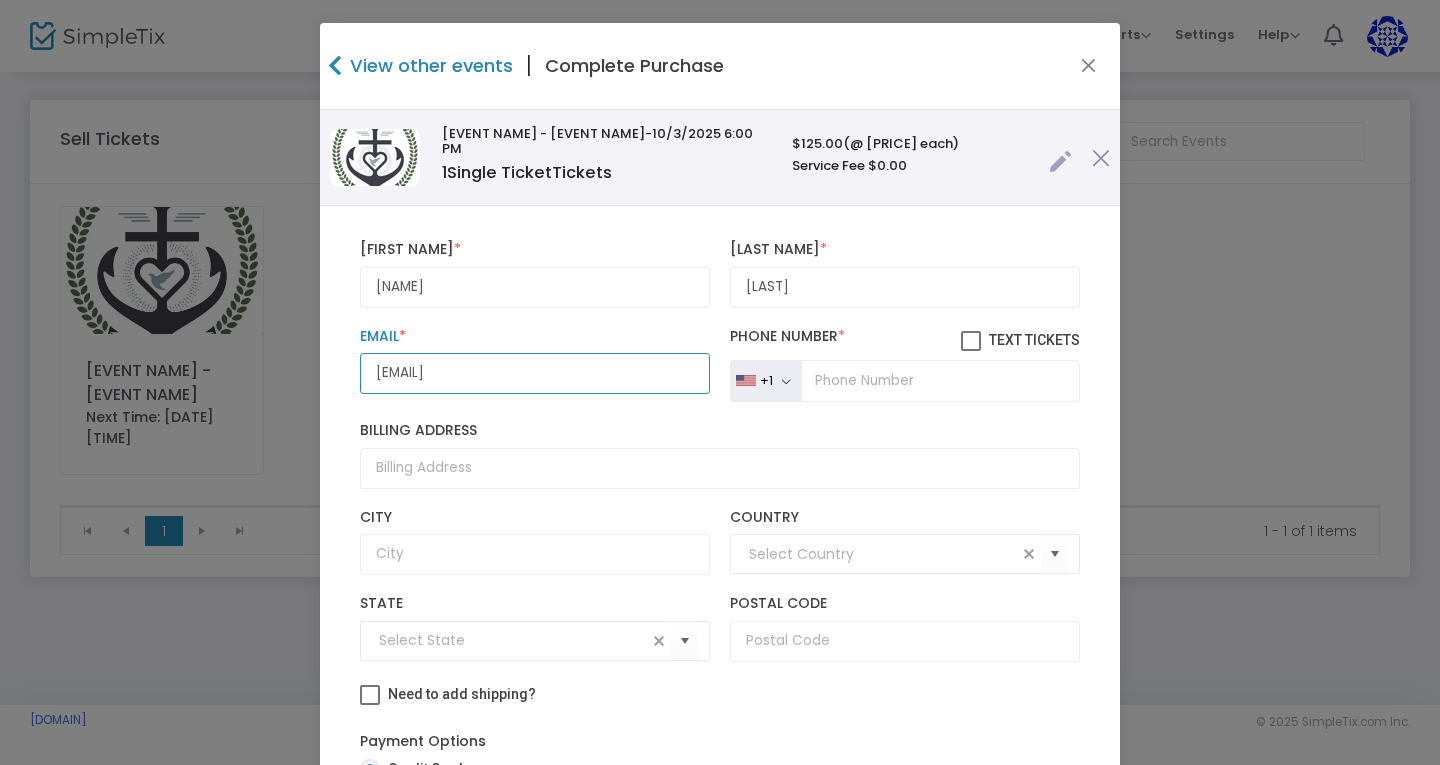 type on "goferrall@travelers.com" 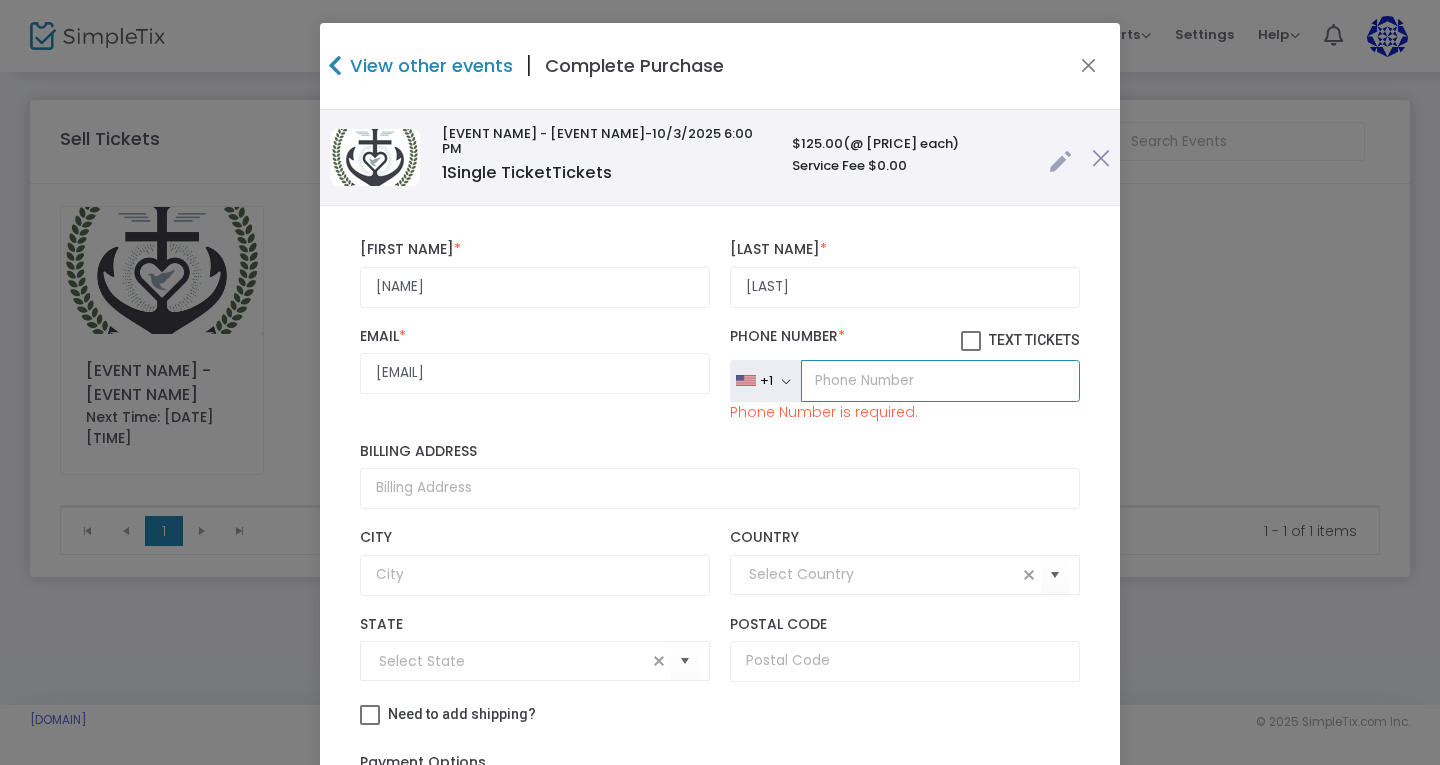 click at bounding box center (940, 381) 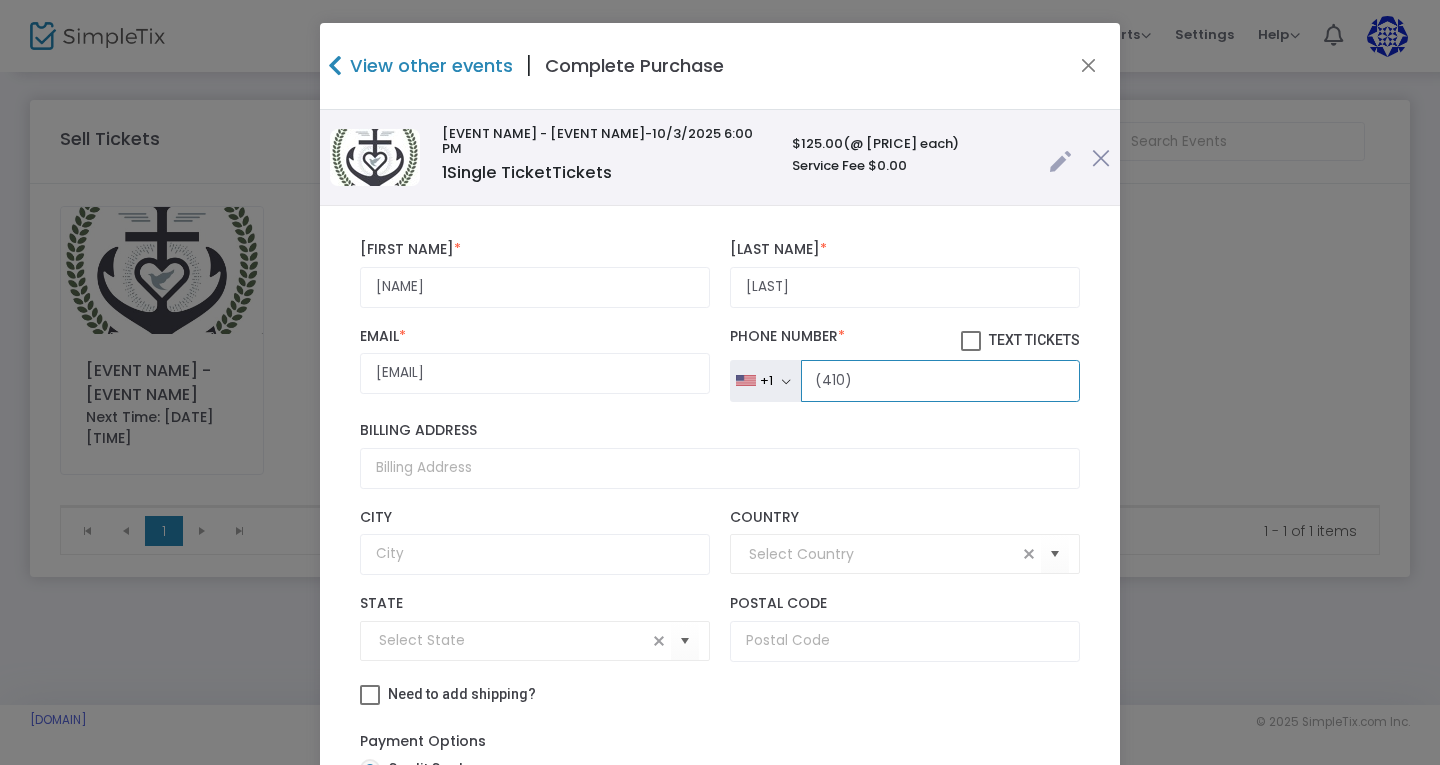 type on "(443) 986-0213" 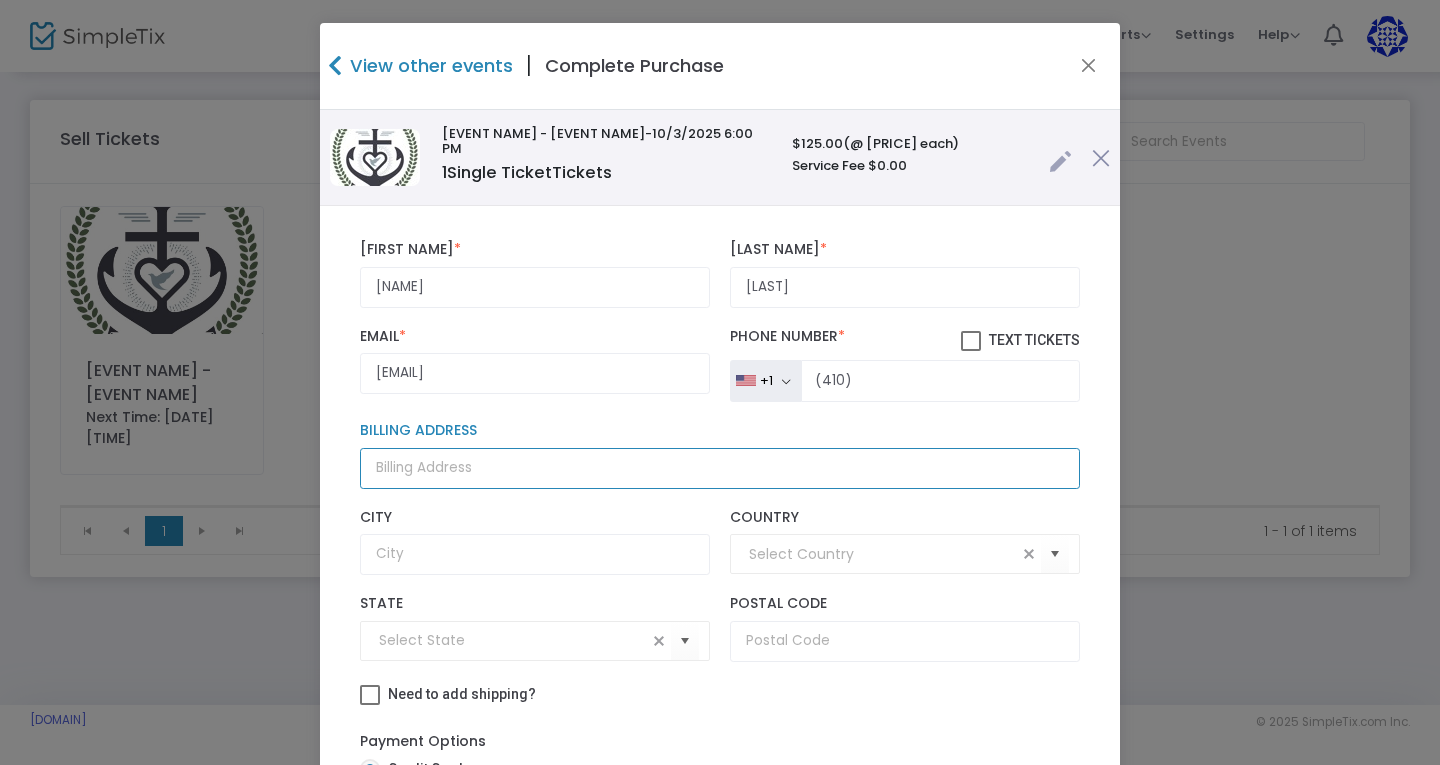 click on "Billing Address" at bounding box center [720, 468] 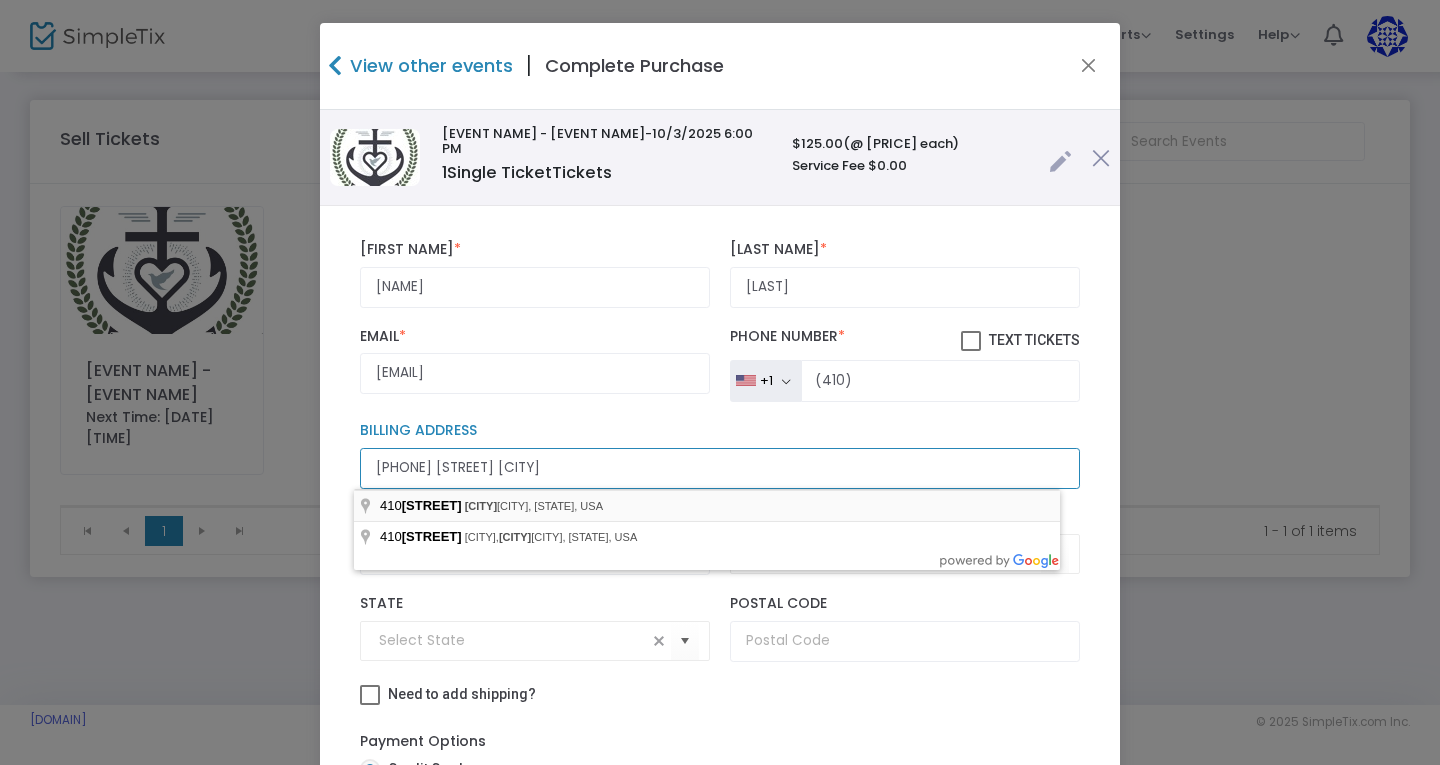 type on "410 holmes ave balti" 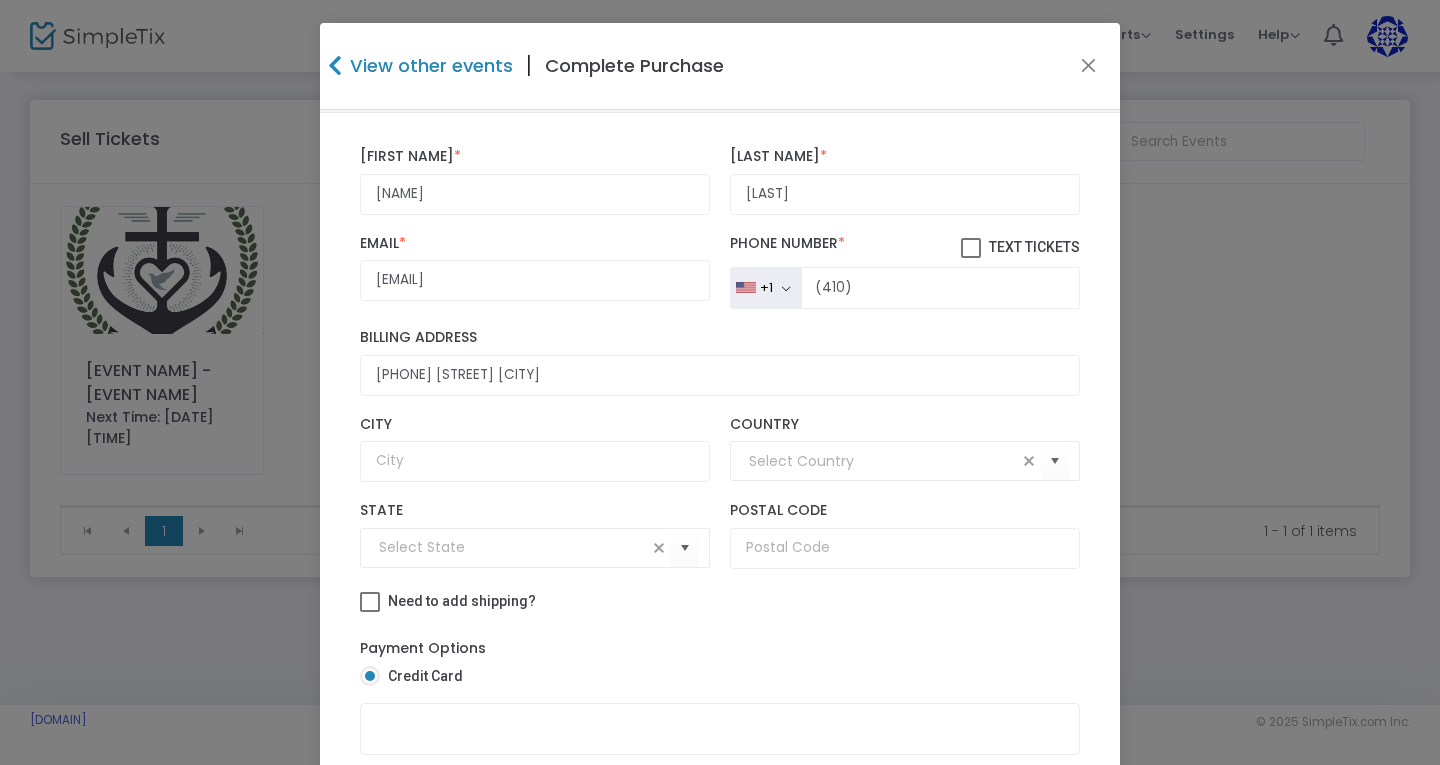 scroll, scrollTop: 111, scrollLeft: 0, axis: vertical 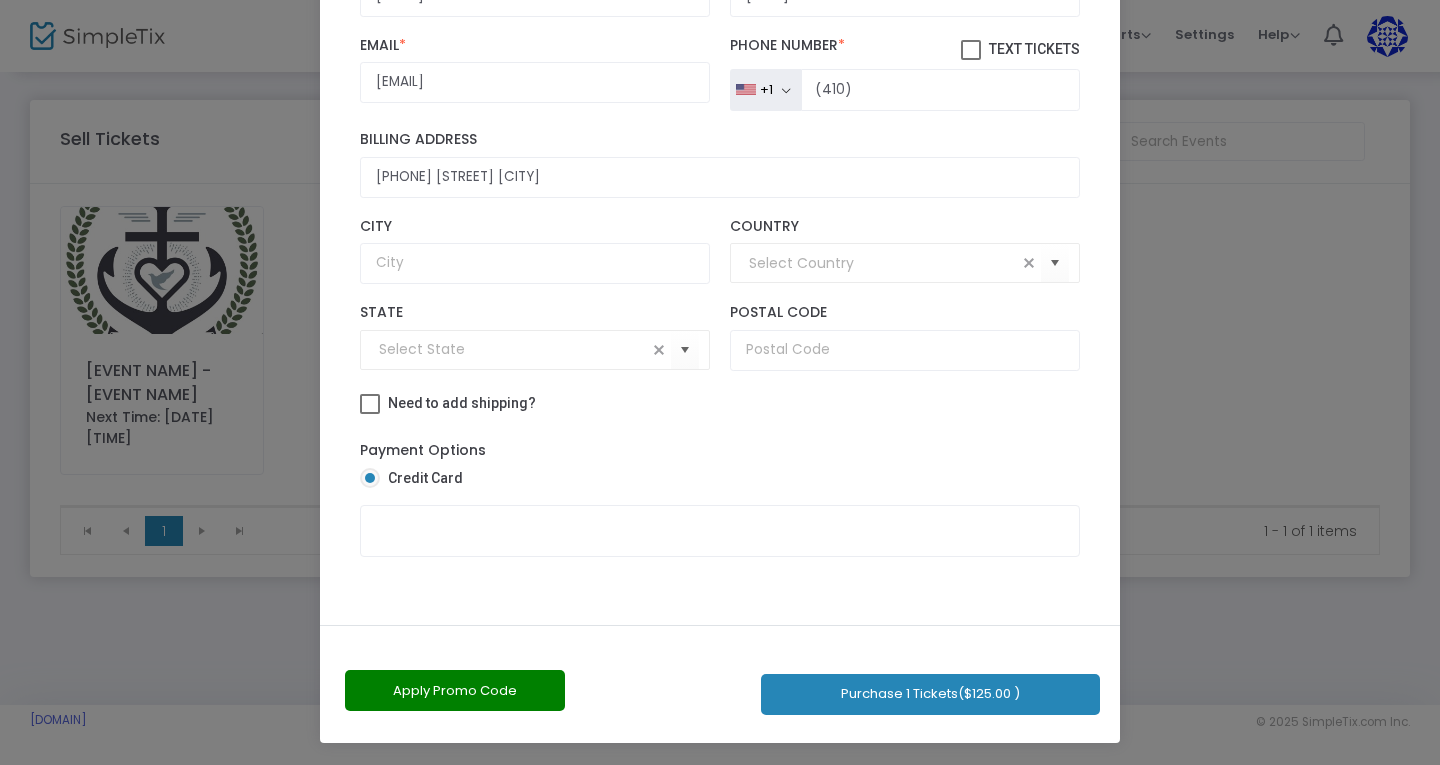 click on "Apply Promo Code" 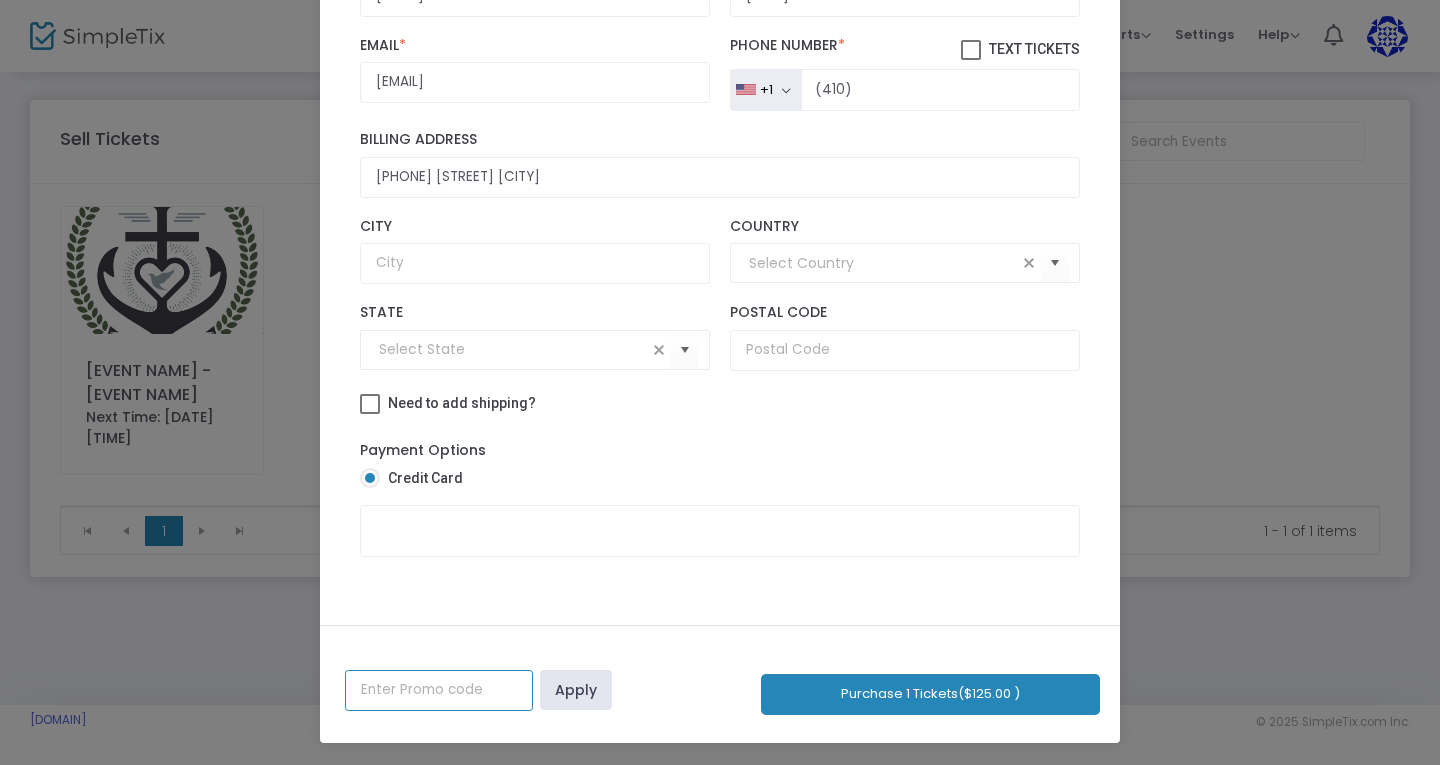click 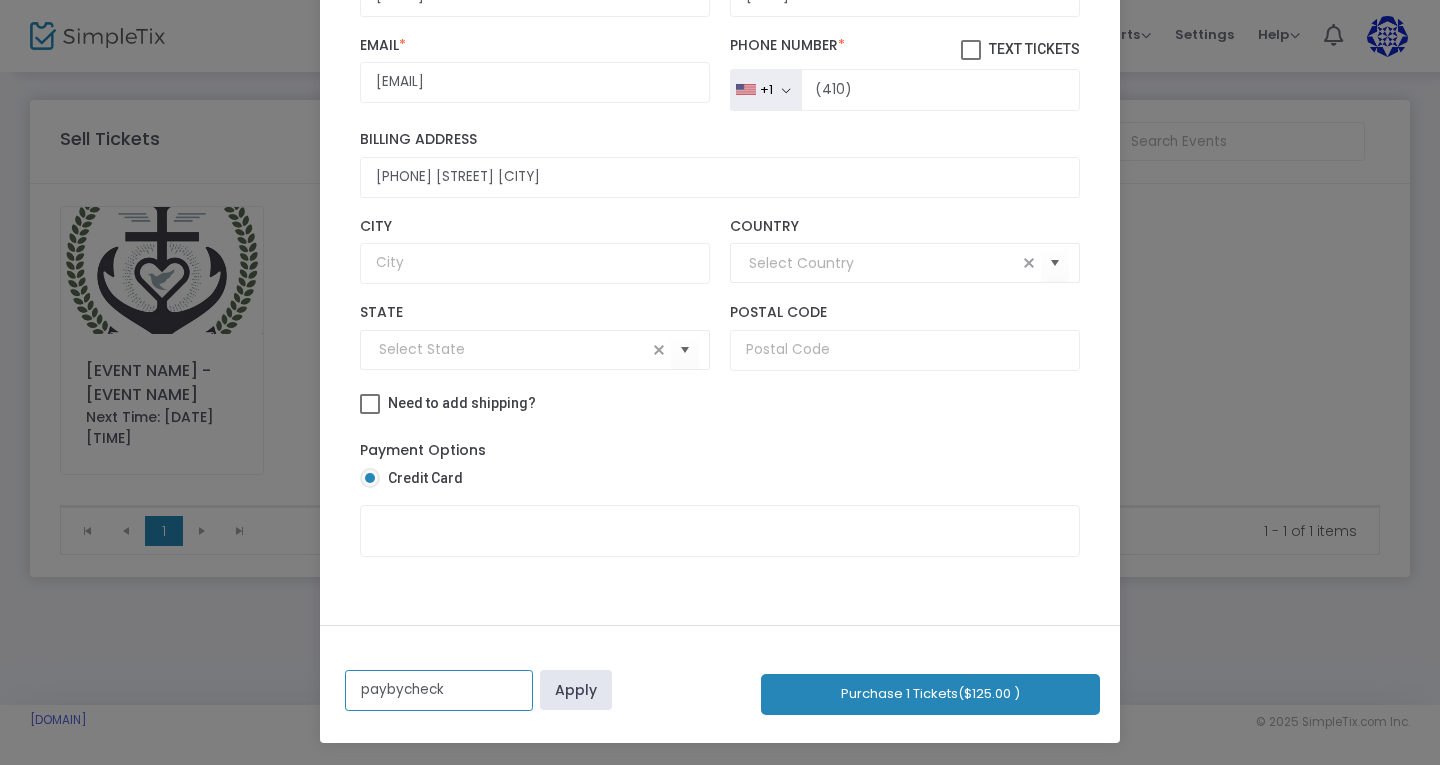 type on "paybycheck" 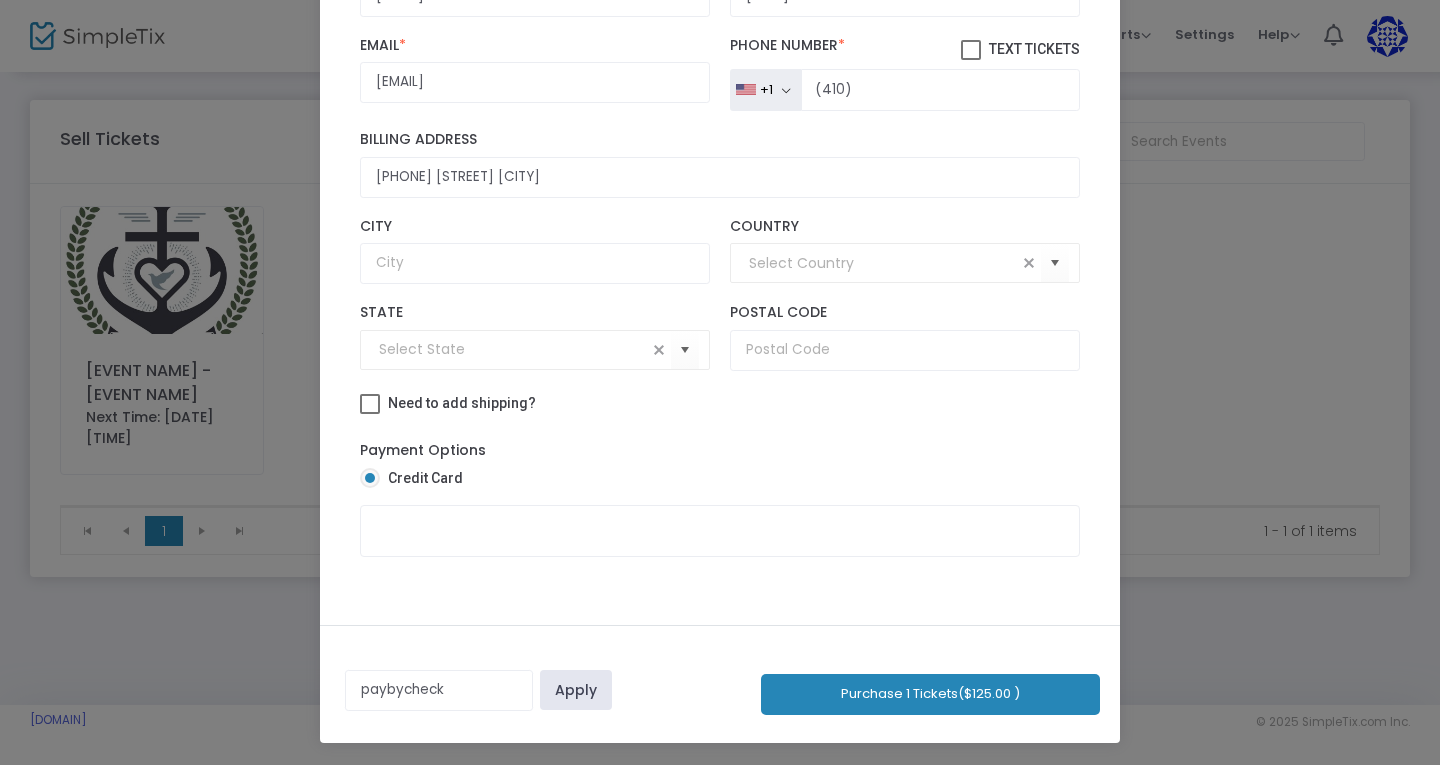click on "Apply" 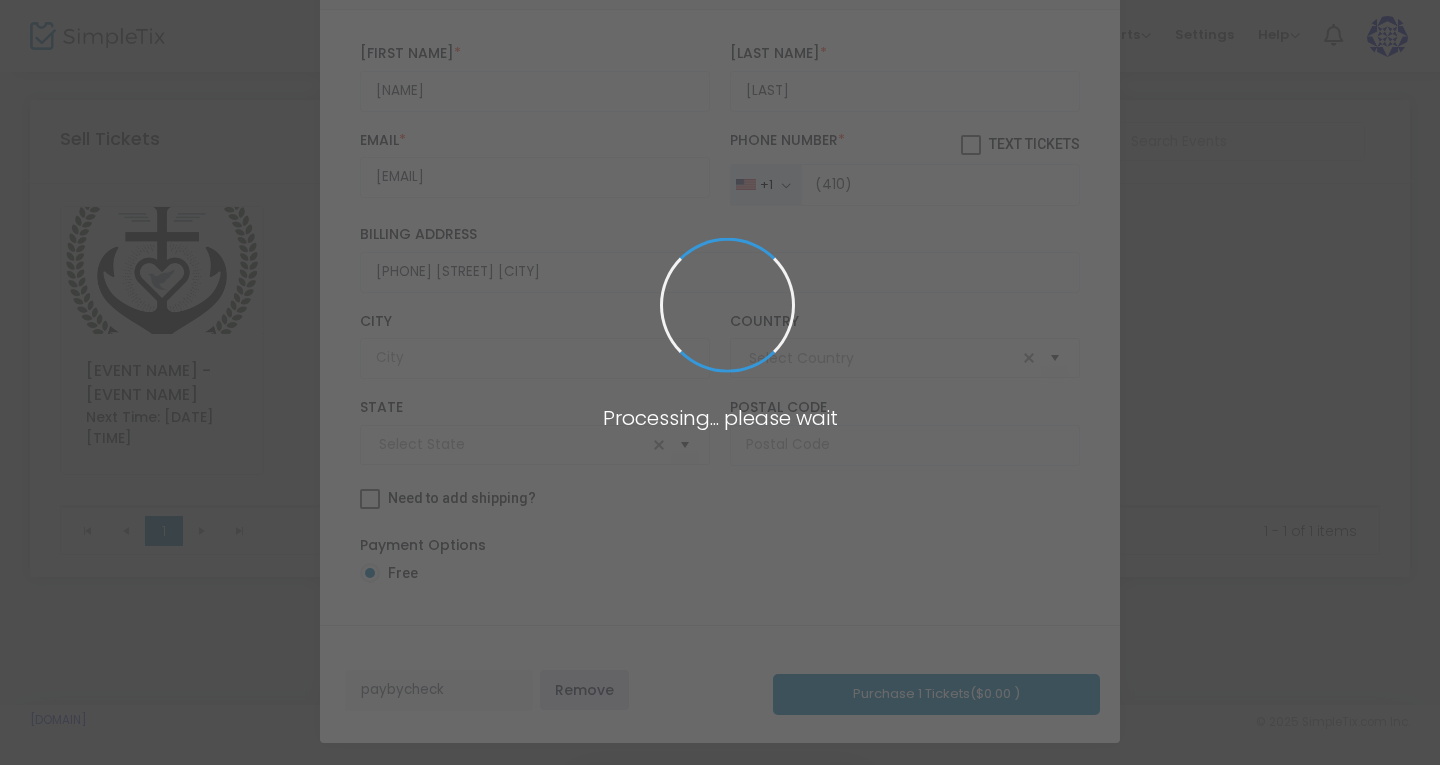 scroll, scrollTop: 16, scrollLeft: 0, axis: vertical 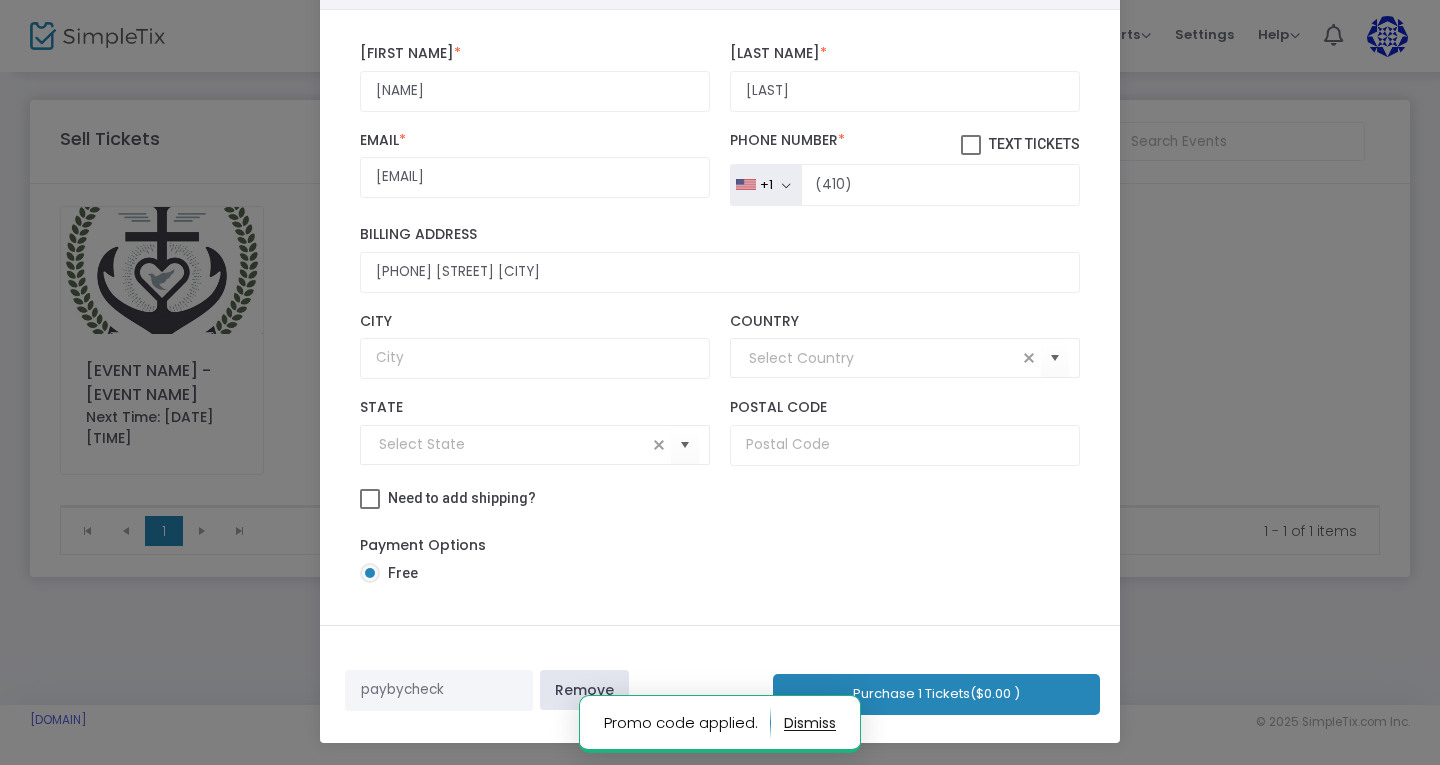 click on "Purchase 1 Tickets  ($0.00 )" 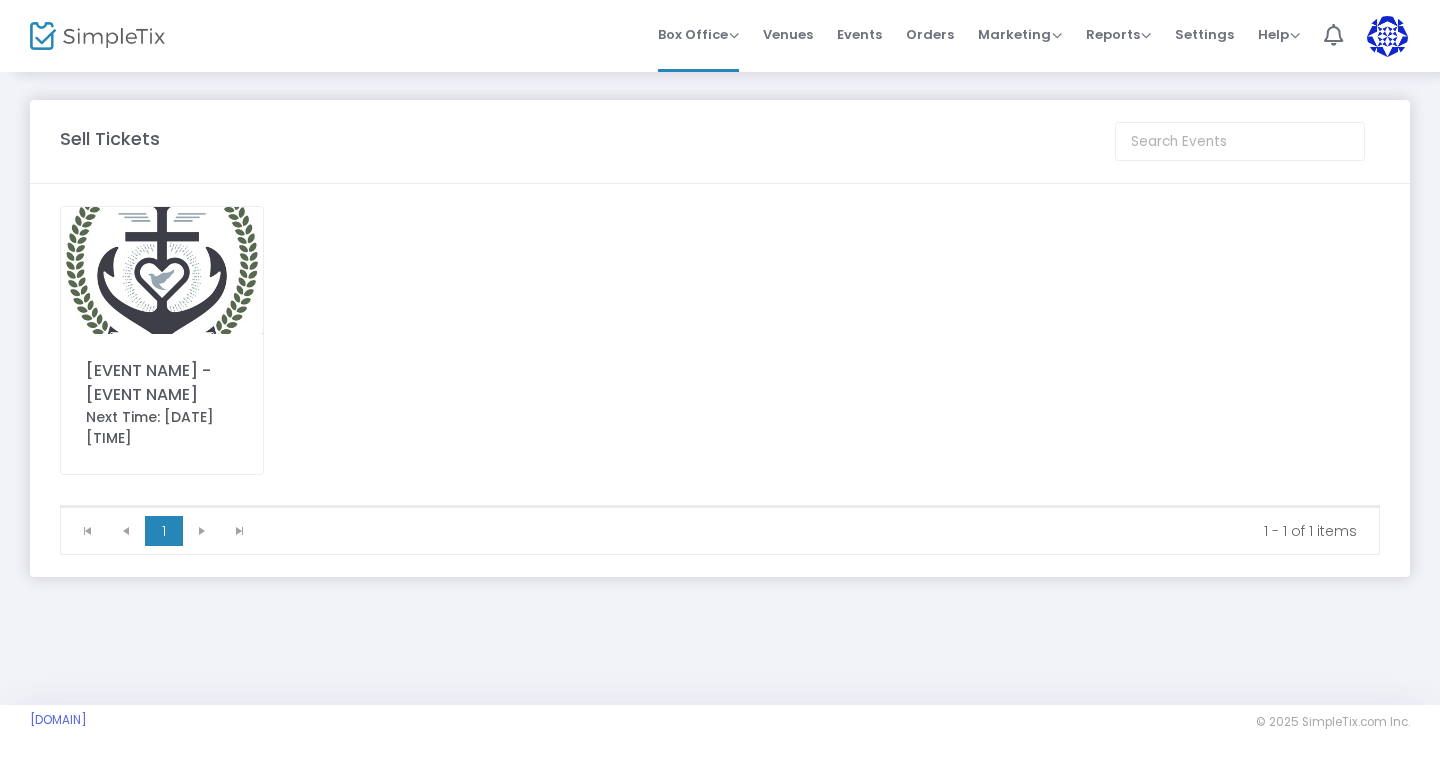 click on "St. Mark Parish Community Gala - Anchoring Hope for the Future" 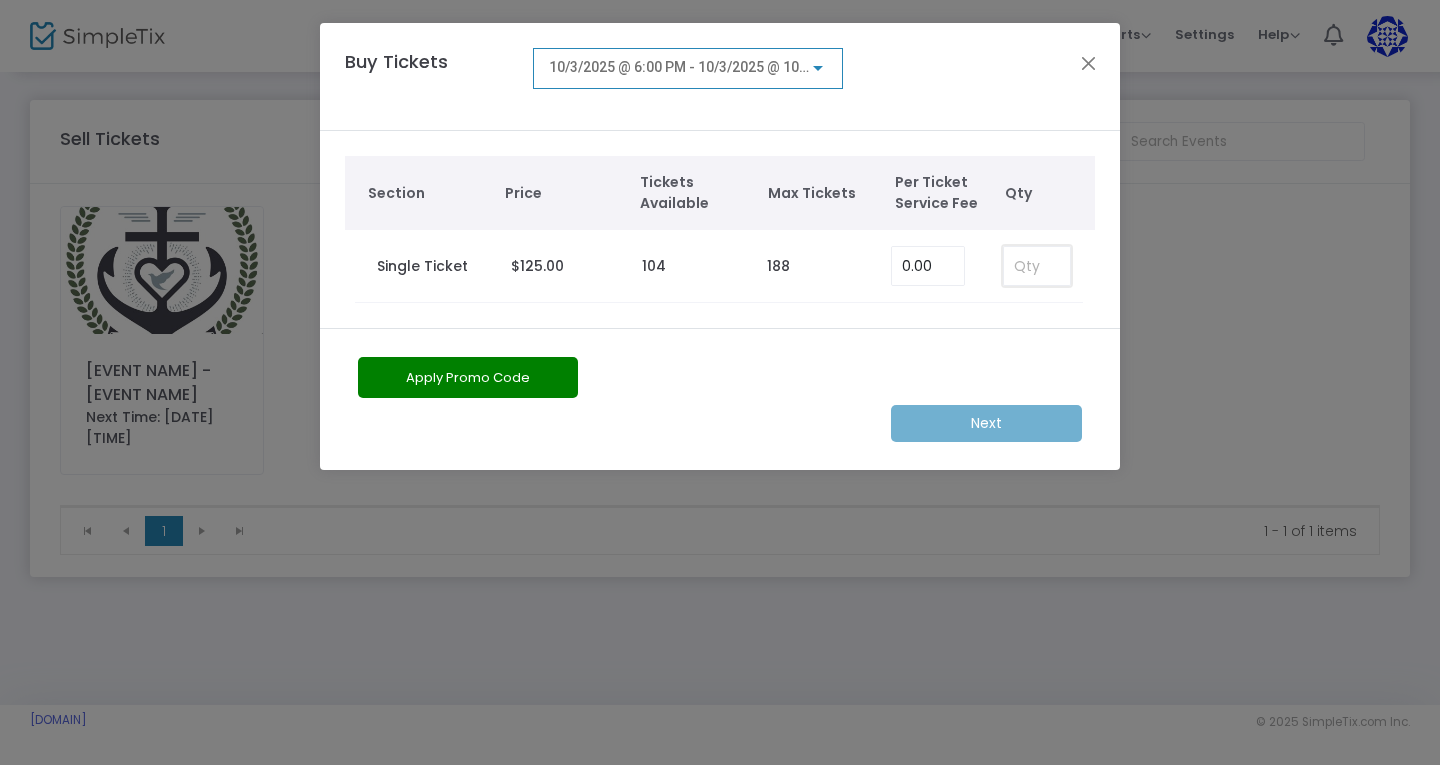 click at bounding box center [1037, 266] 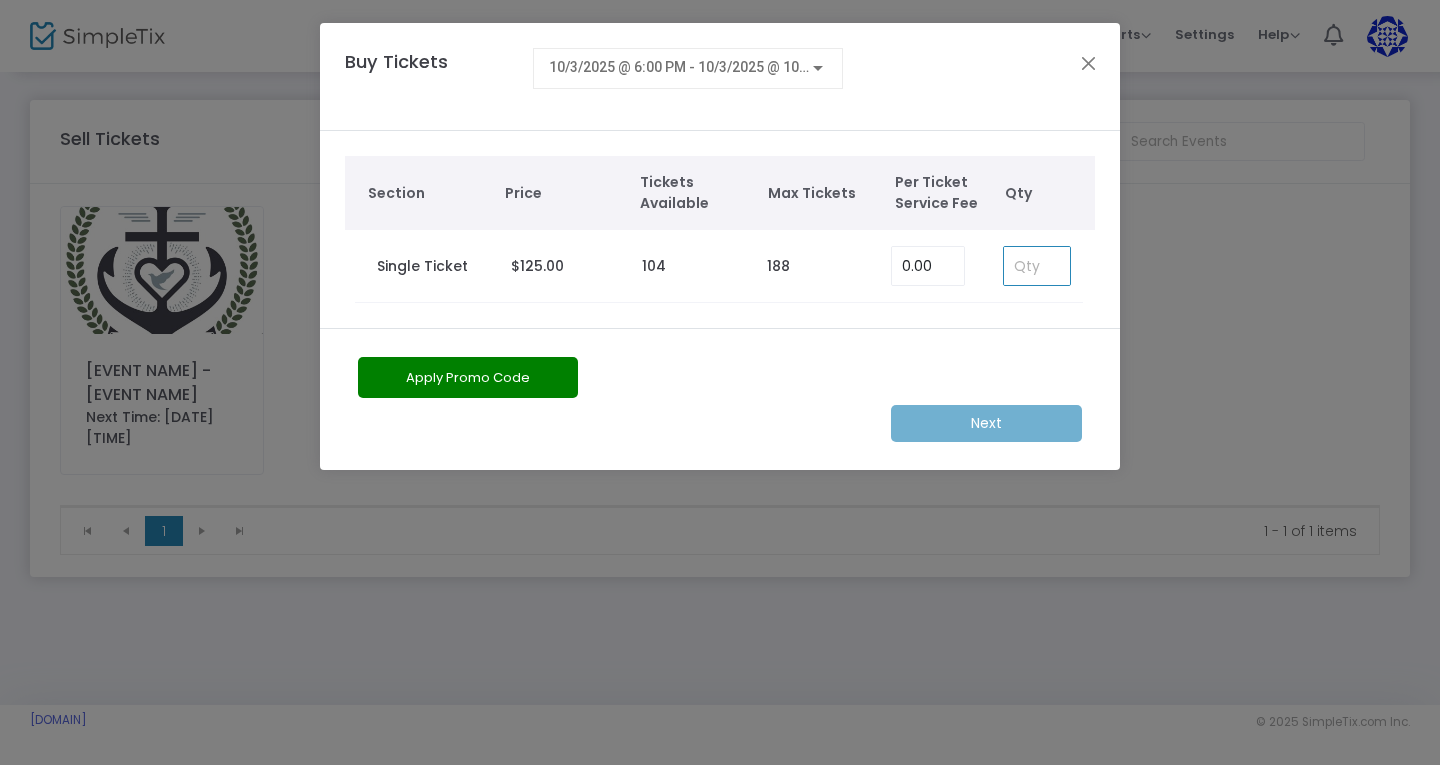 click at bounding box center (1037, 266) 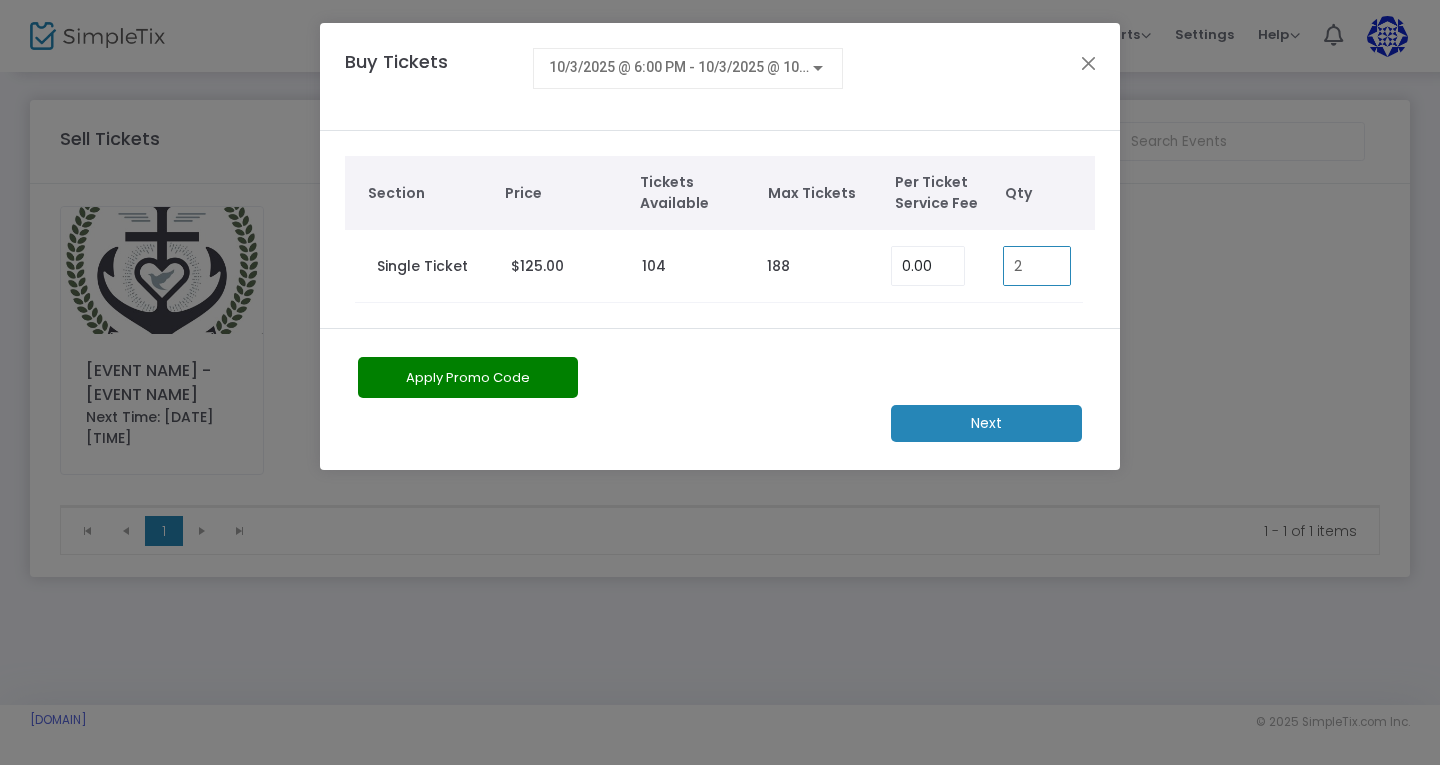 type on "2" 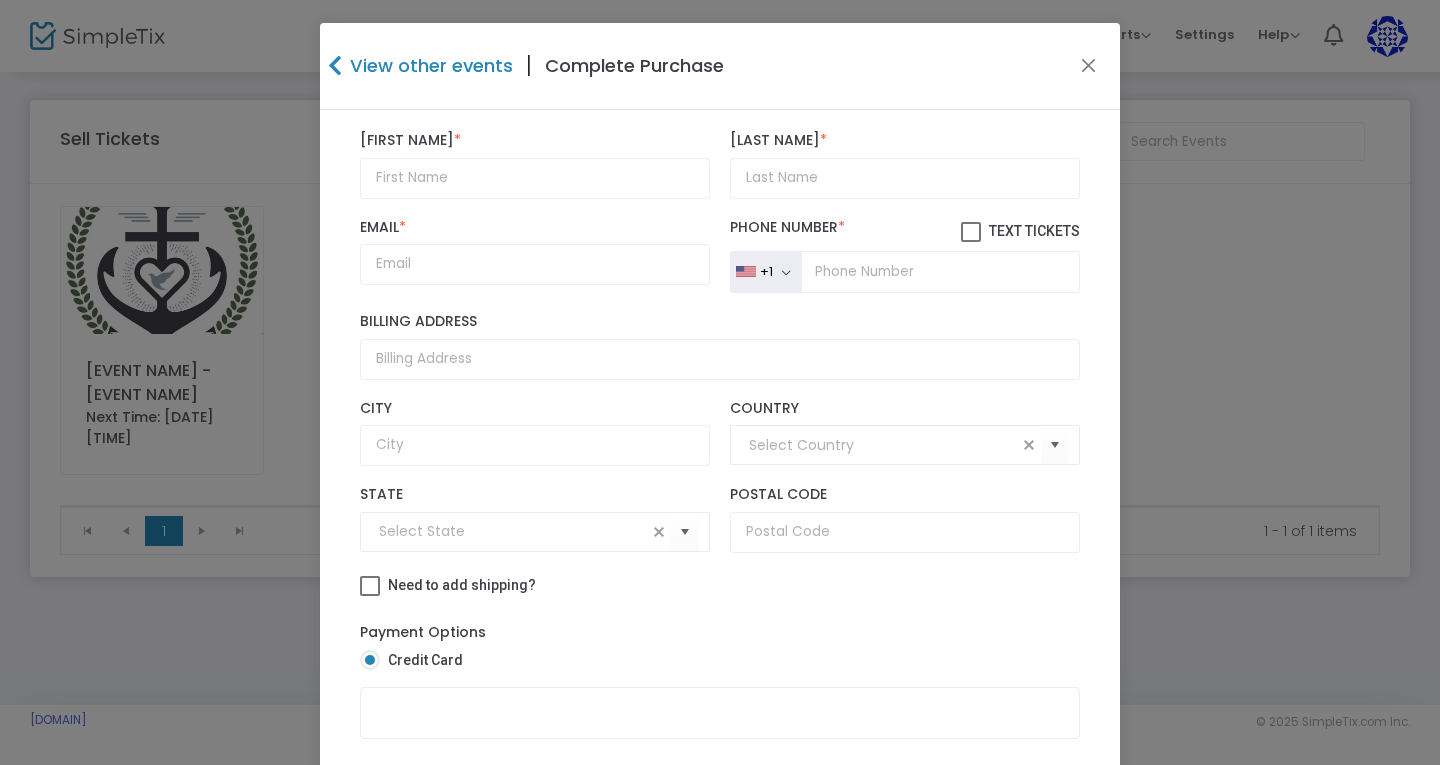 scroll, scrollTop: 111, scrollLeft: 0, axis: vertical 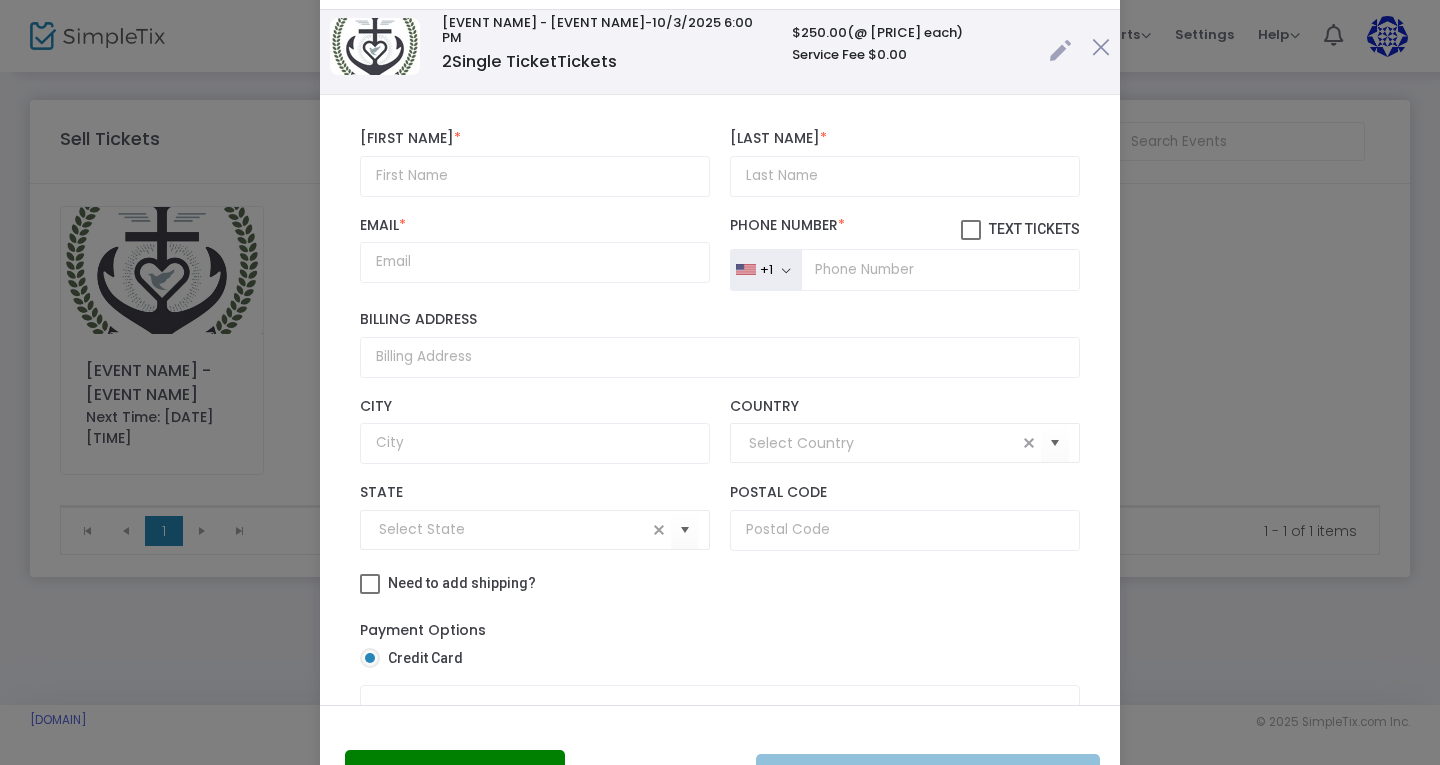 click 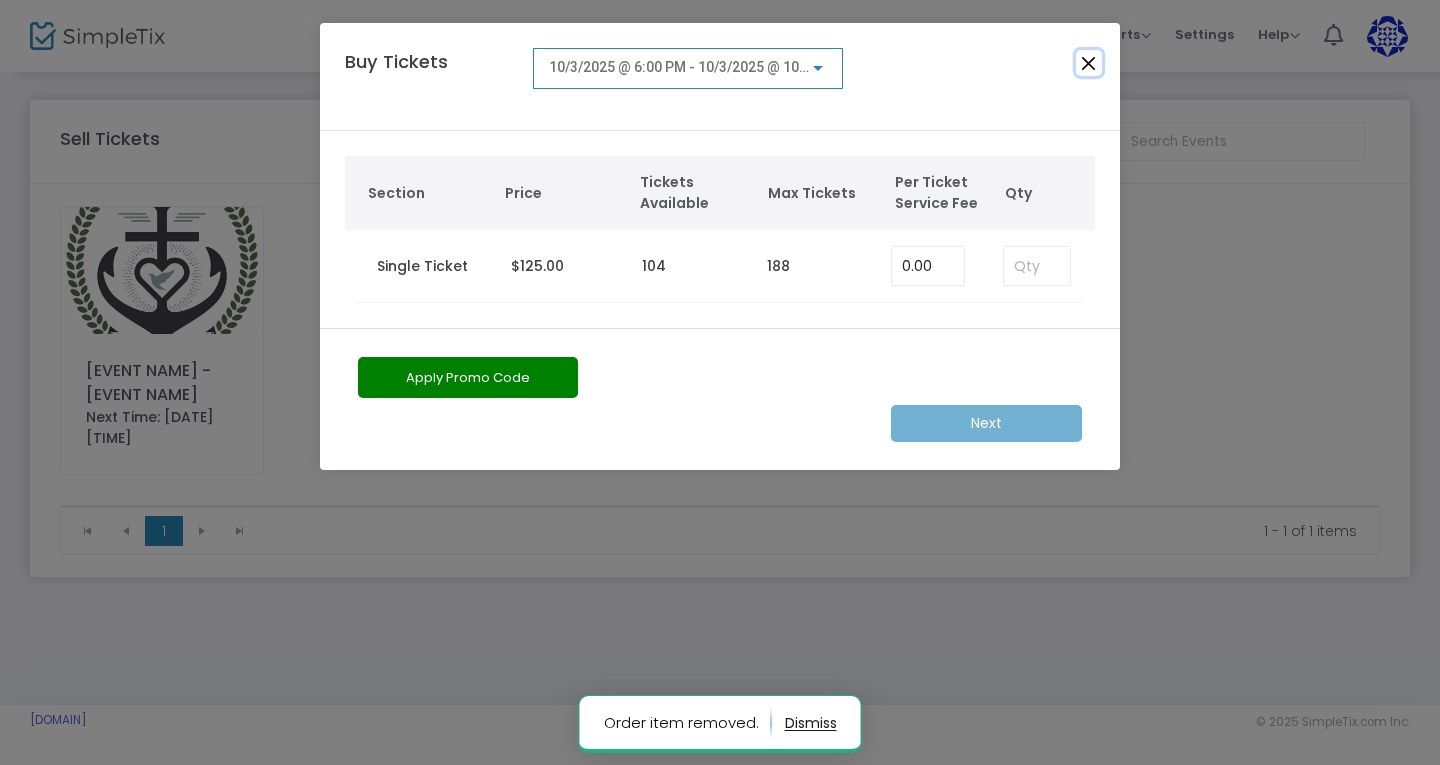 click 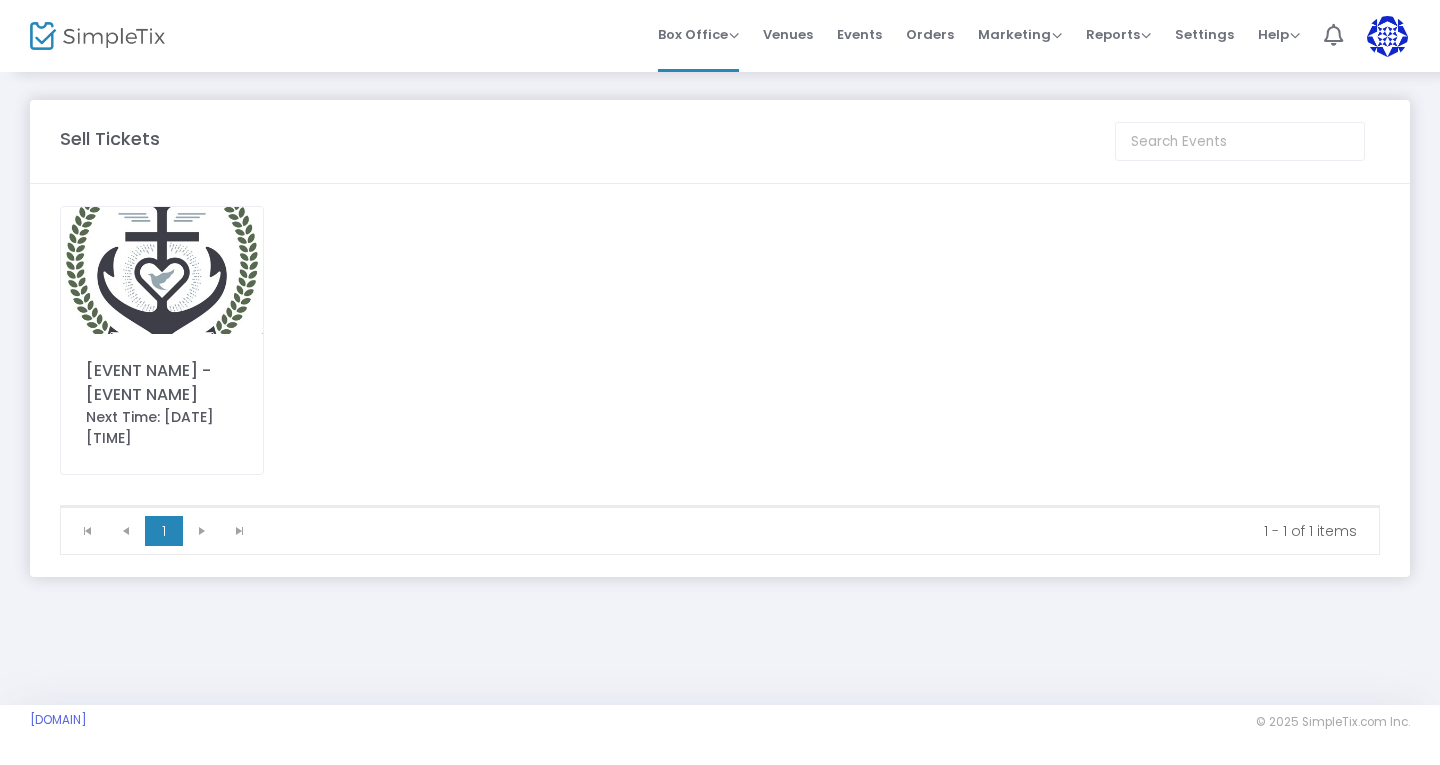 click on "St. Mark Parish Community Gala - Anchoring Hope for the Future" 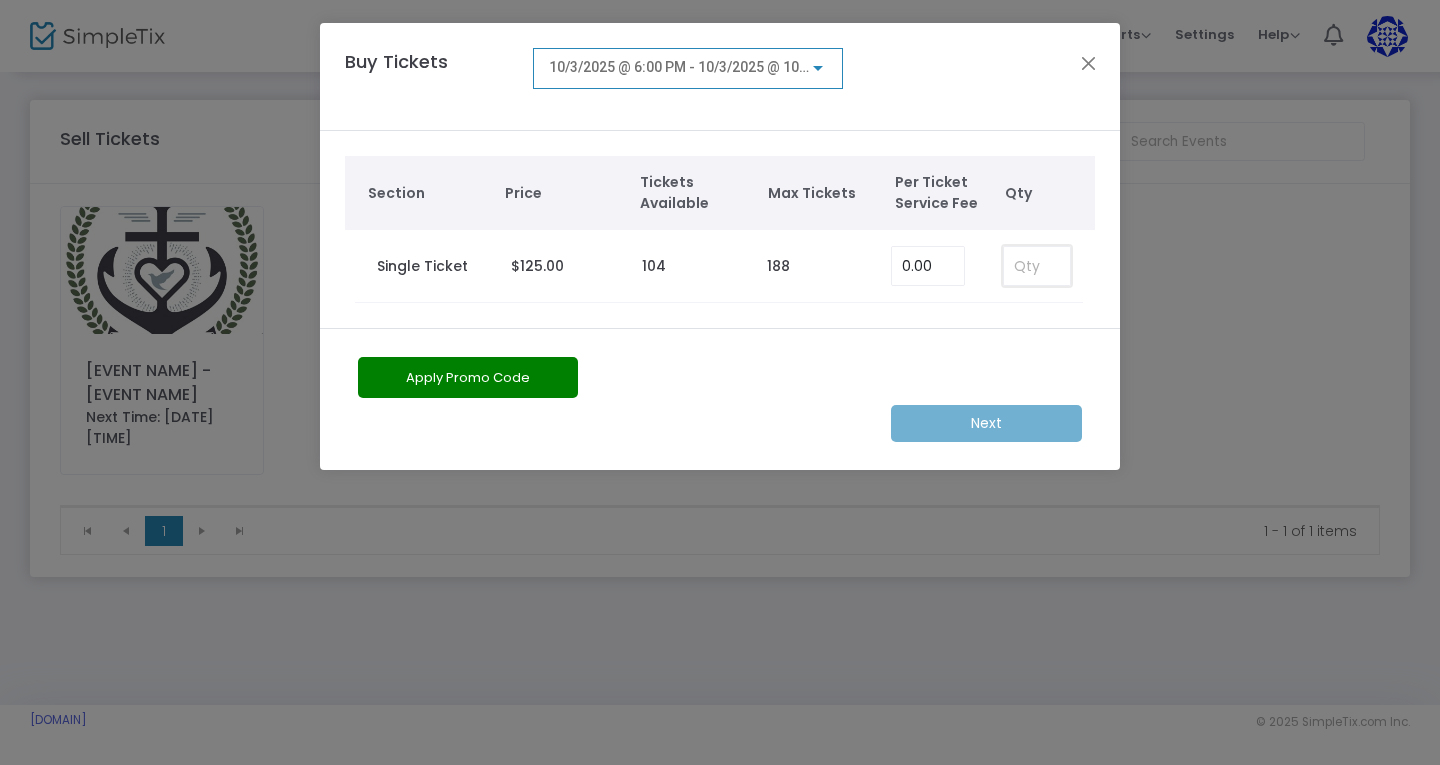 click at bounding box center (1037, 266) 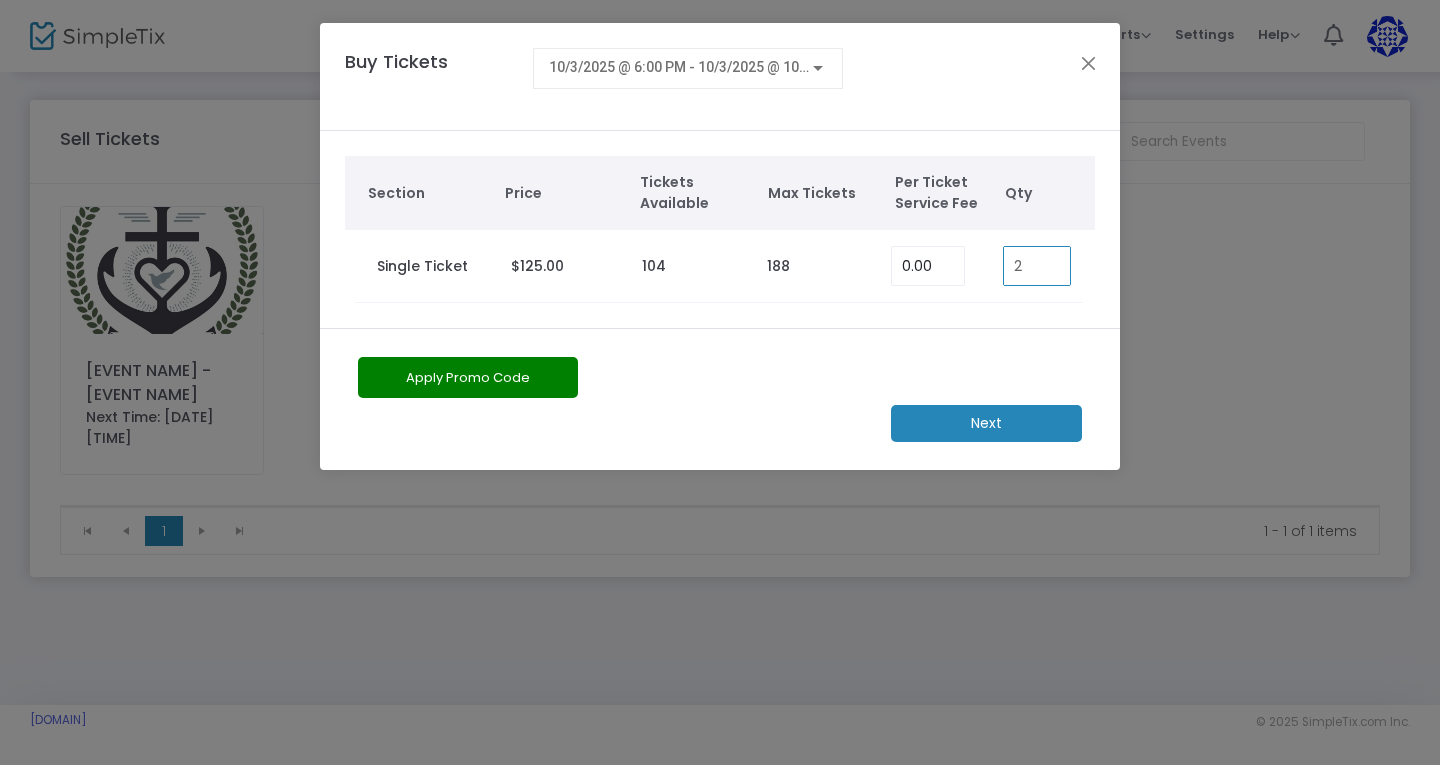 type on "2" 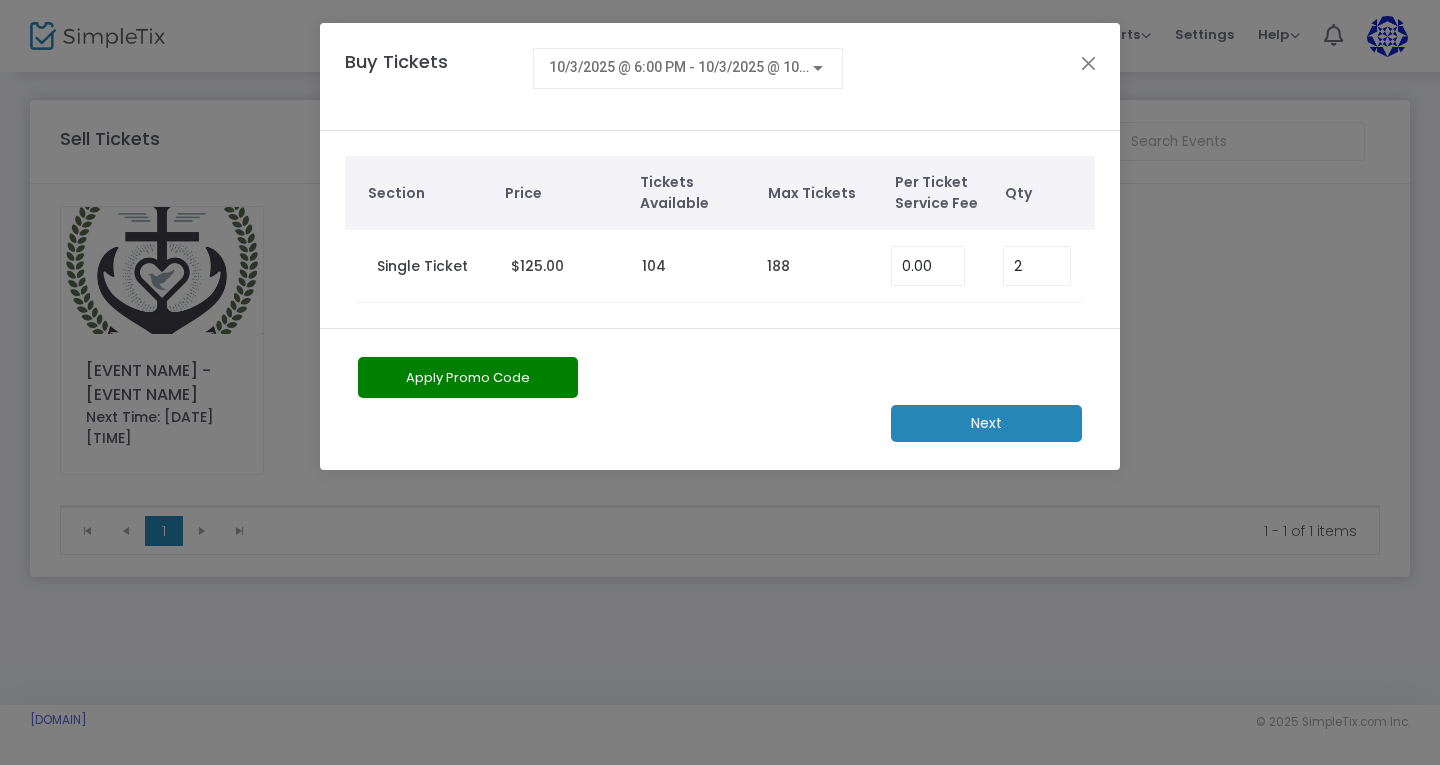 click on "Next" 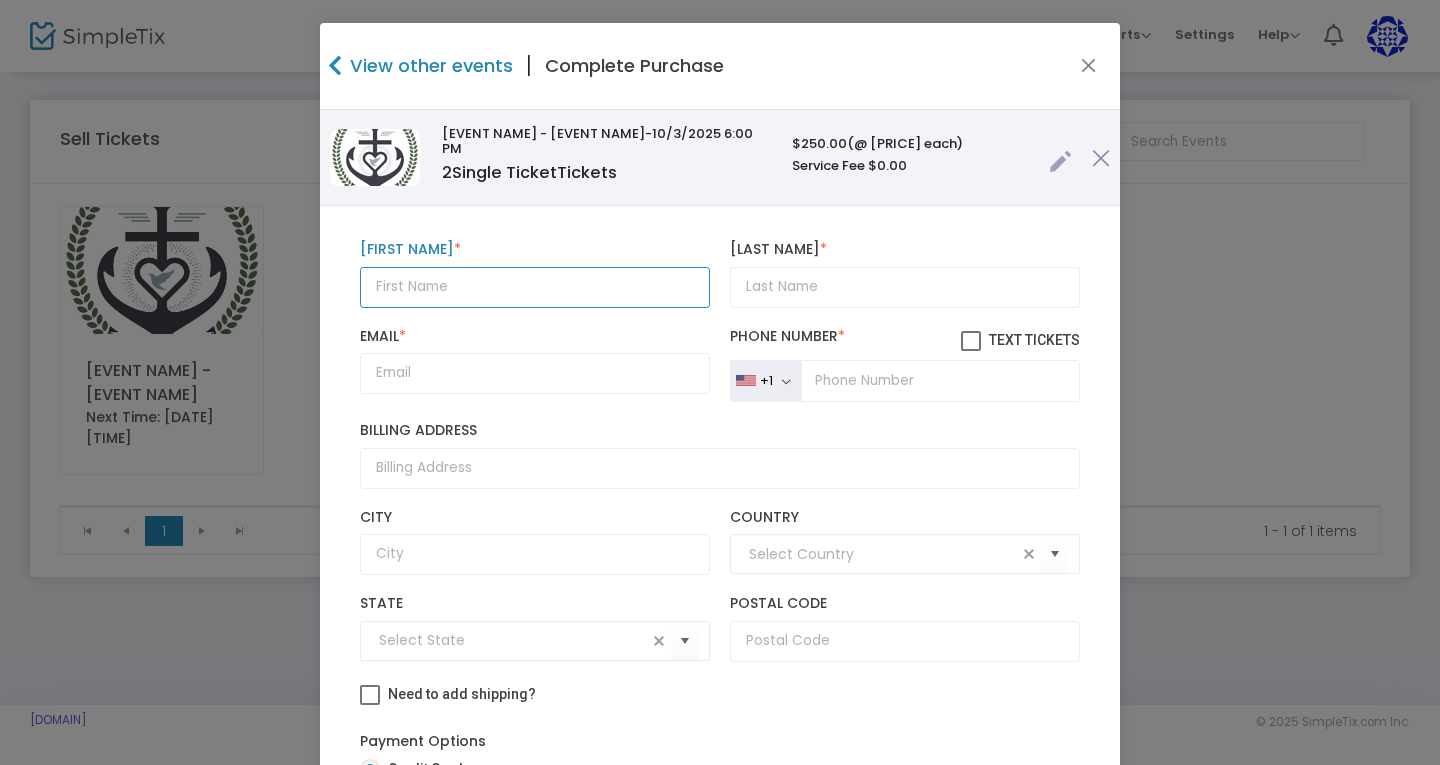 click at bounding box center [535, 287] 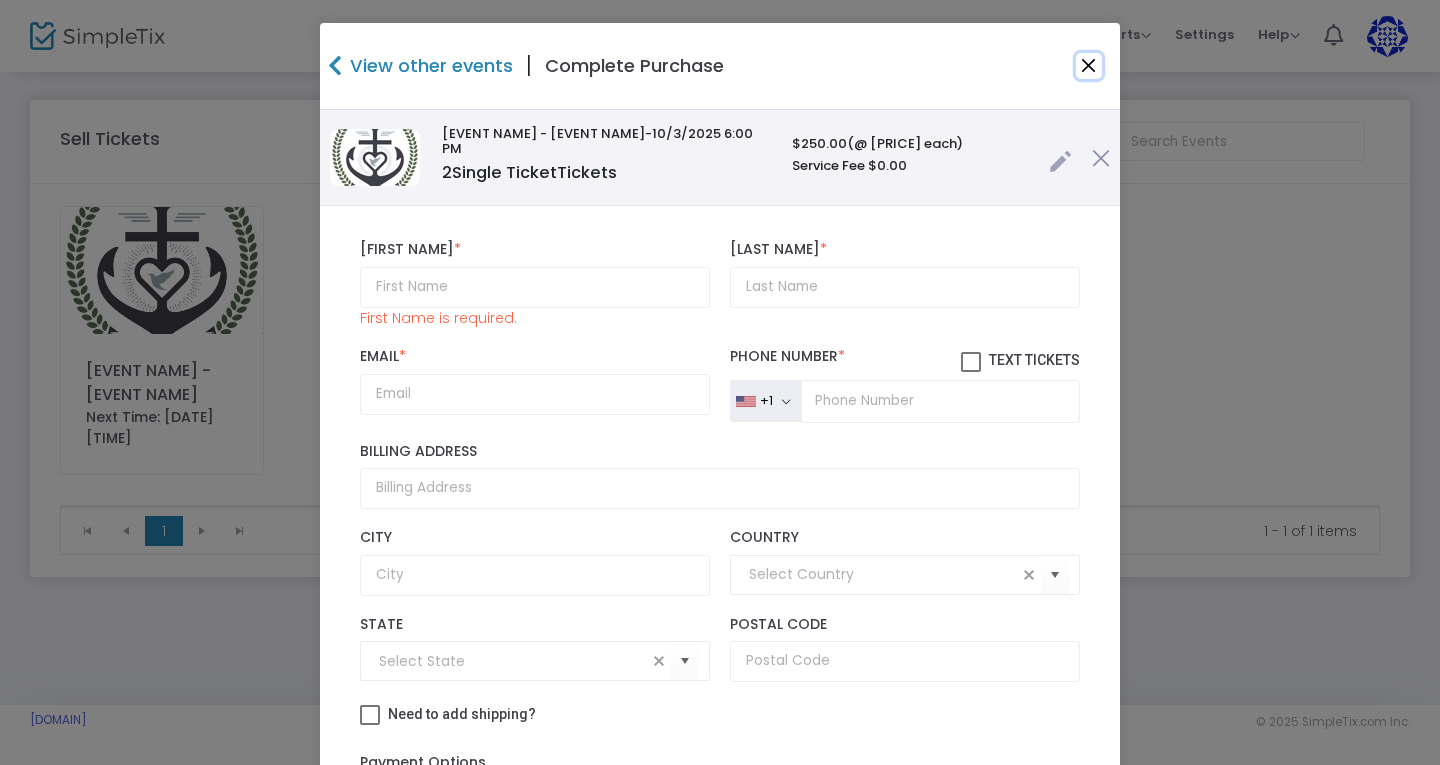 click 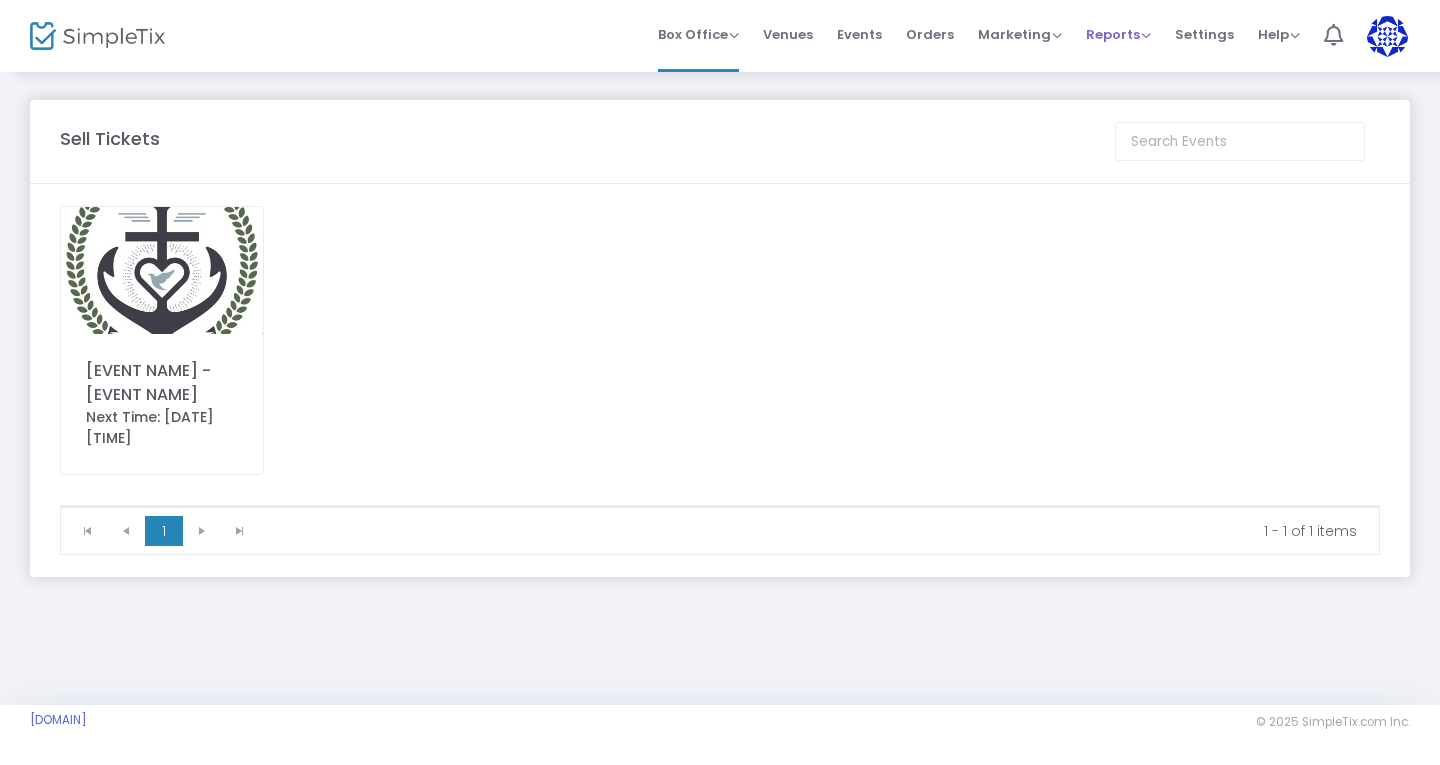 click on "Reports" at bounding box center [1118, 34] 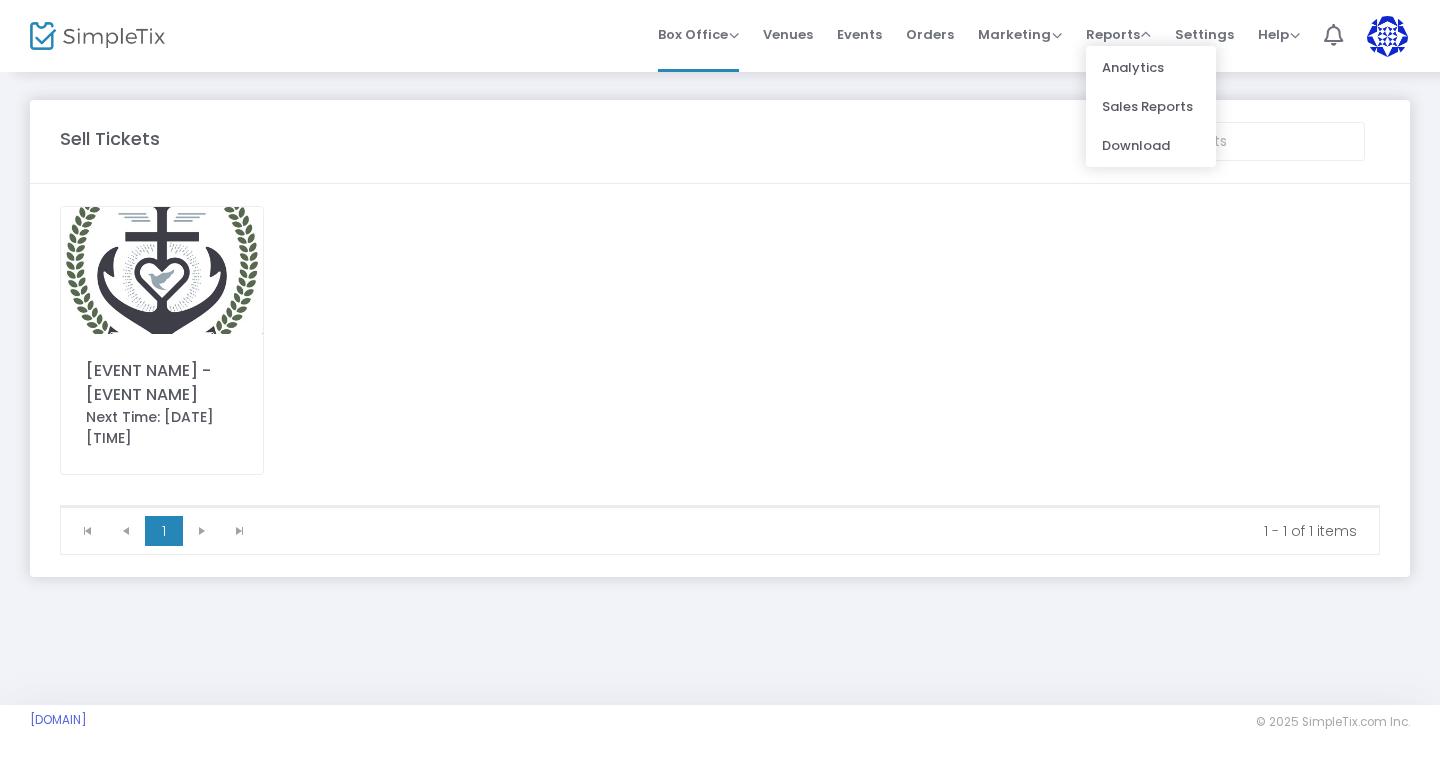 click on "Box Office   Sell Tickets   Bookings   Sell Season Pass   Venues   Memberships   Events   Orders   Marketing   Promo Codes   Quantity Discounts   Affiliate   Reports   Analytics   Sales Reports   Download   Settings   Help   View Docs   Contact Support  1  Tom Walter   twalter684@gmail.com   Role: ADMIN   Section   Your Profile   Create a site for a new organization  Logout" at bounding box center [847, 36] 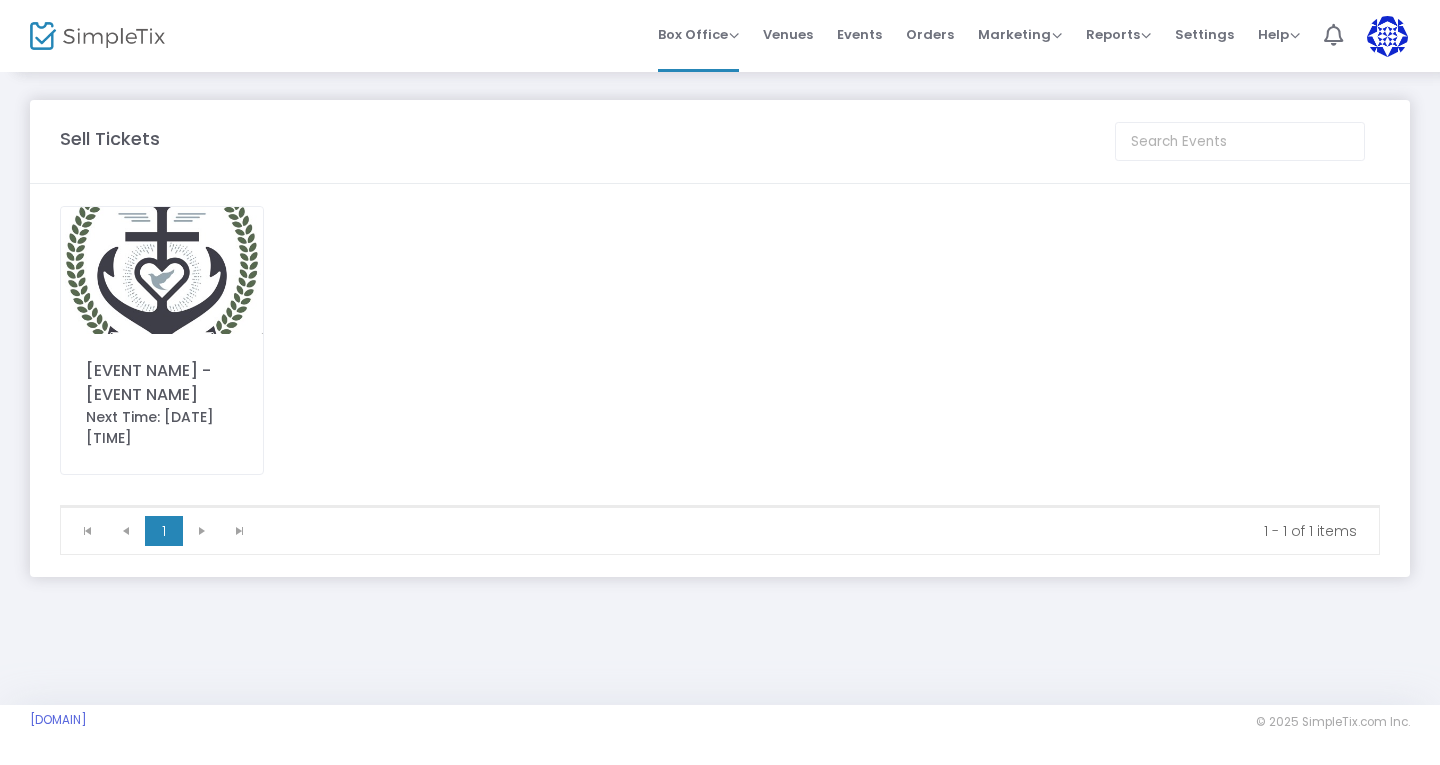 click on "St. Mark Parish Community Gala - Anchoring Hope for the Future" 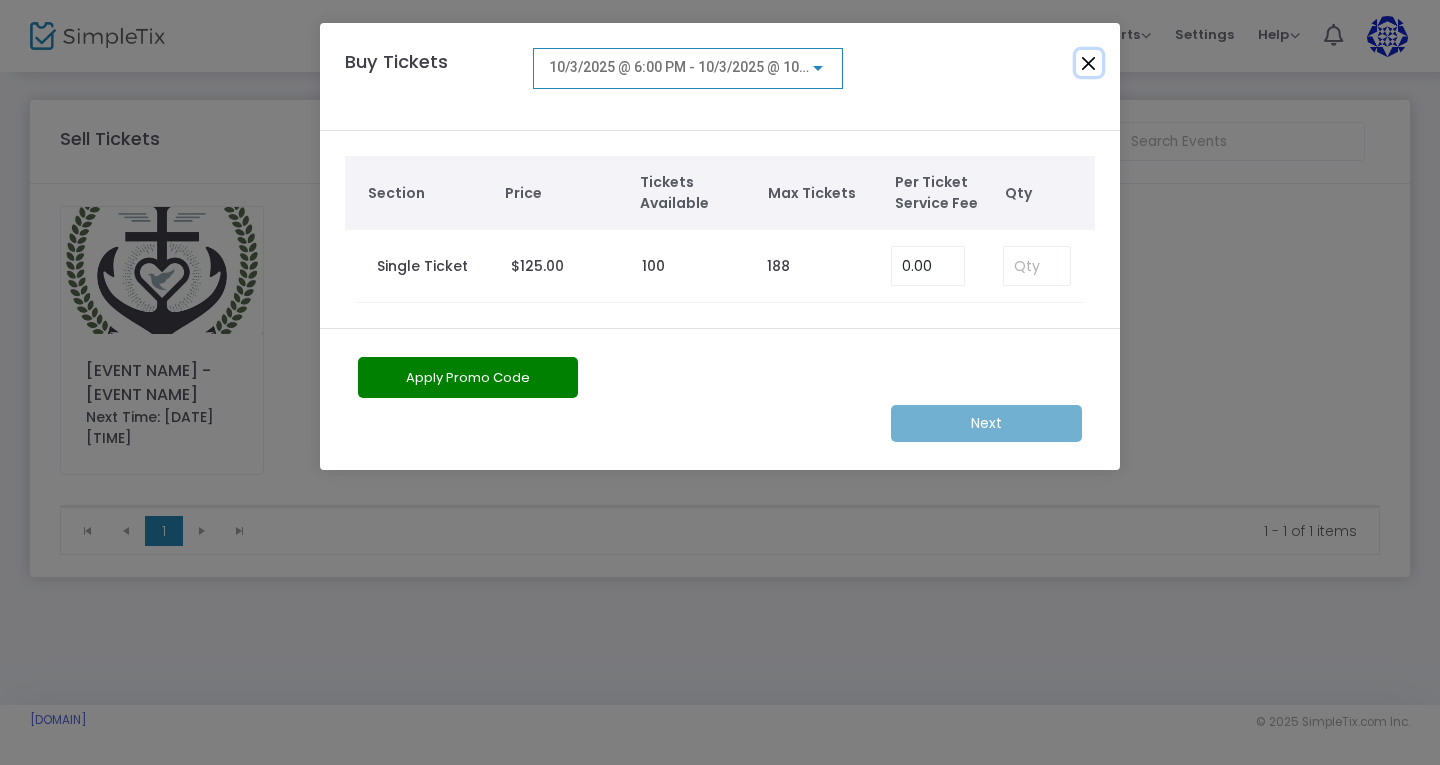click 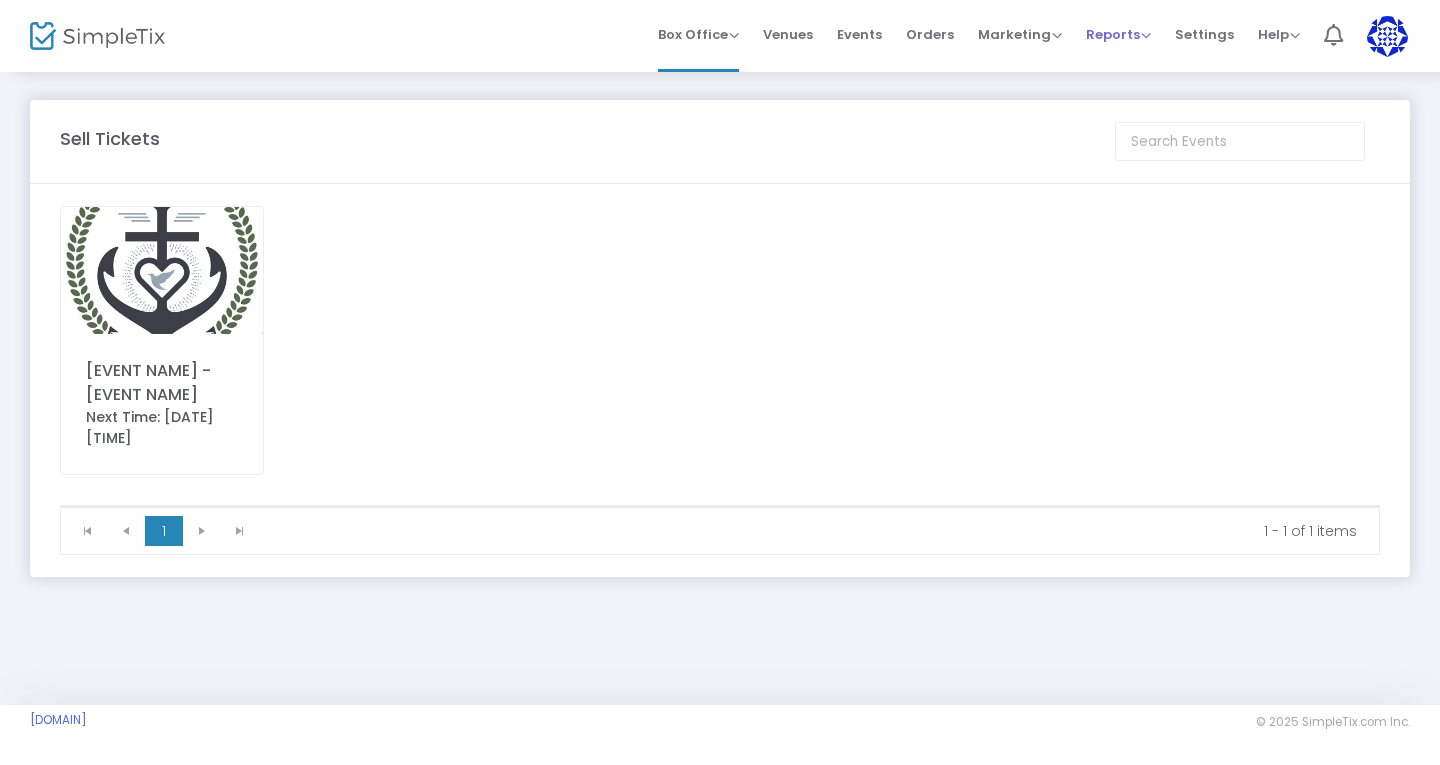 click on "Reports" at bounding box center [1118, 34] 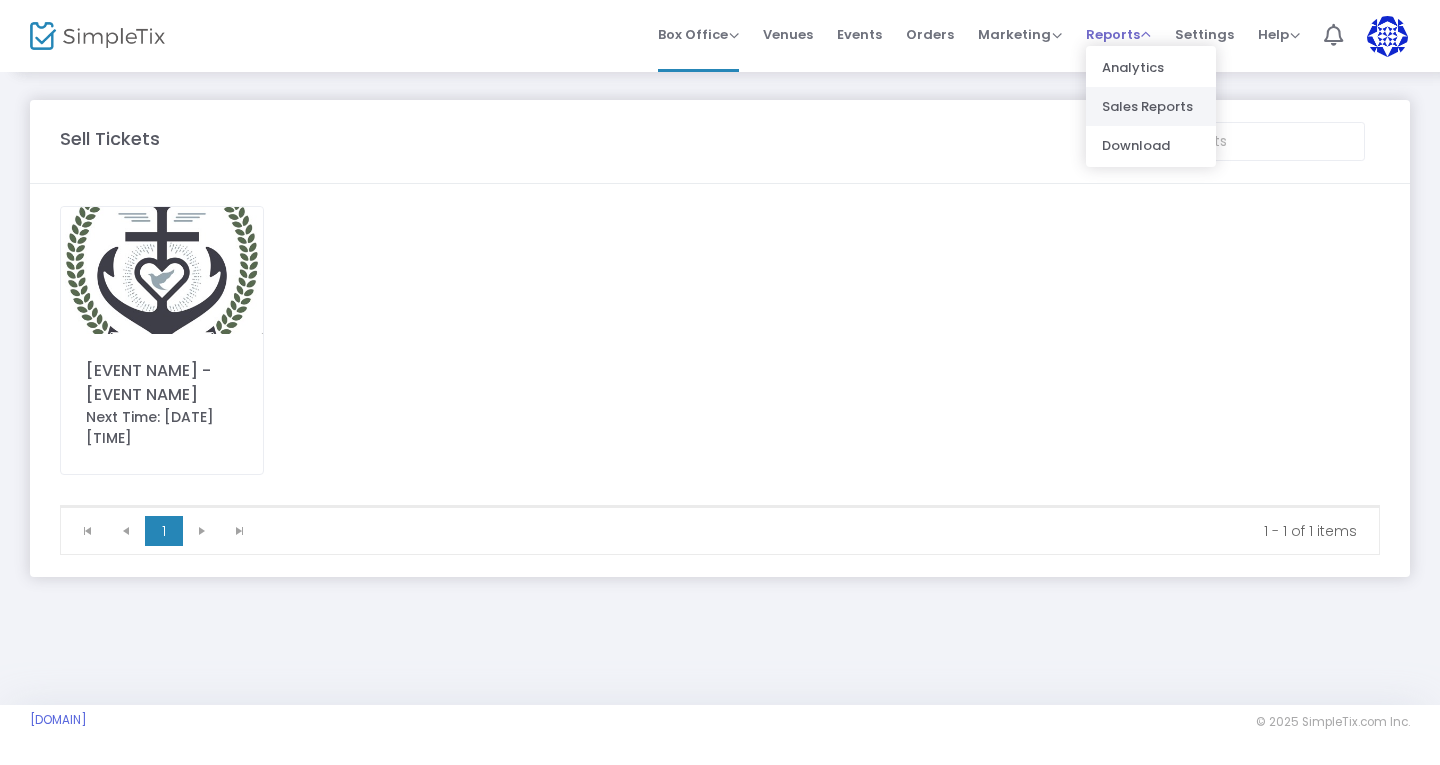 click on "Sales Reports" at bounding box center [1151, 106] 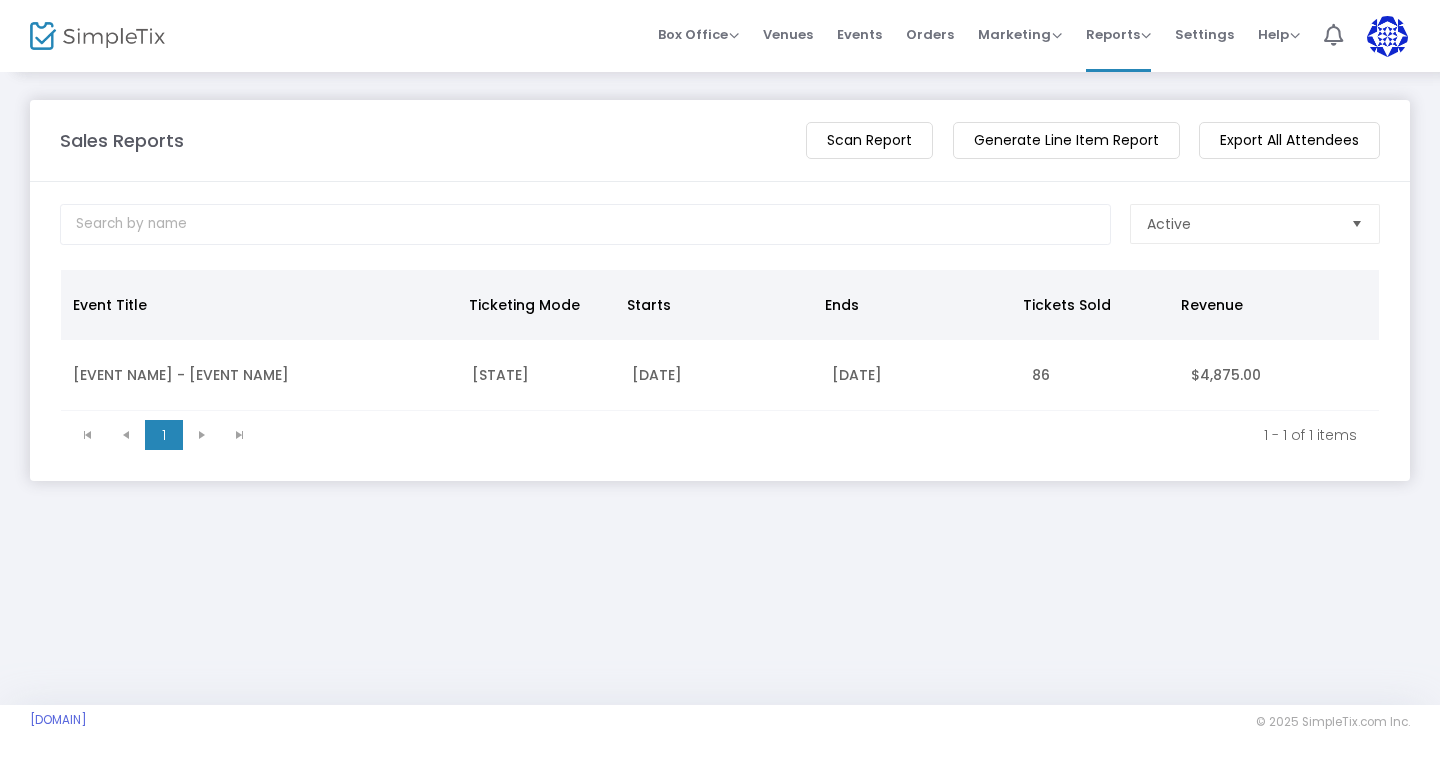 click on "Export All Attendees" 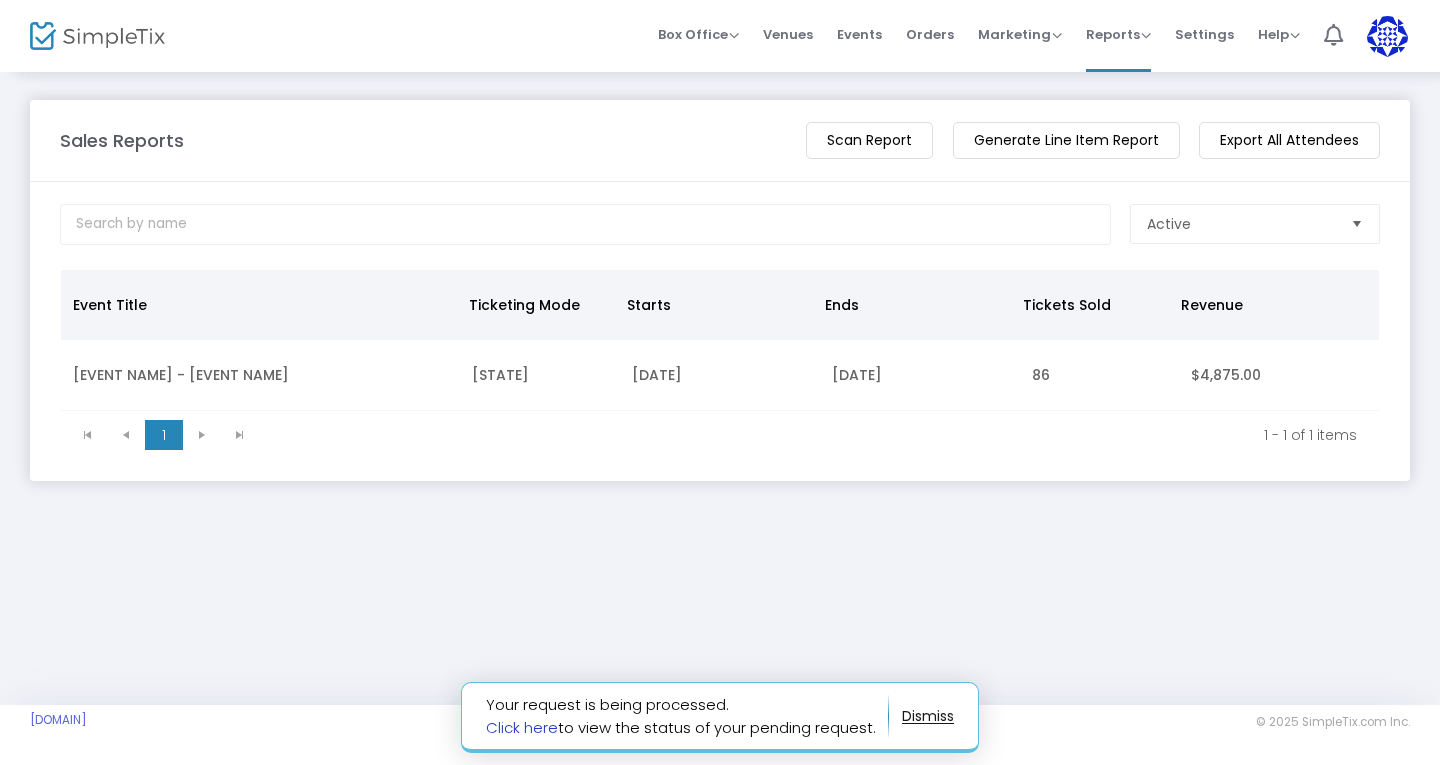 click on "Click here" 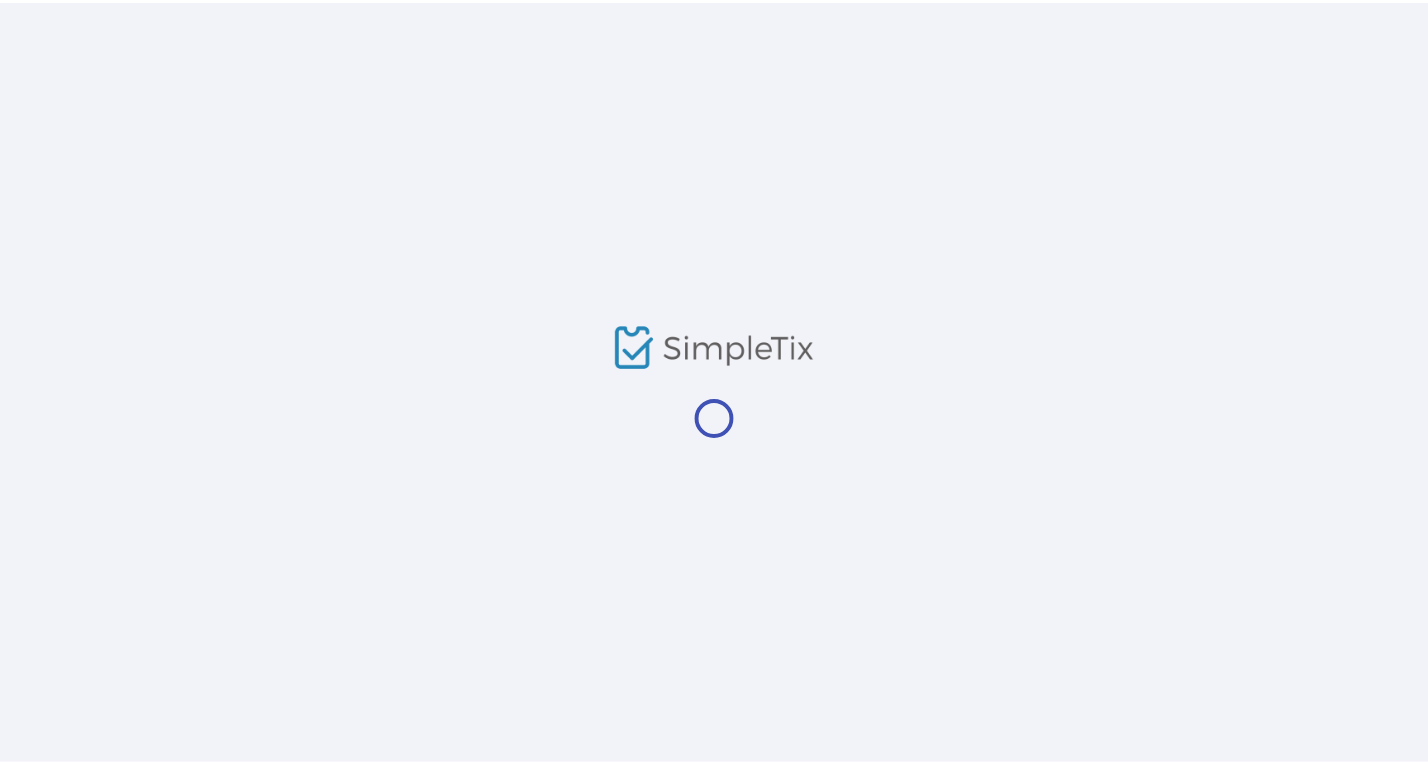 scroll, scrollTop: 0, scrollLeft: 0, axis: both 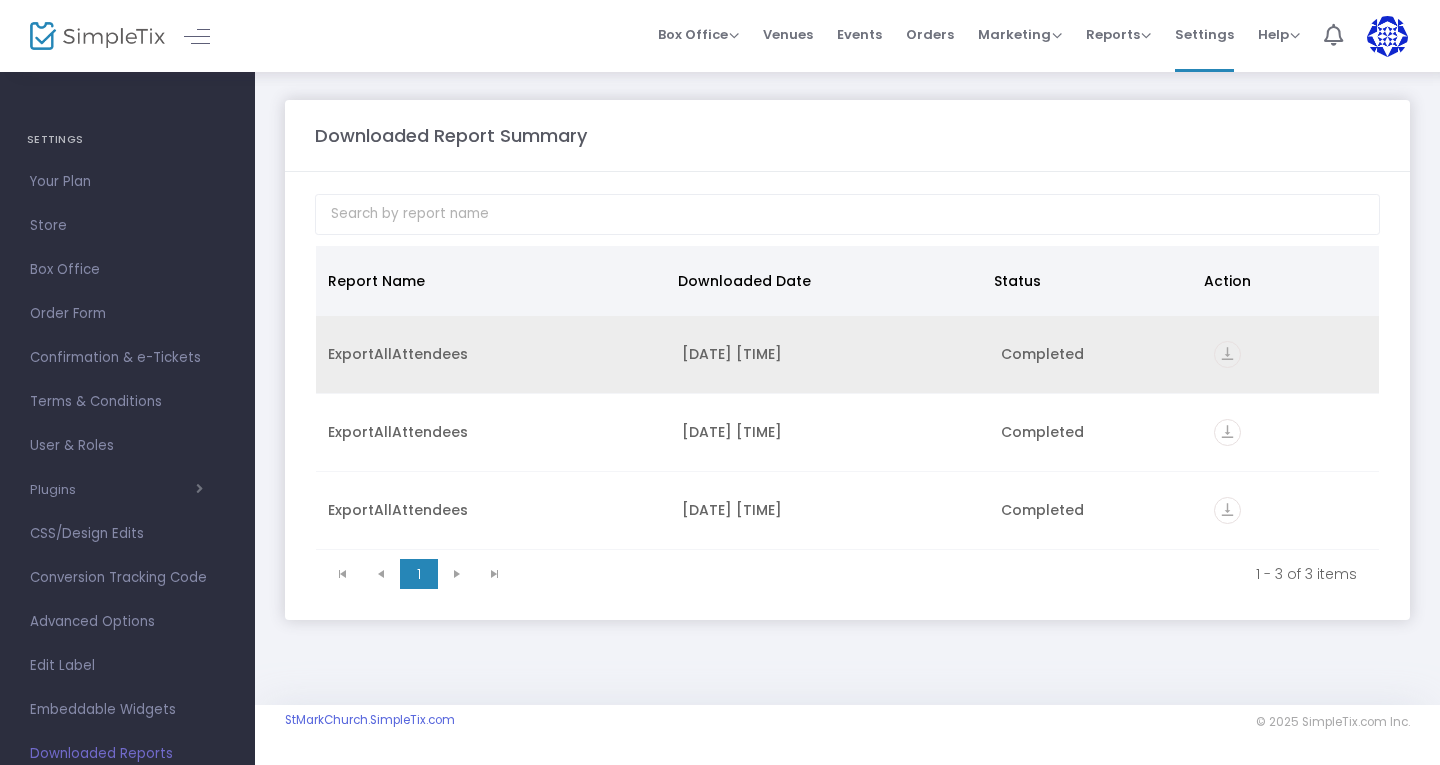 click on "ExportAllAttendees" 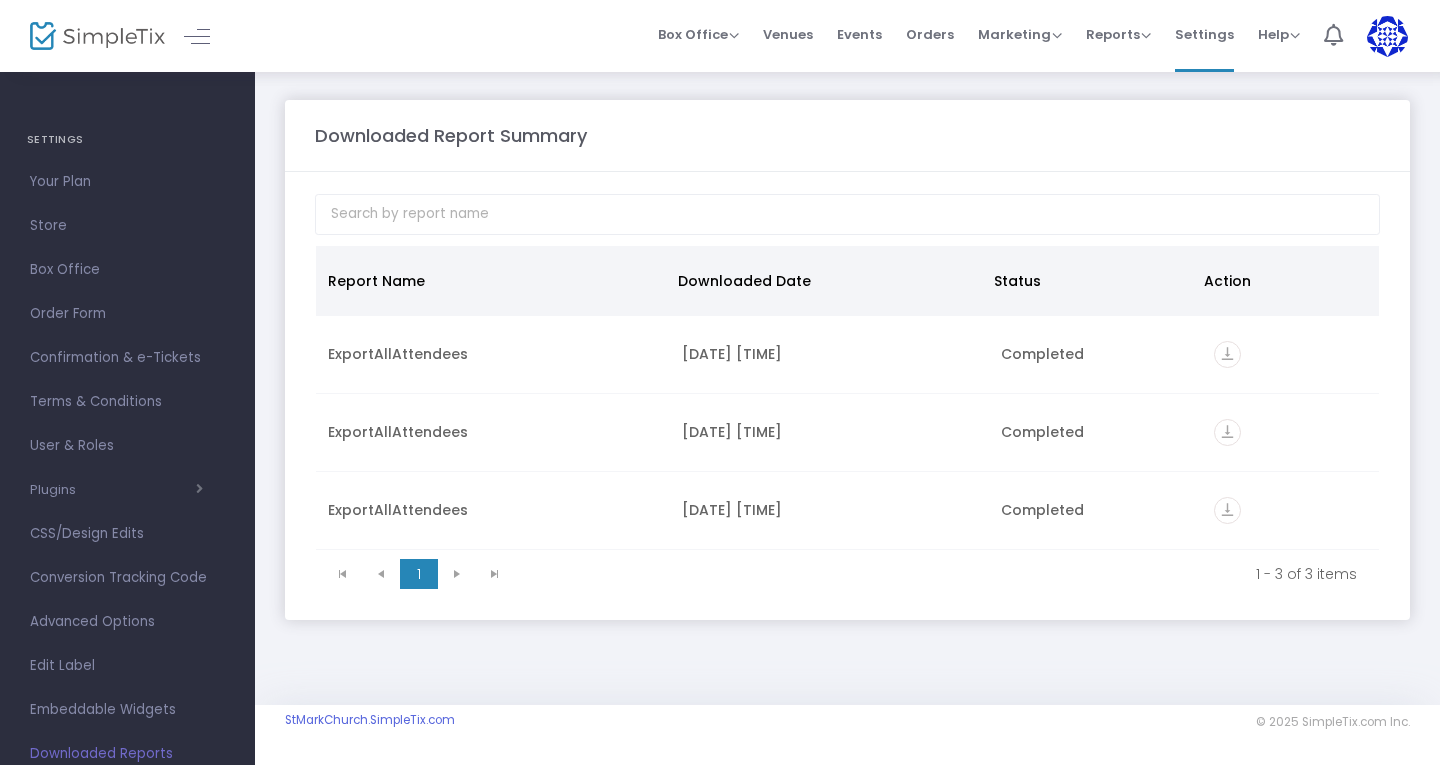 click 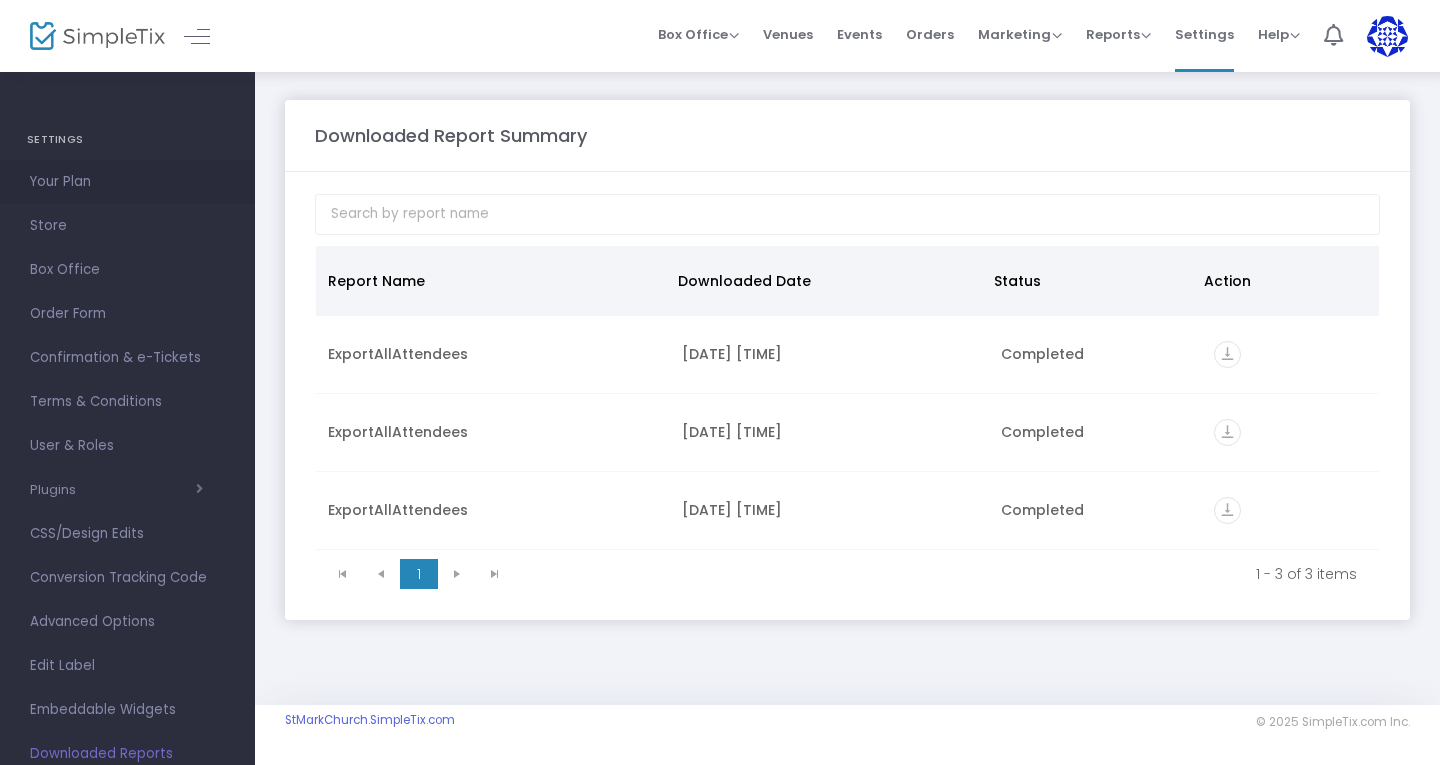 click on "Your Plan" at bounding box center [127, 182] 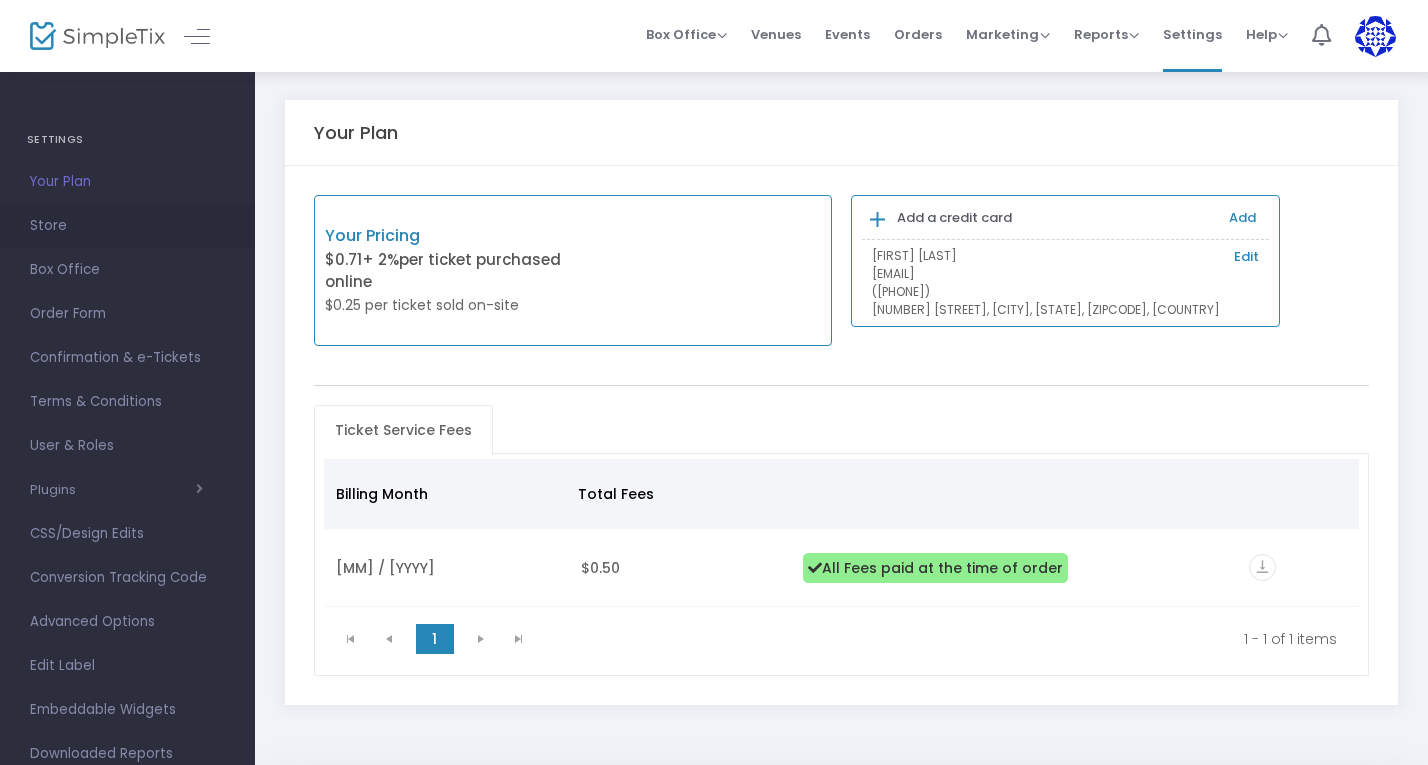click on "Store" at bounding box center [127, 226] 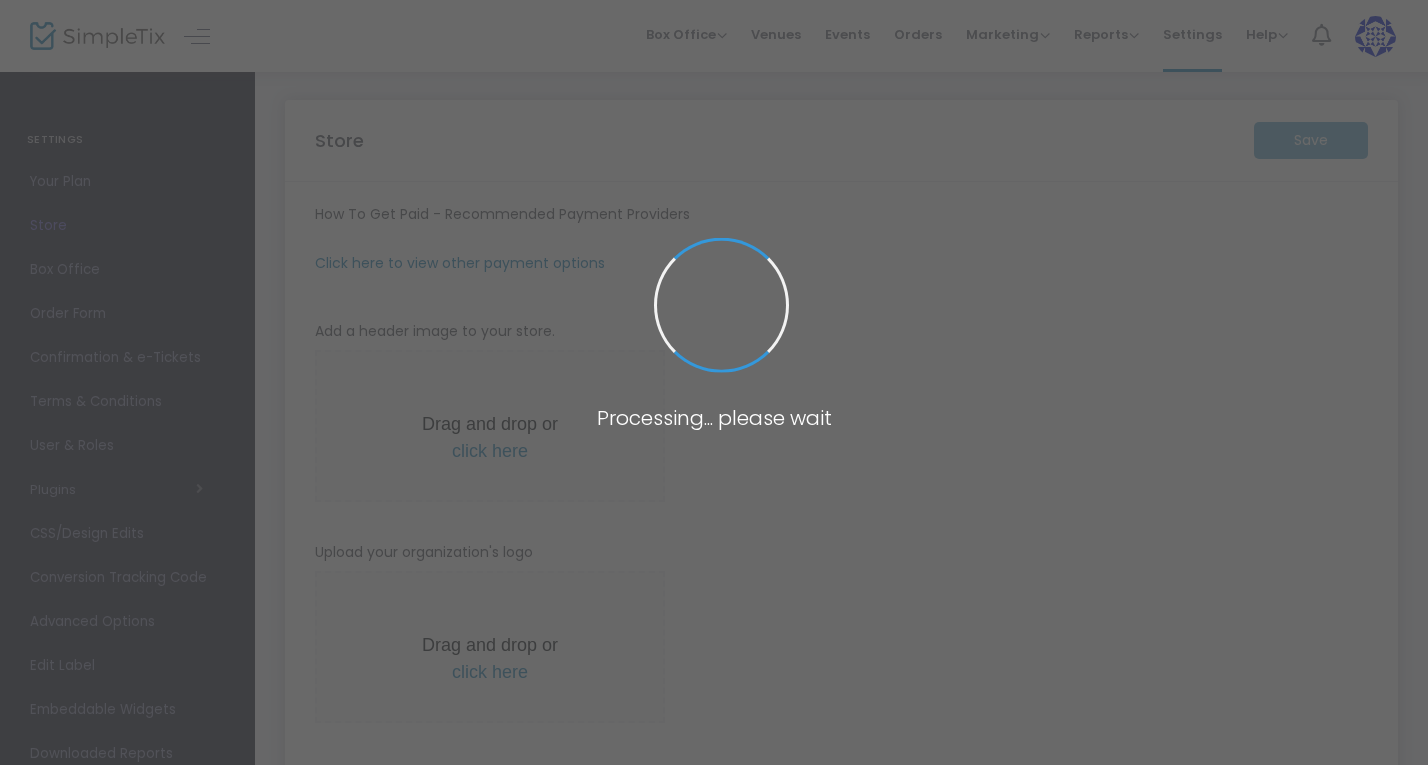 type on "https://StMarkChurch" 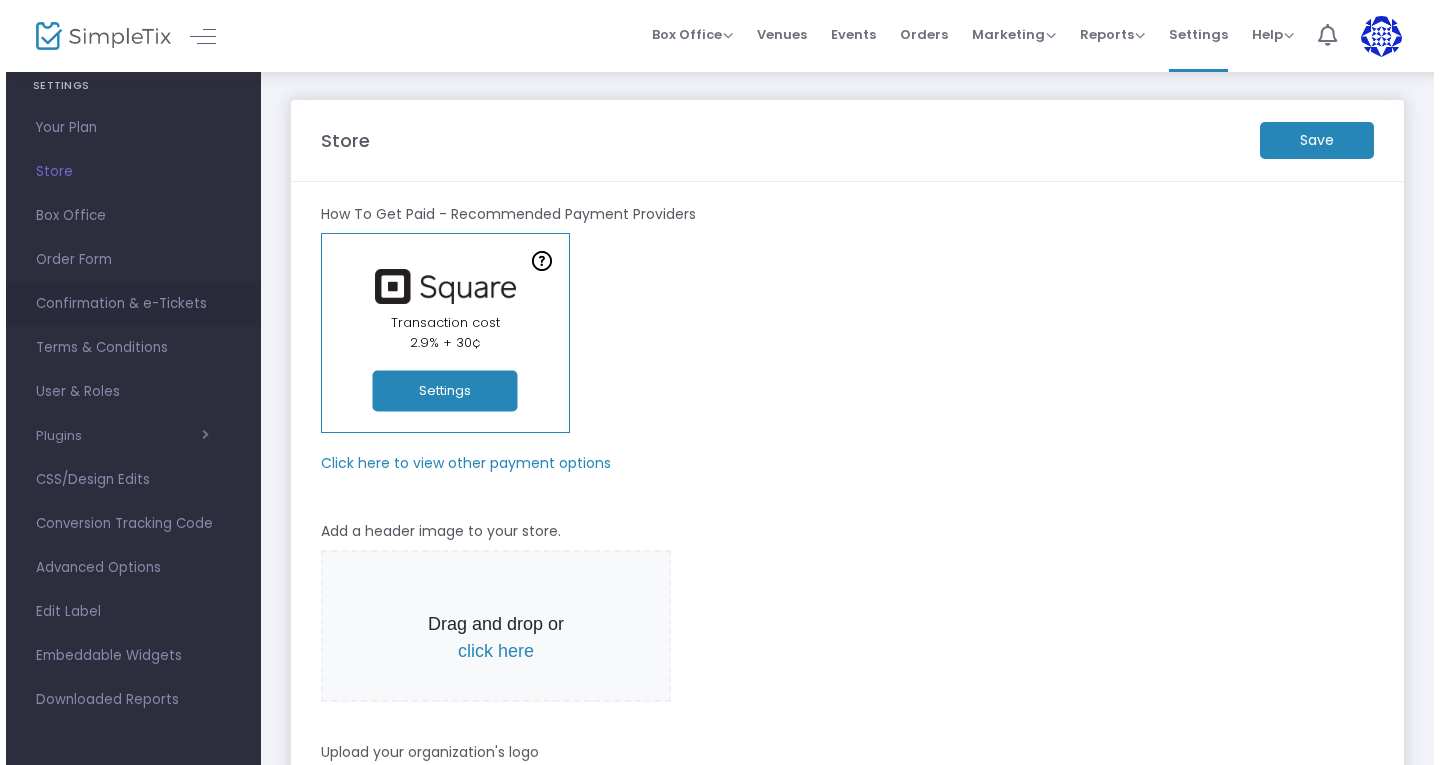 scroll, scrollTop: 0, scrollLeft: 0, axis: both 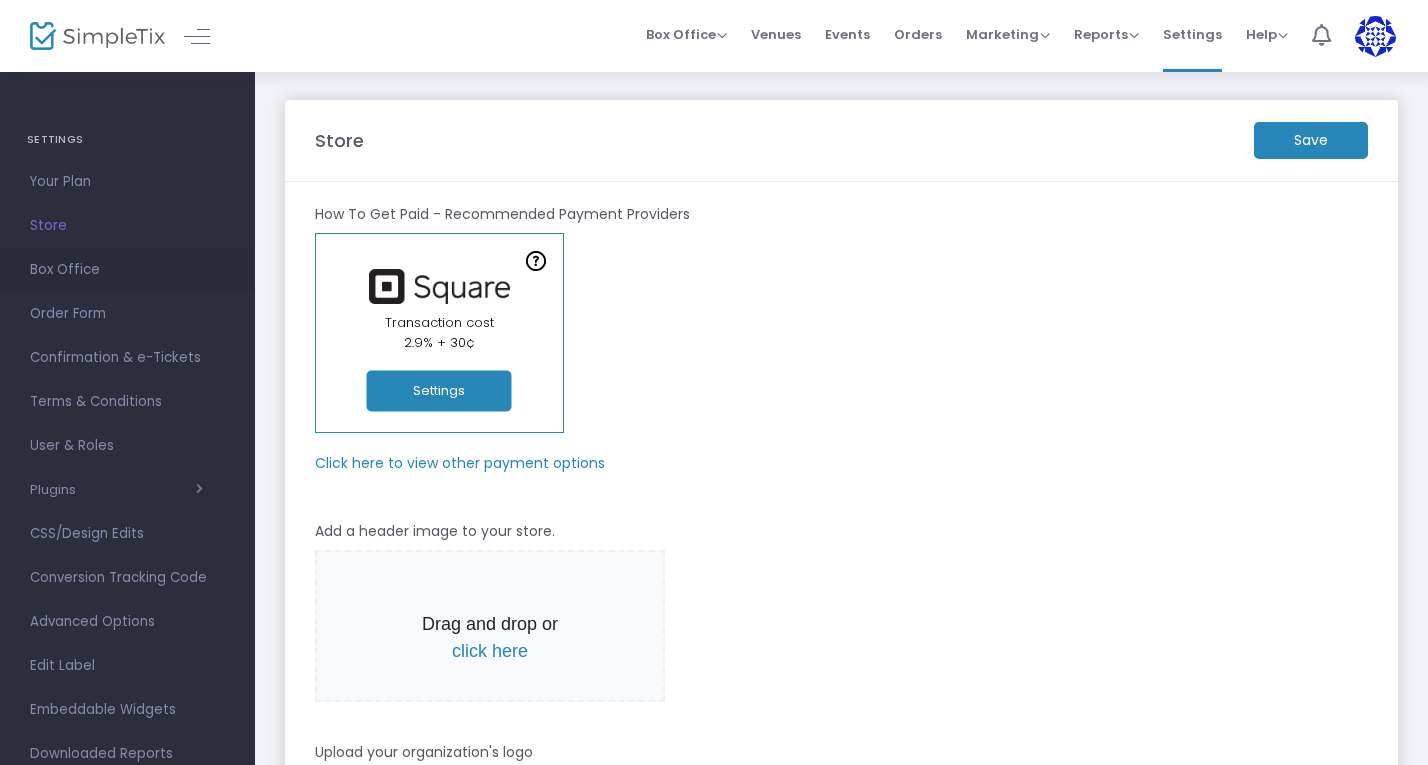 click on "Box Office" at bounding box center (127, 270) 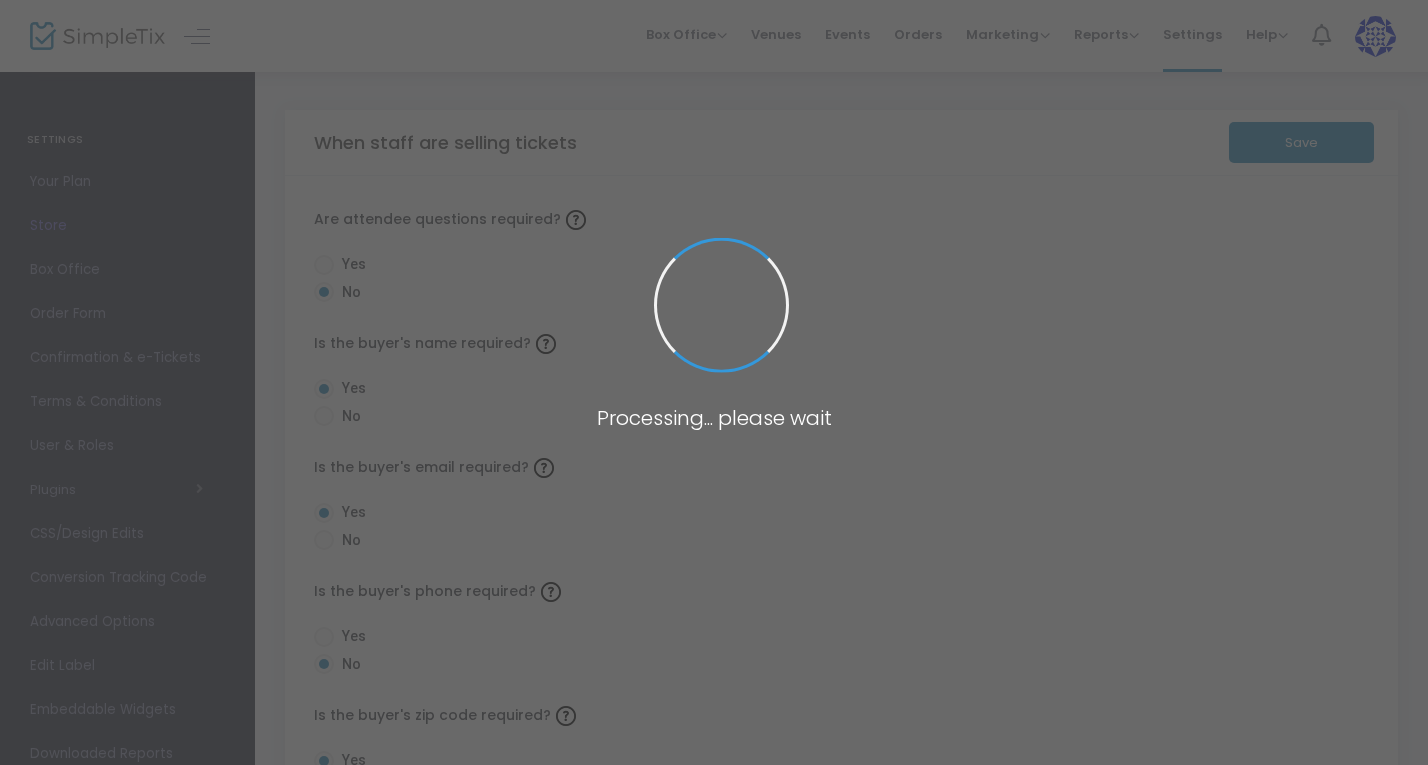 radio on "true" 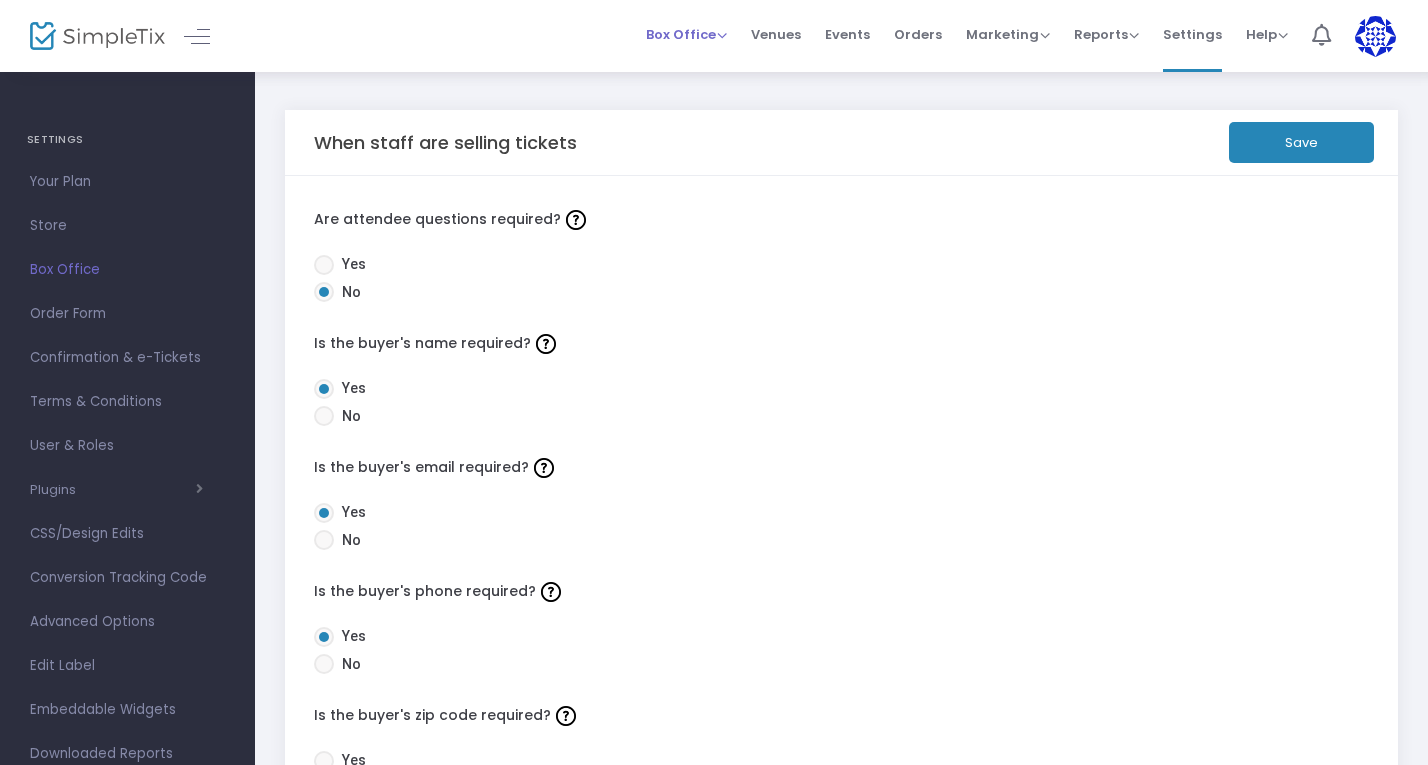 click on "Box Office" at bounding box center (686, 34) 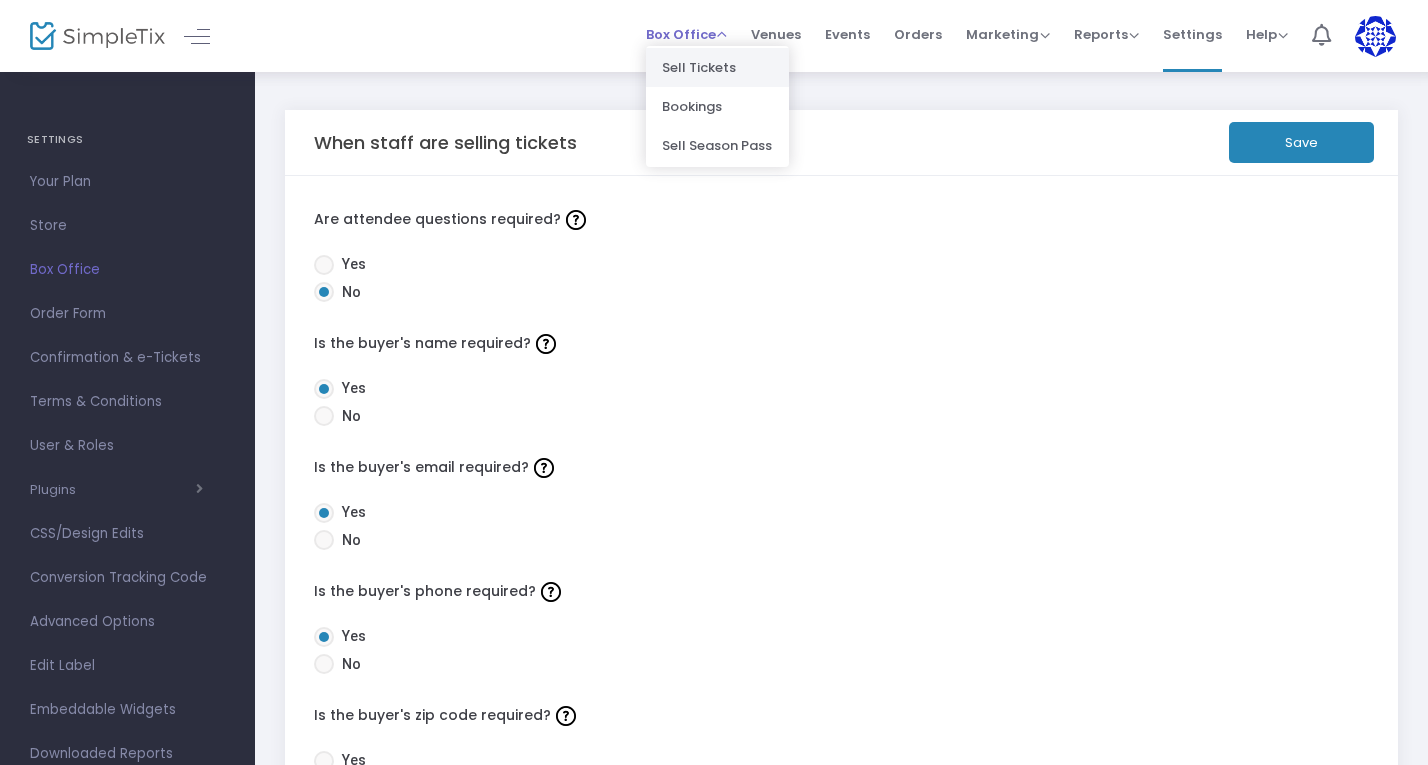 click on "Sell Tickets" at bounding box center (717, 67) 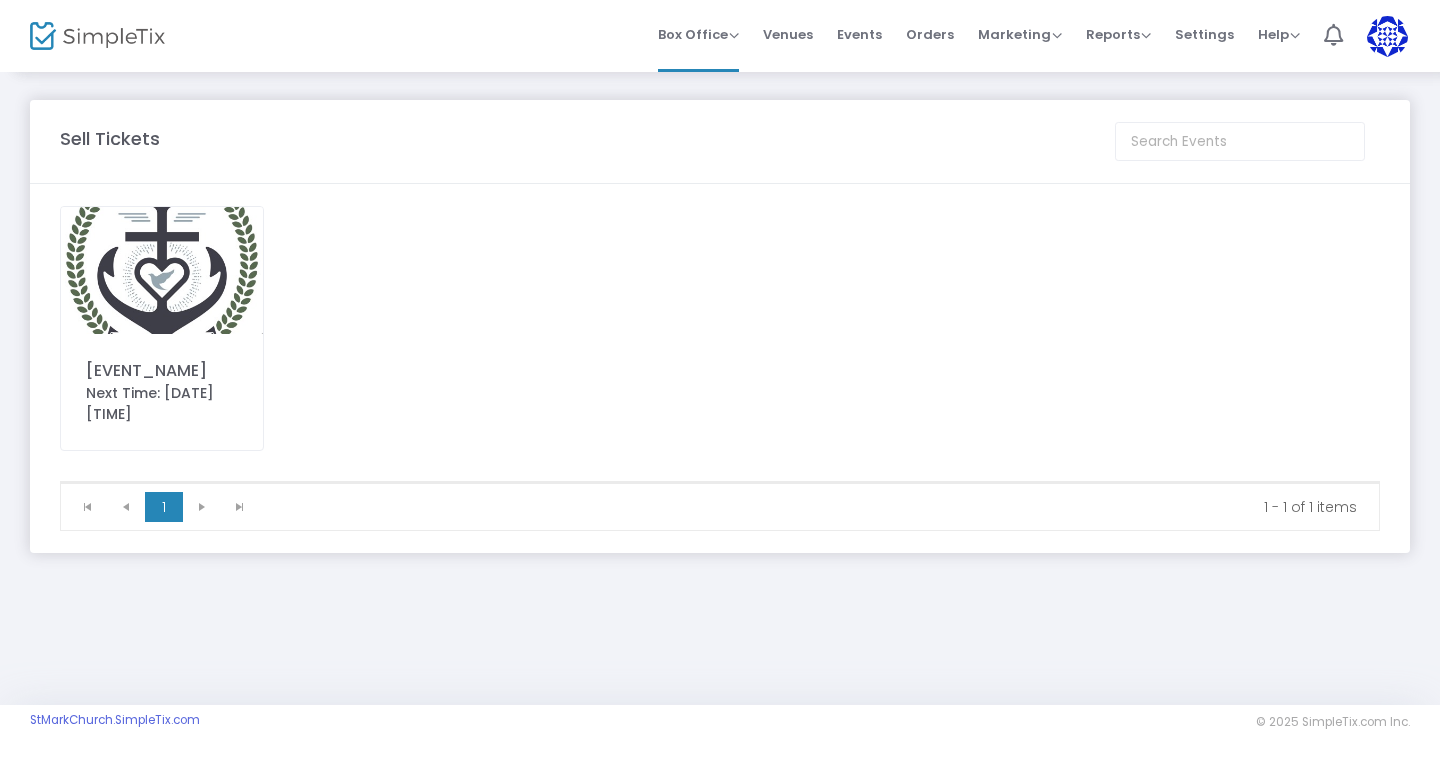 click on "St. Mark Parish Community Gala - Anchoring Hope for the Future" 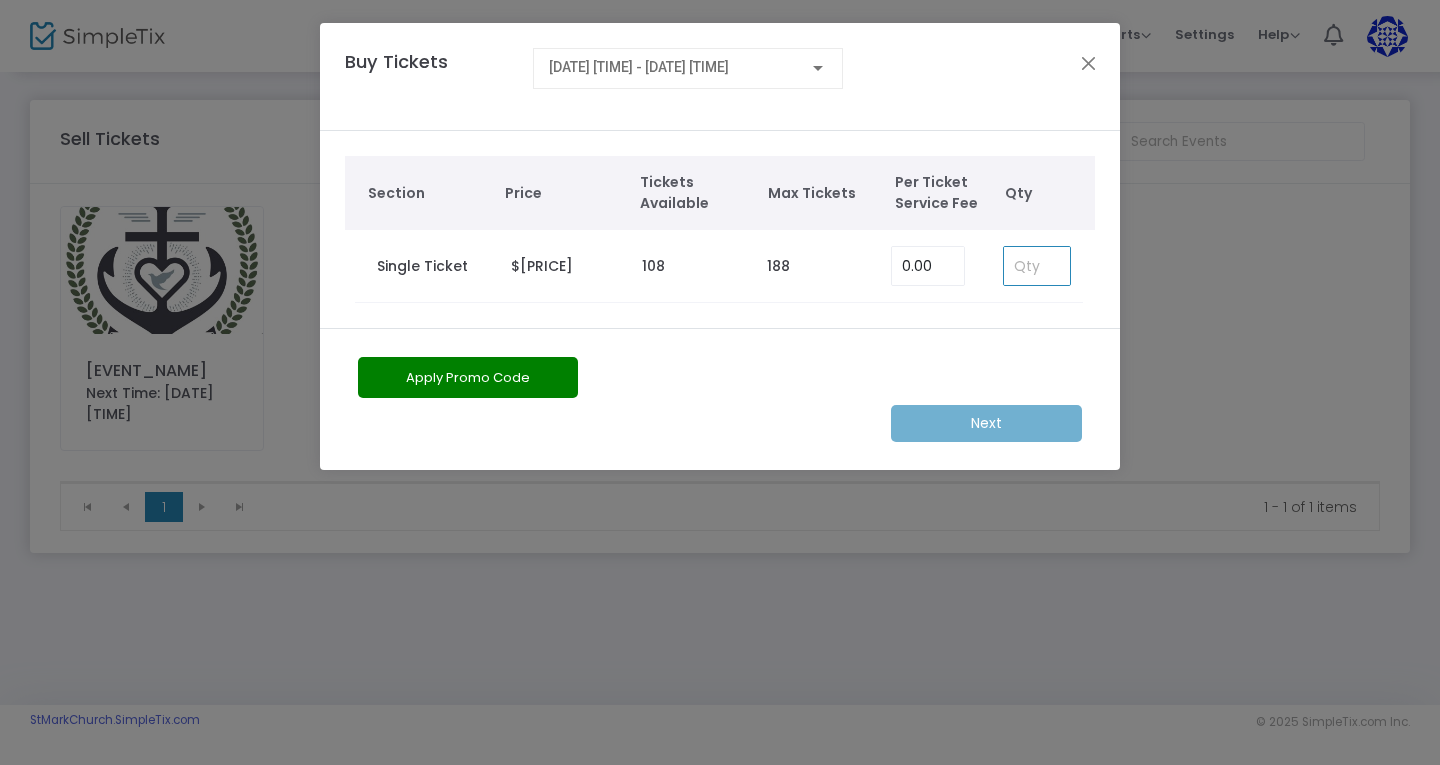 click at bounding box center [1037, 266] 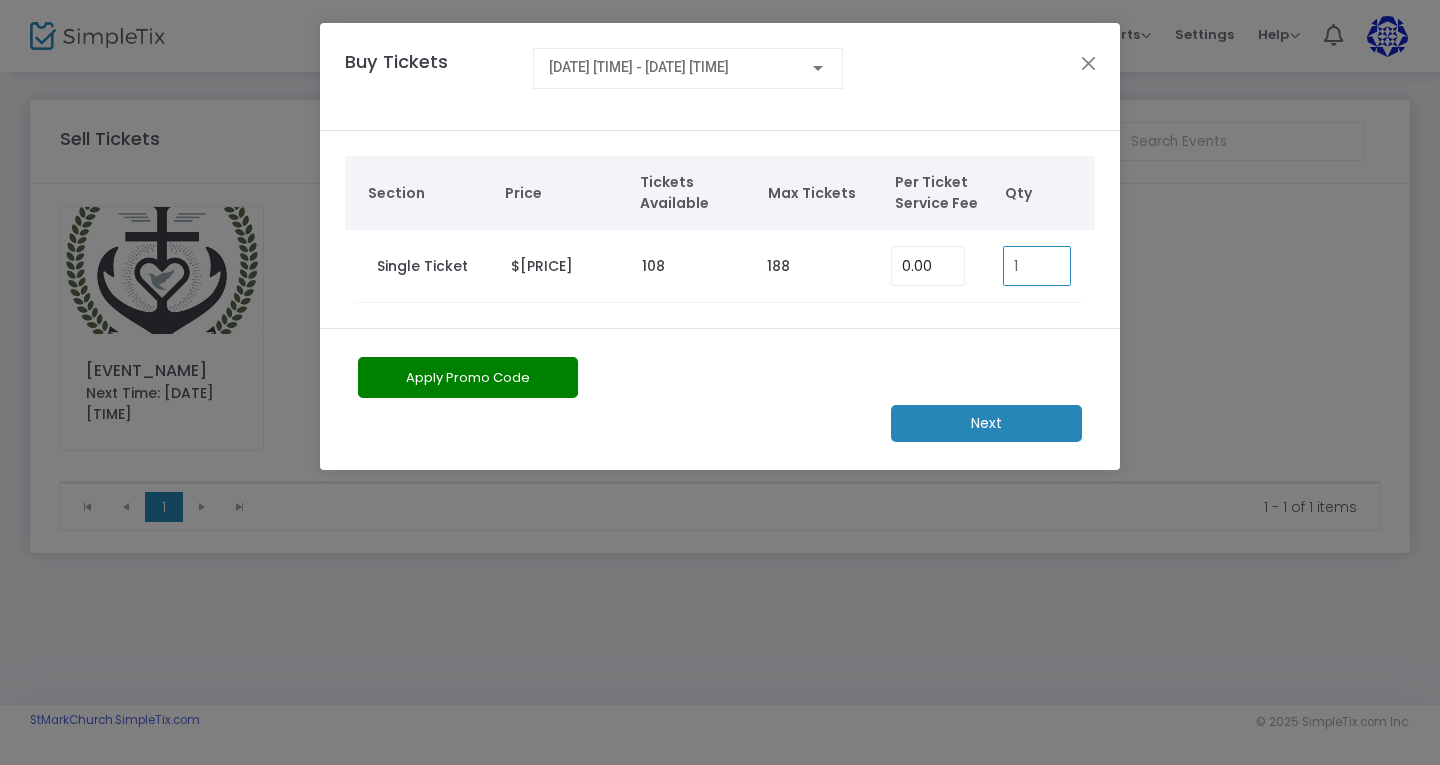 type on "1" 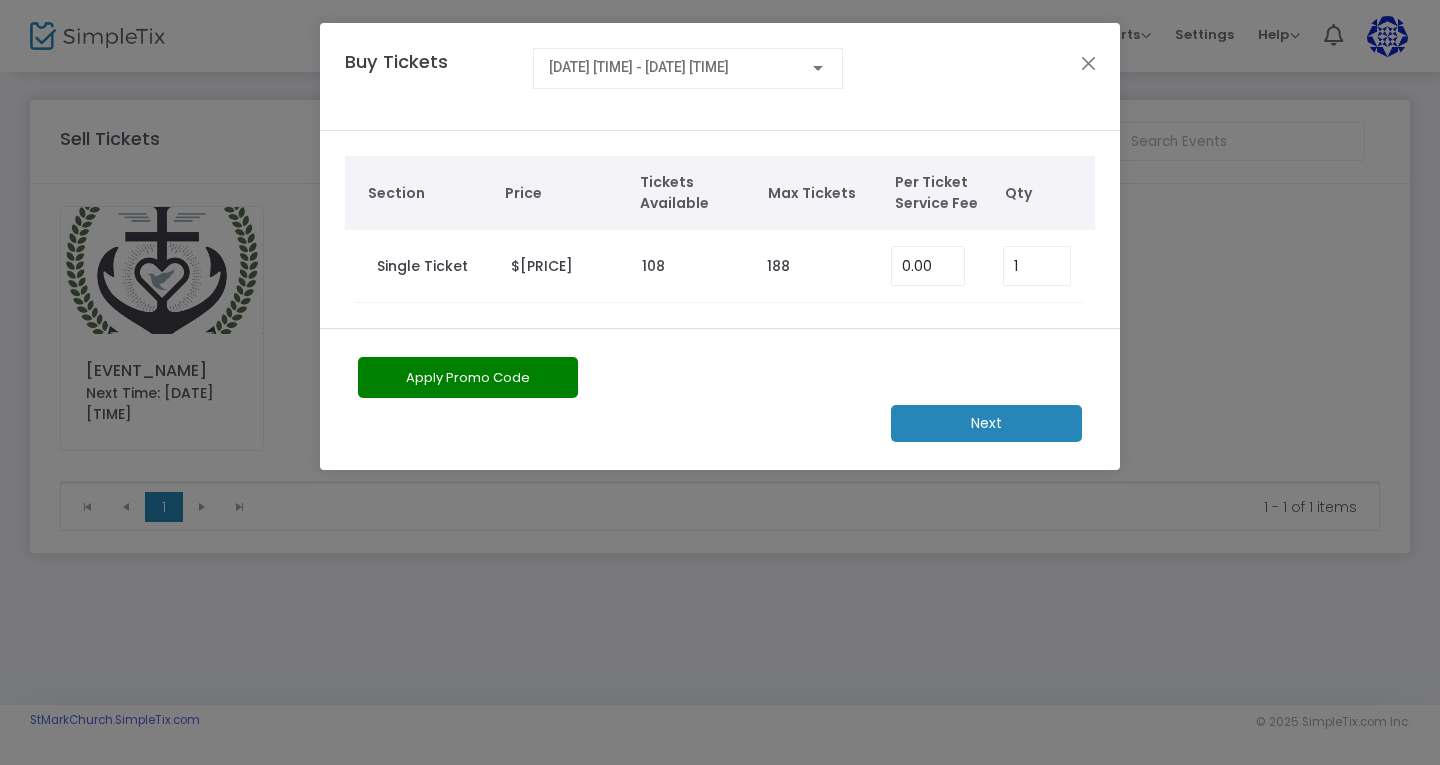 click on "Apply Promo Code" 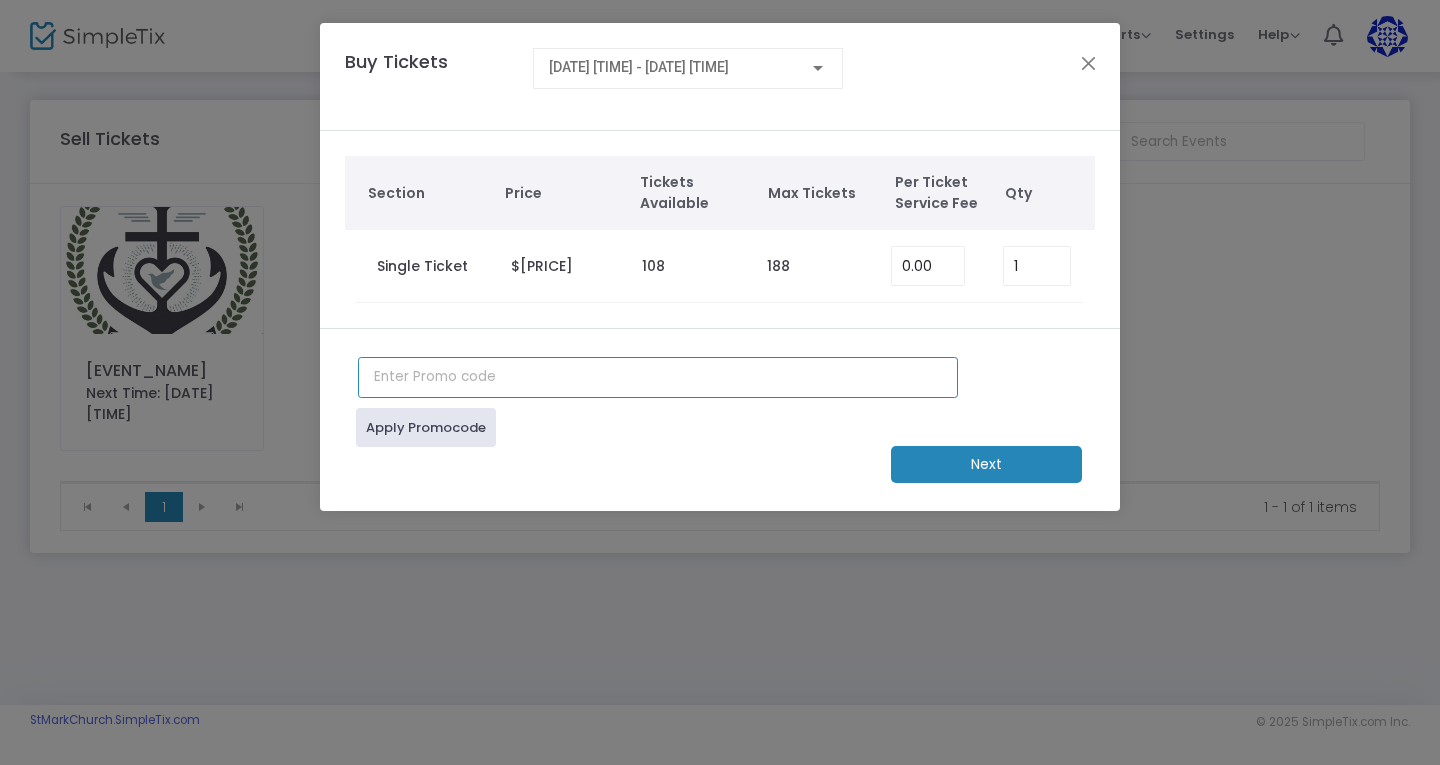 click at bounding box center [658, 377] 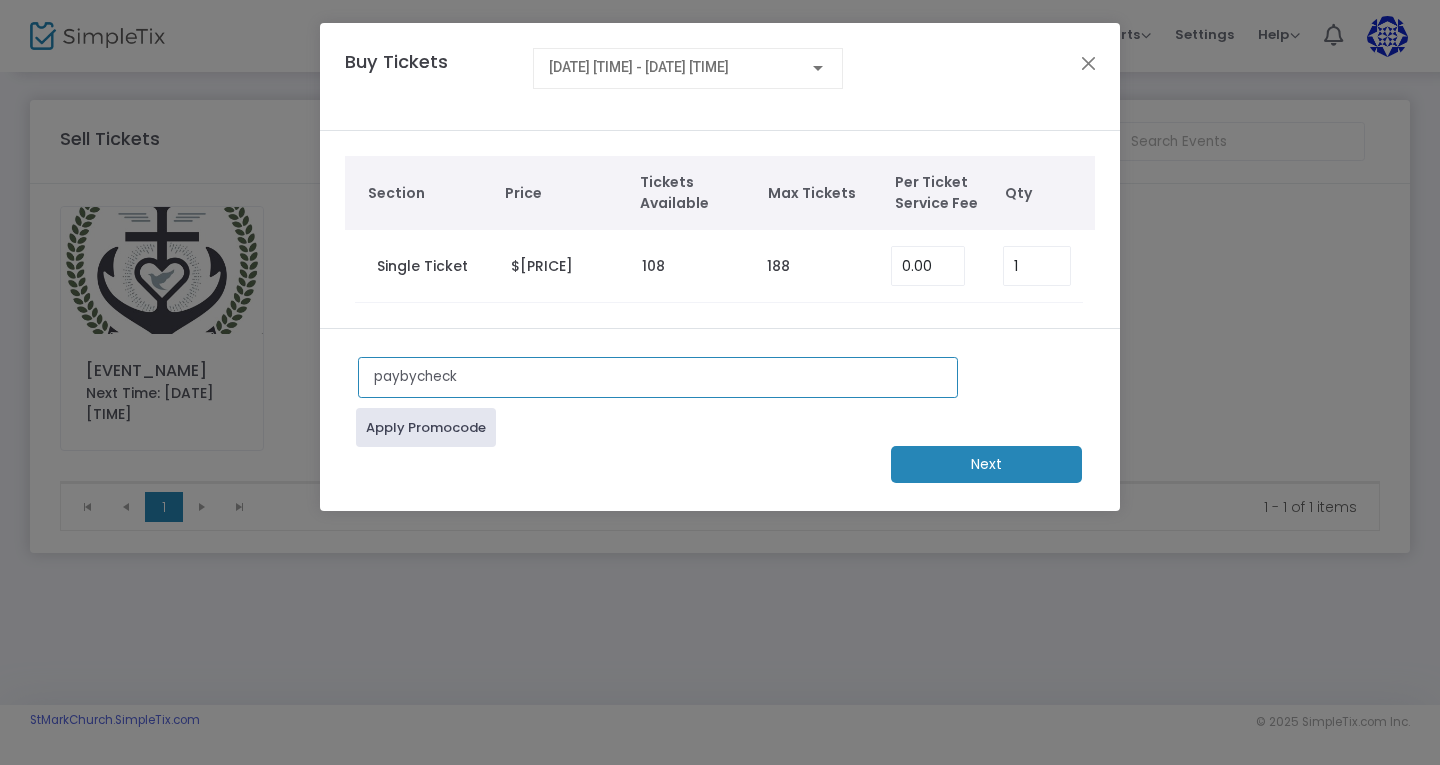 type on "paybycheck" 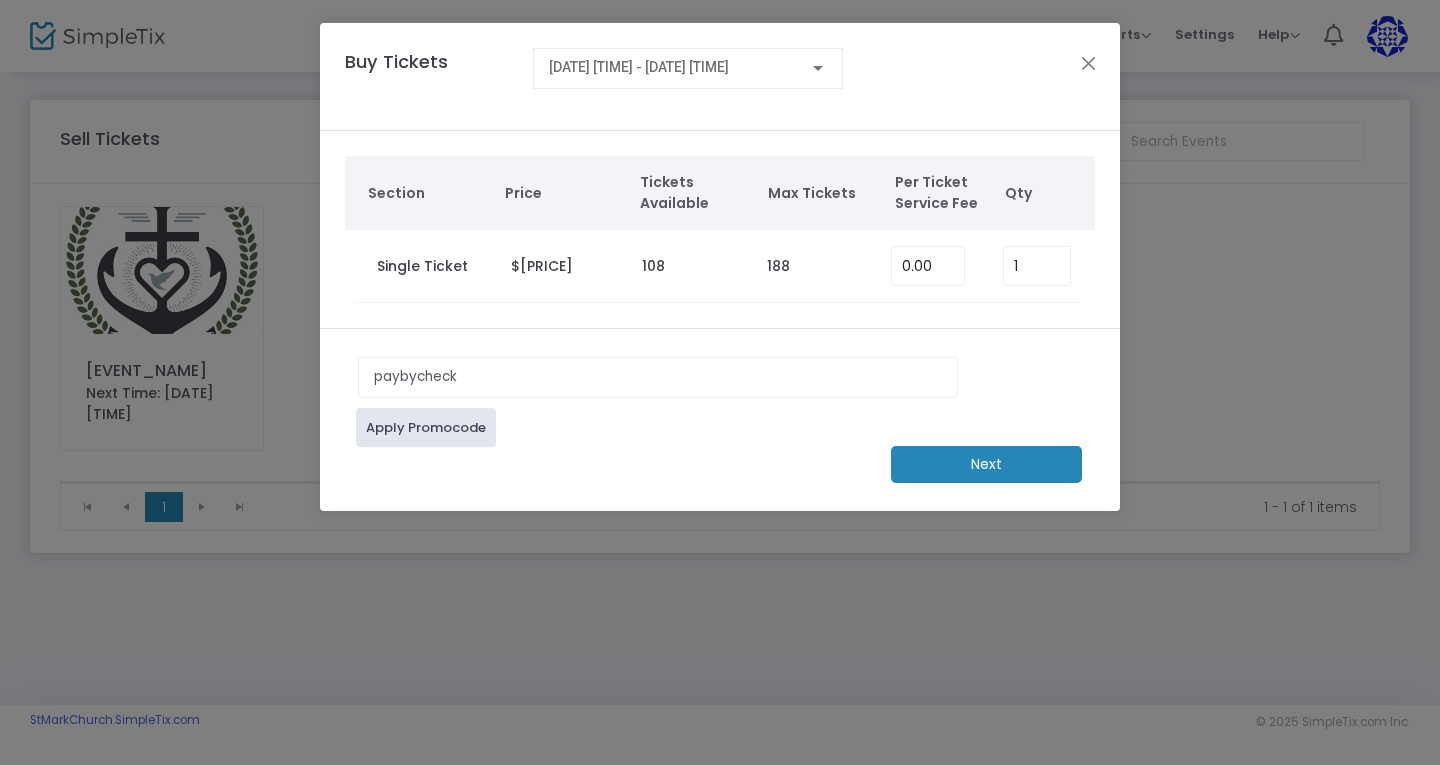 click on "Next" 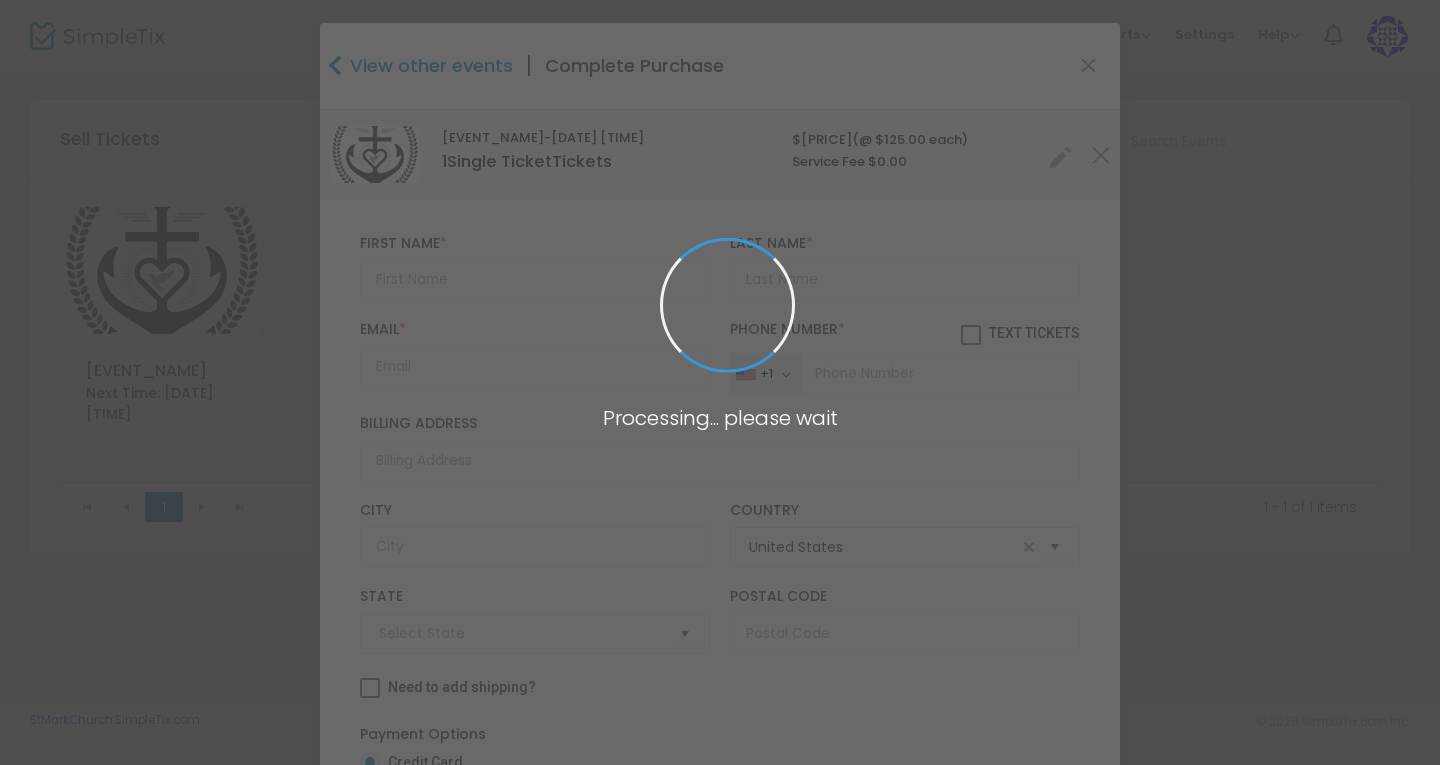 type on "Maryland" 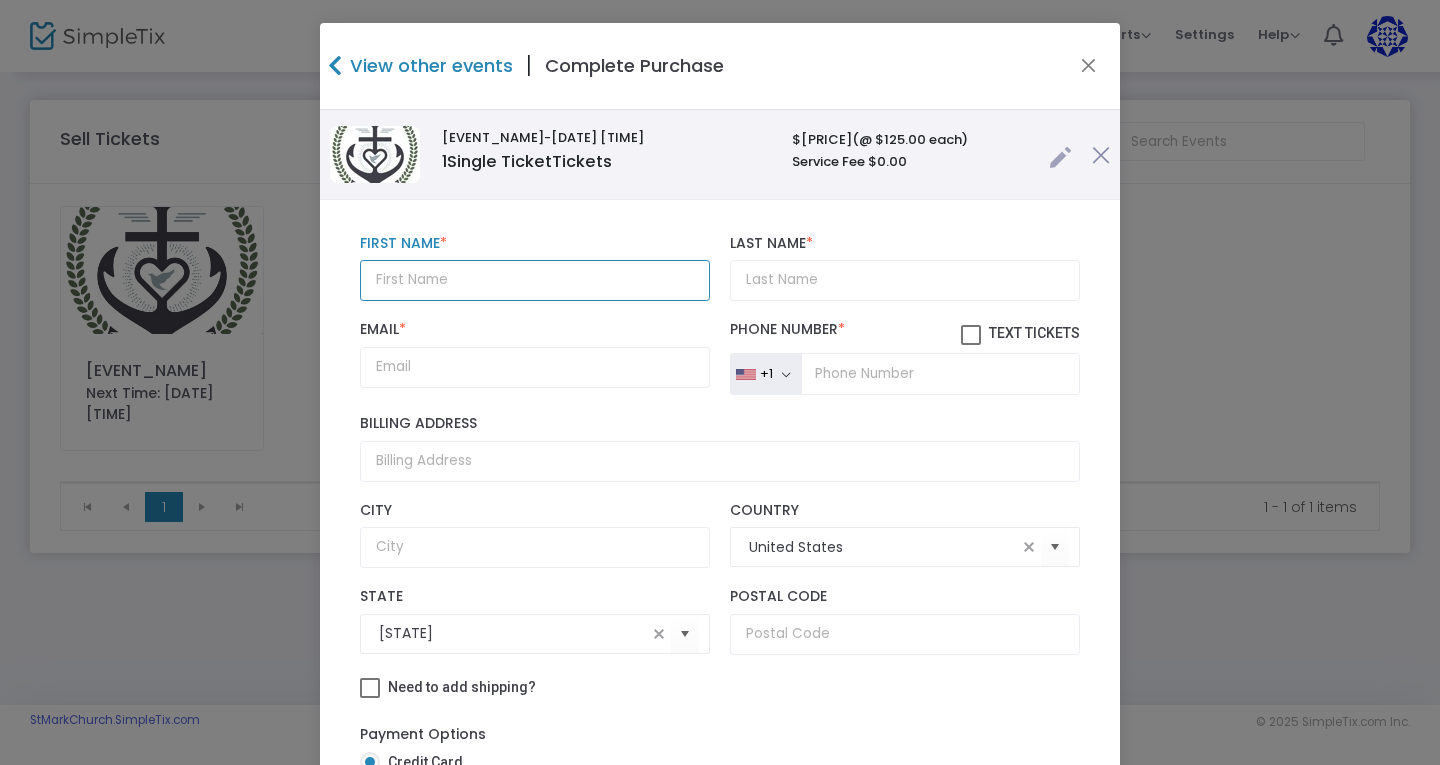 click at bounding box center (535, 280) 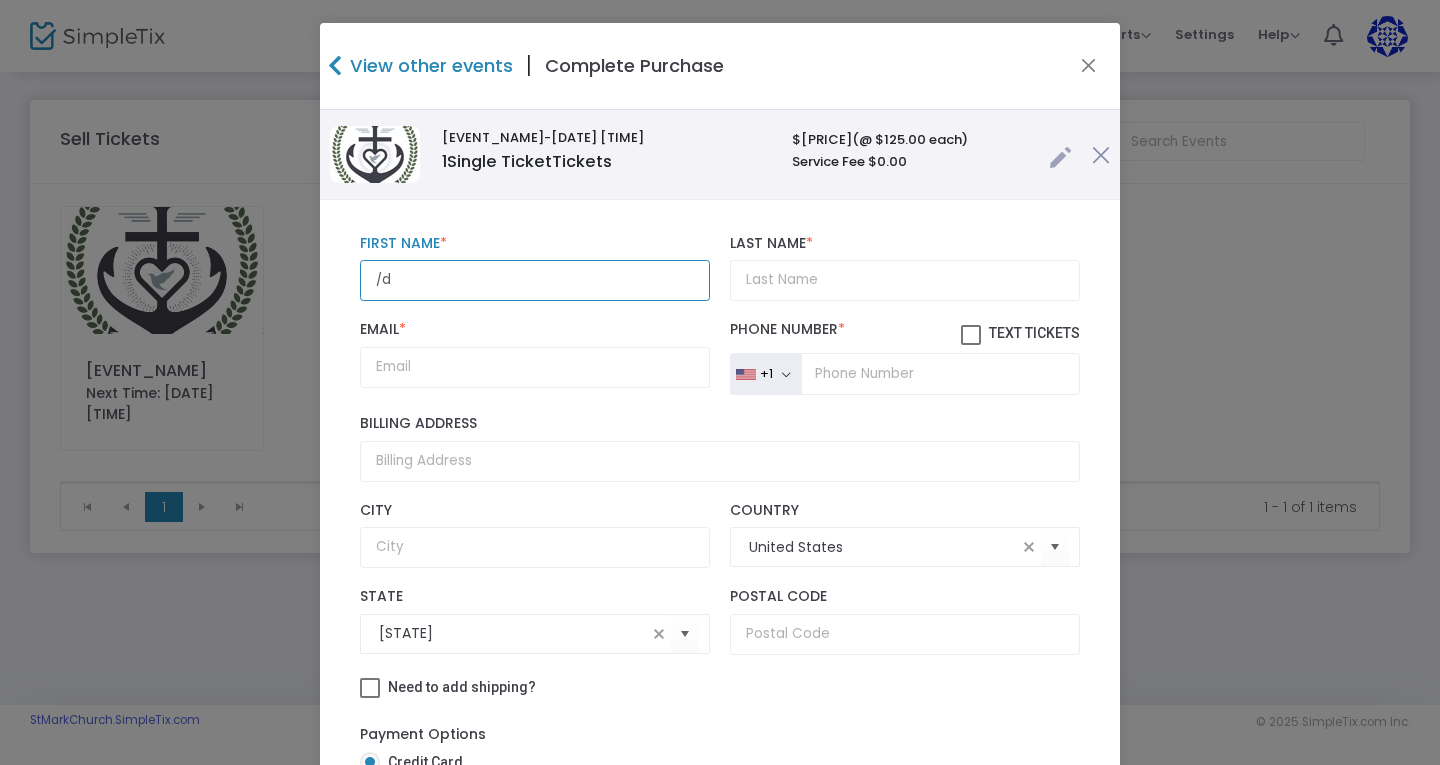 type on "/" 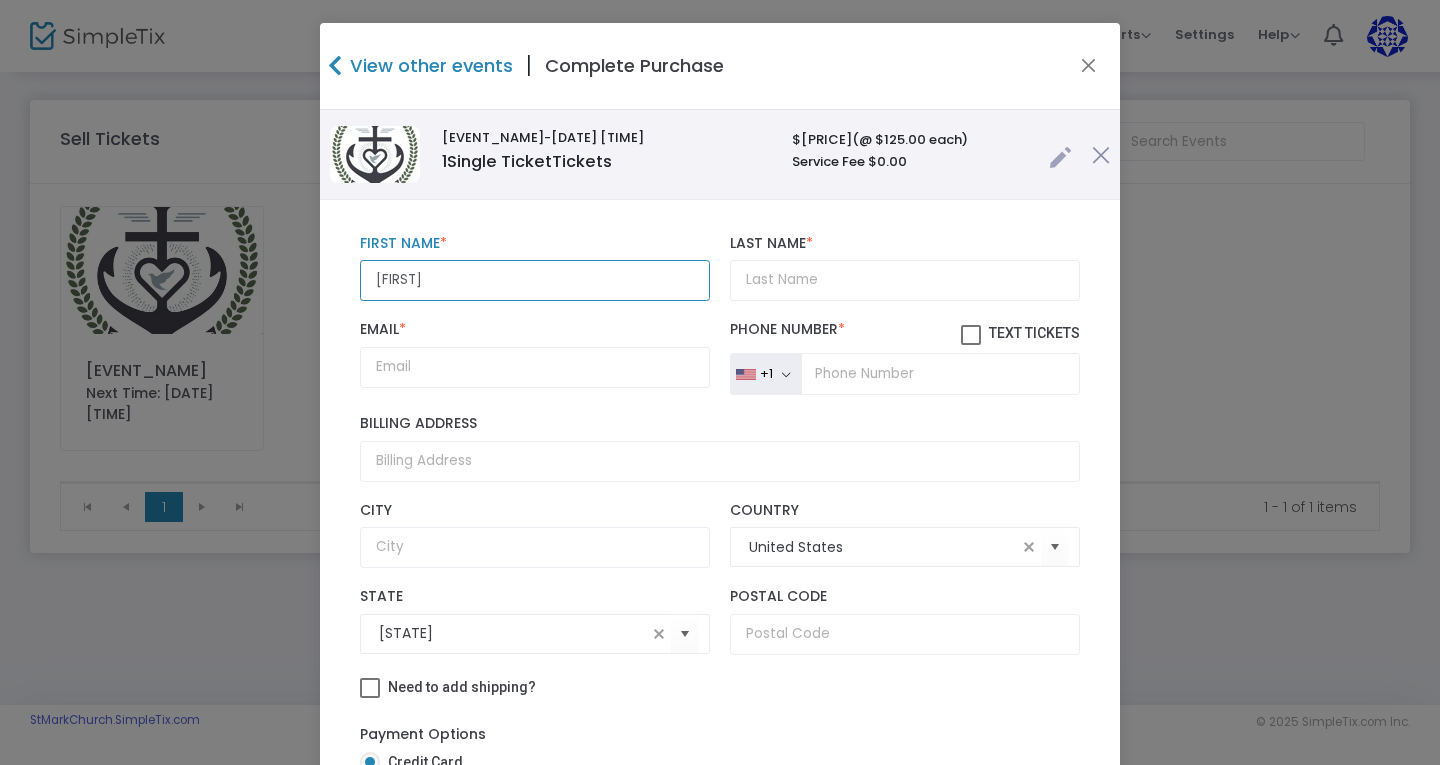 type on "Donna" 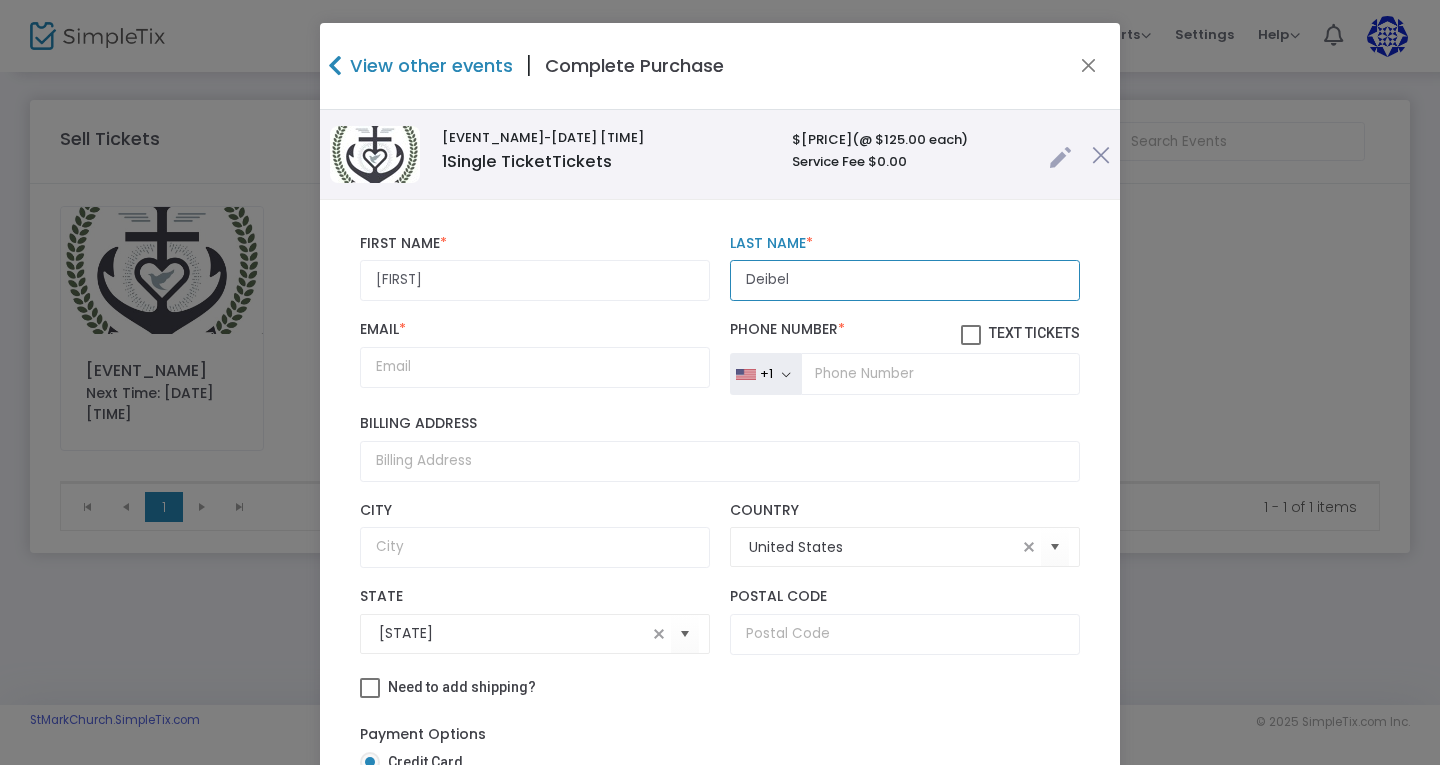 type on "Deibel" 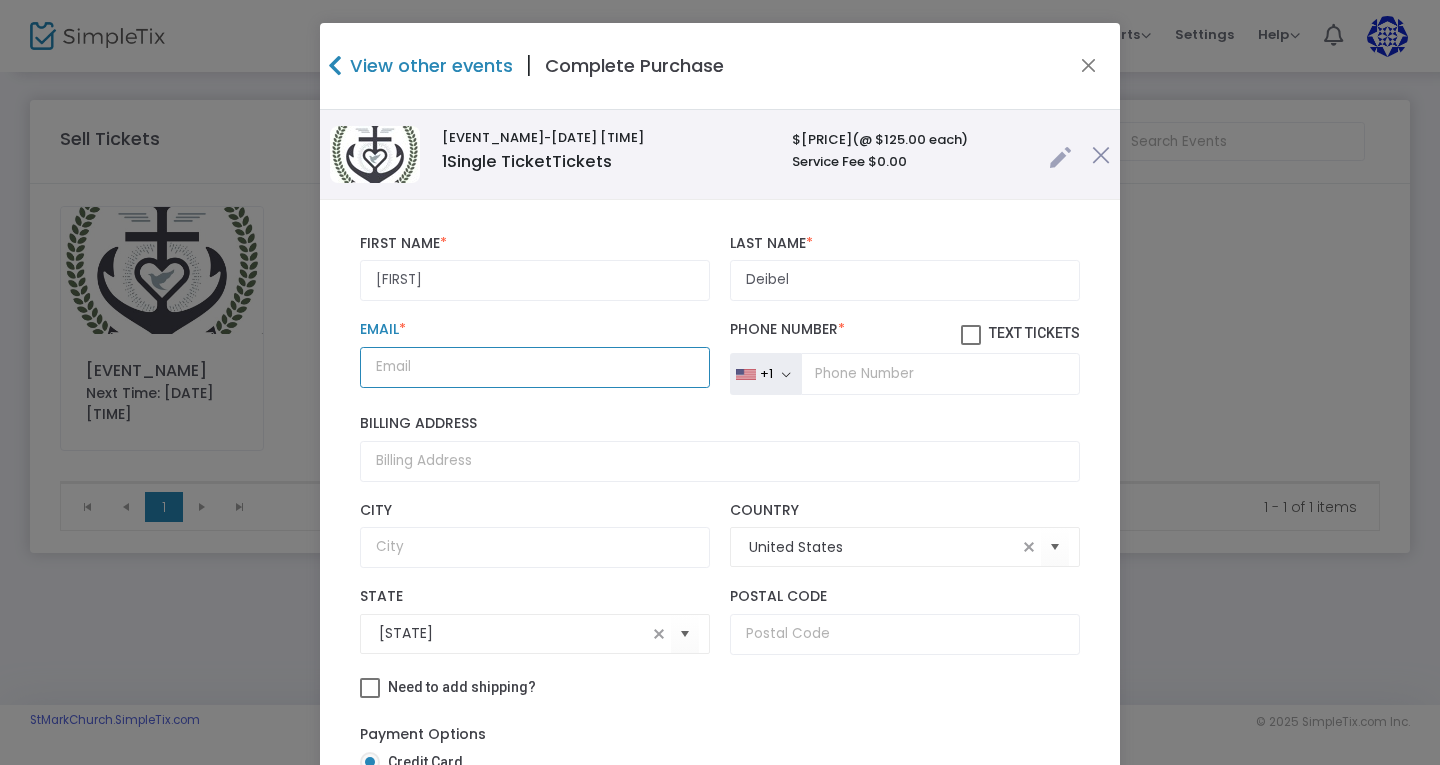 click on "Email  *" at bounding box center (535, 367) 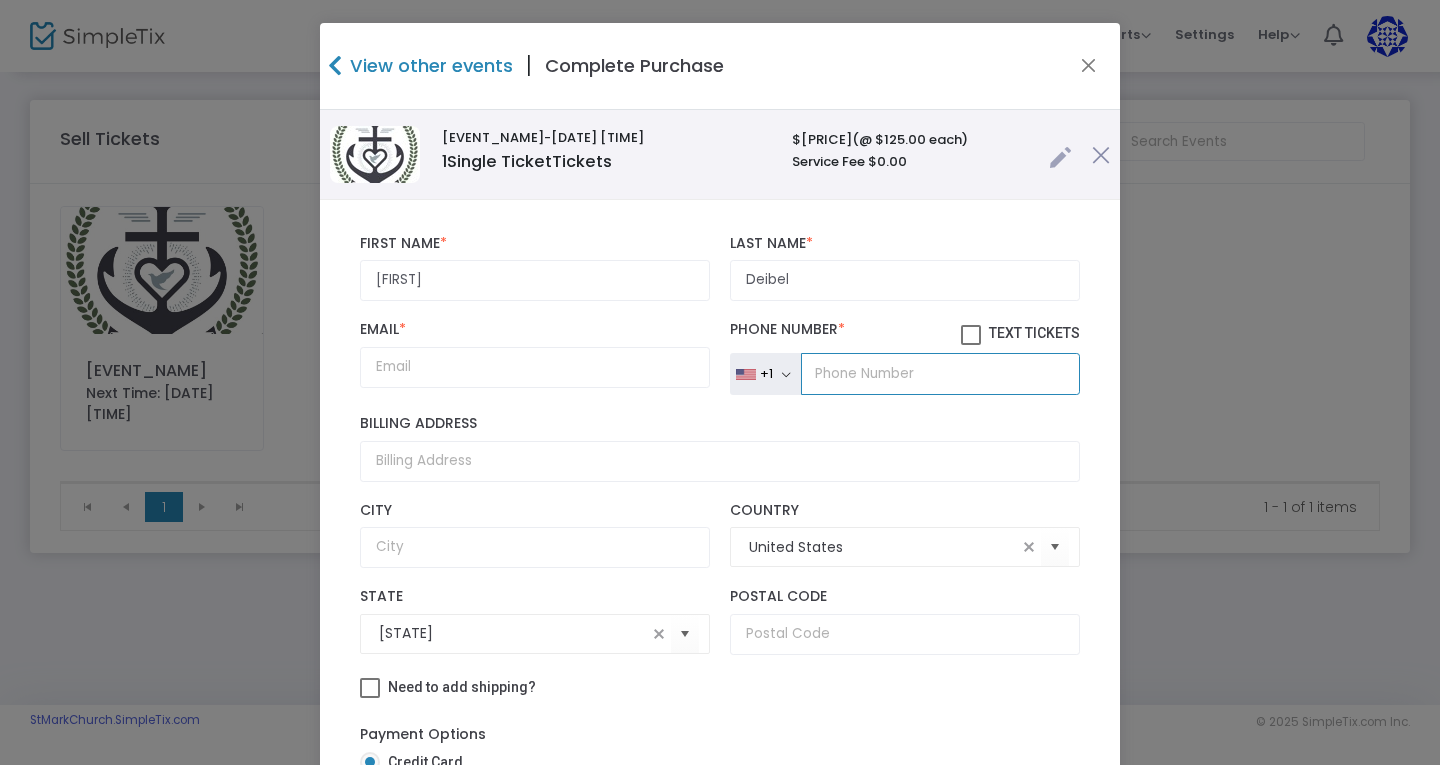 click at bounding box center [940, 374] 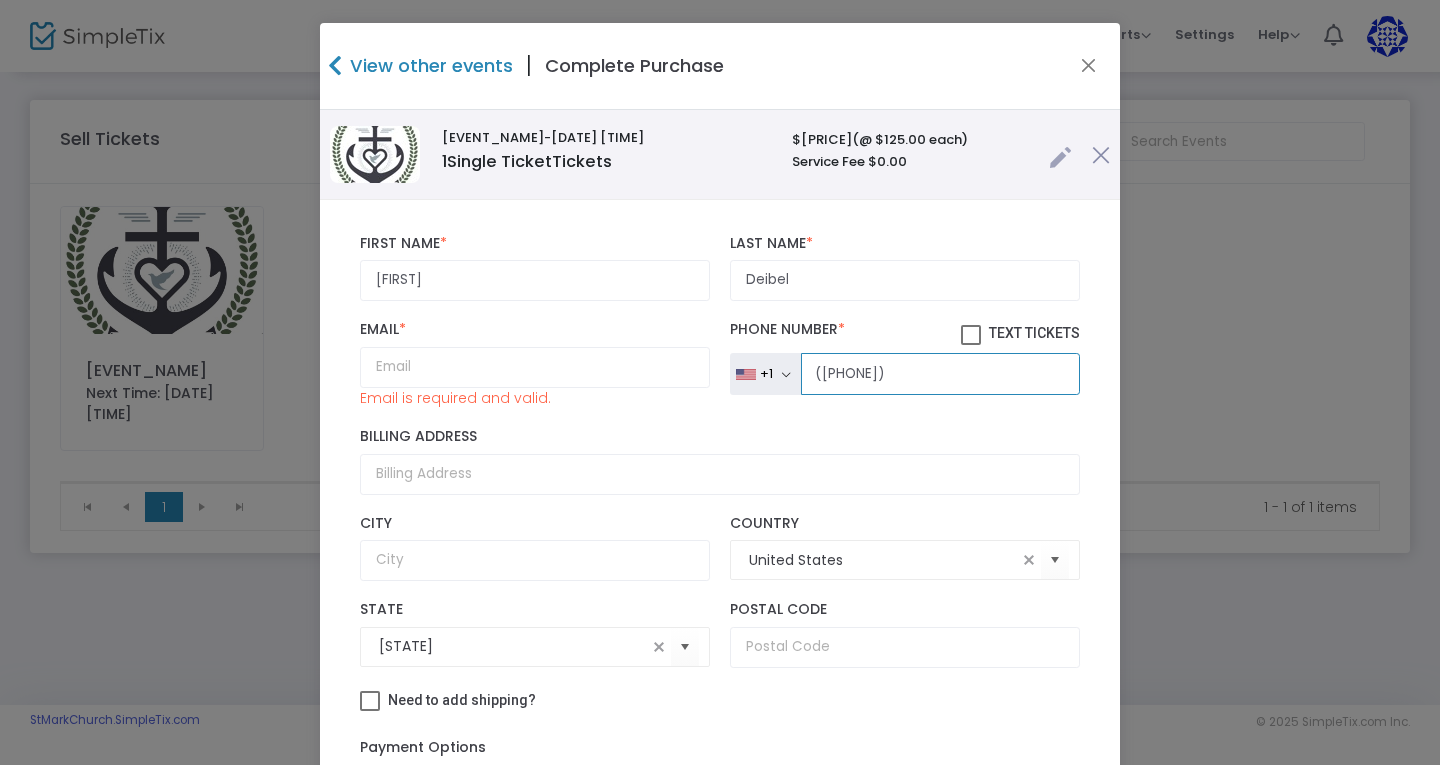 type on "(410) 747-4878" 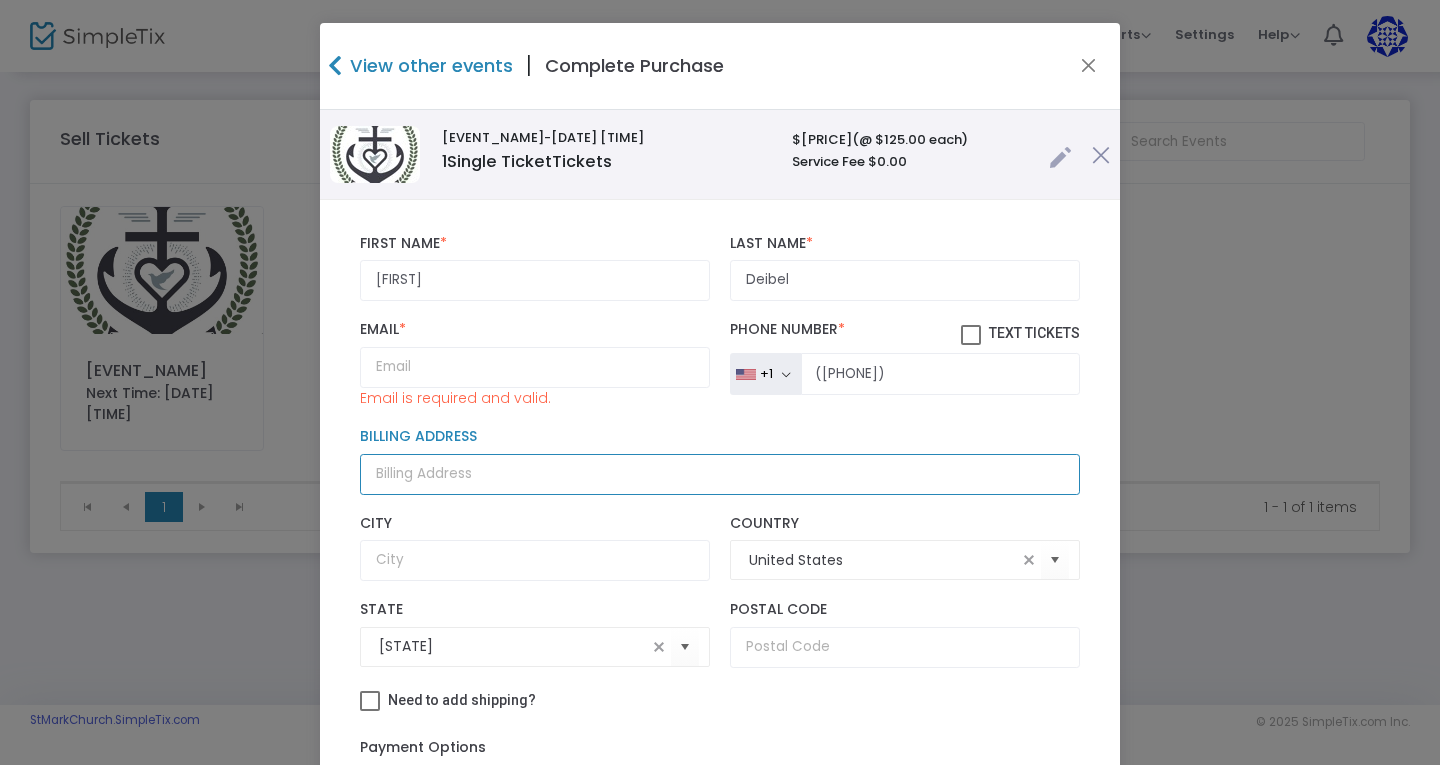 click on "Billing Address" at bounding box center [720, 474] 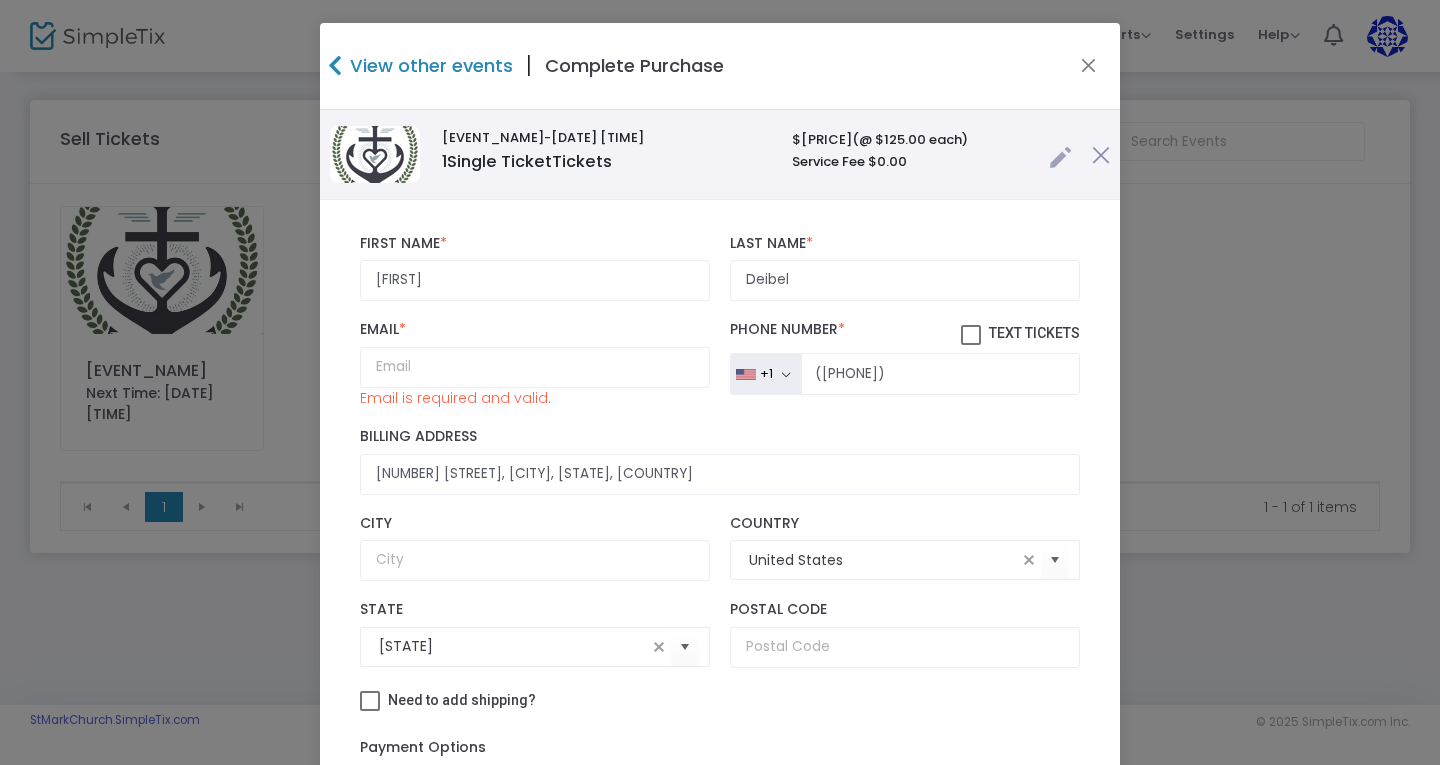 type on "612 Southmont Road" 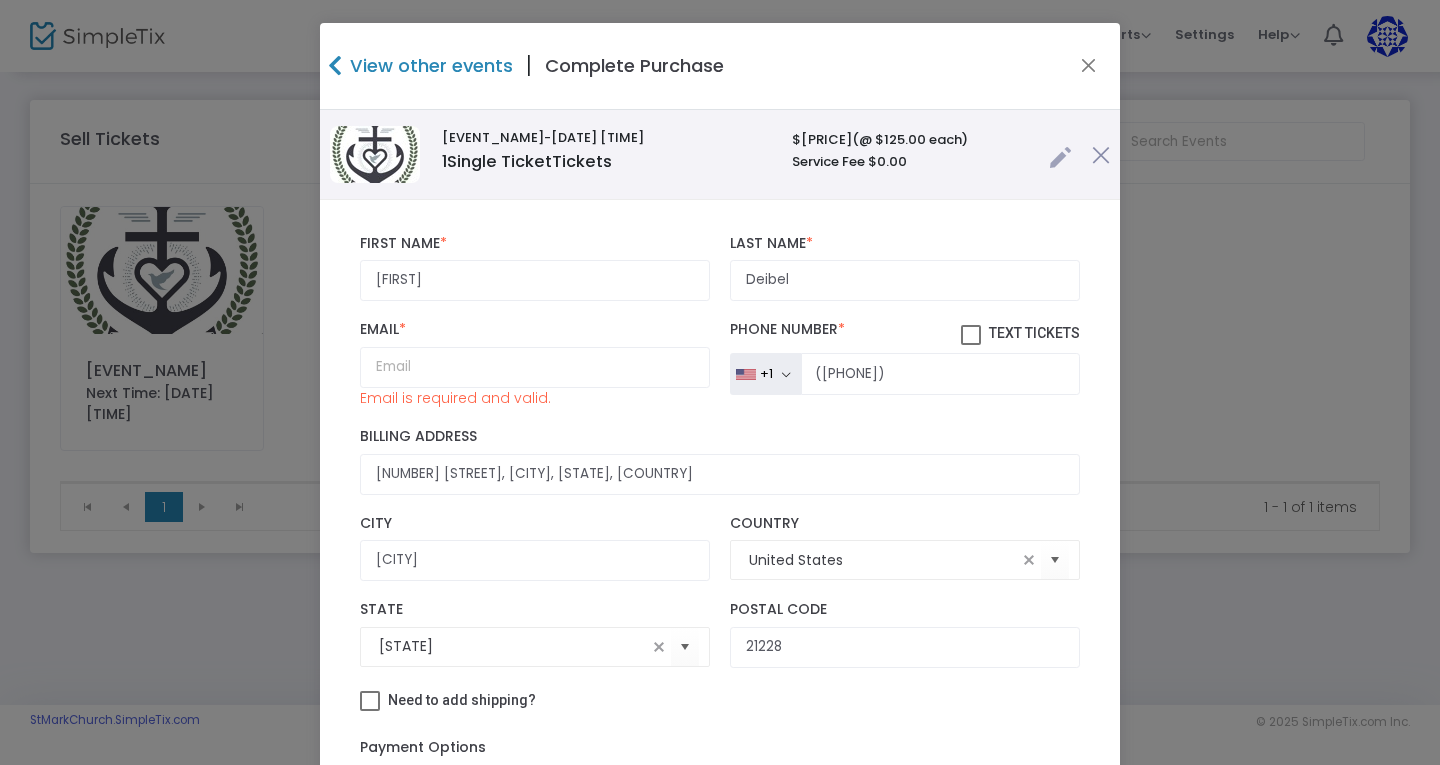 scroll, scrollTop: 0, scrollLeft: 0, axis: both 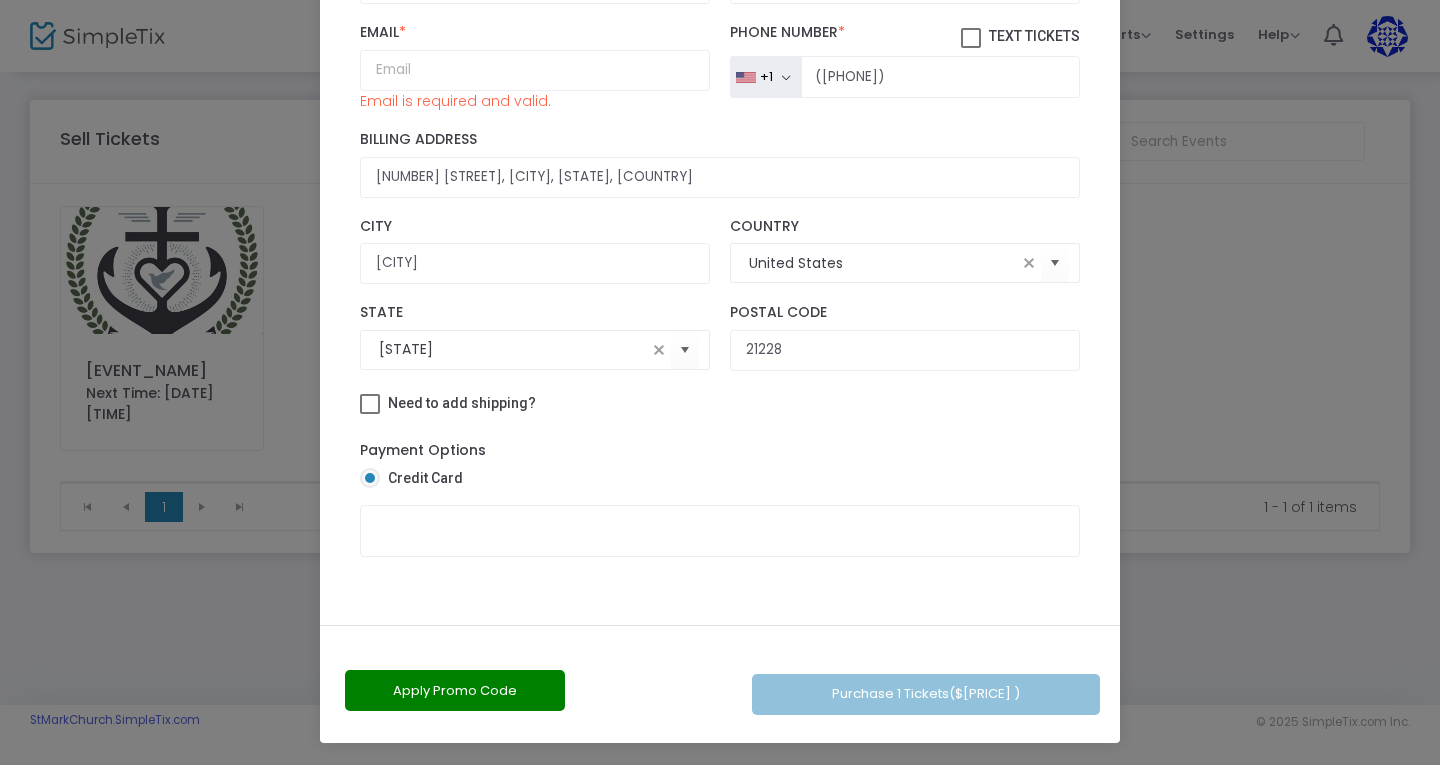 click on "Apply Promo Code" 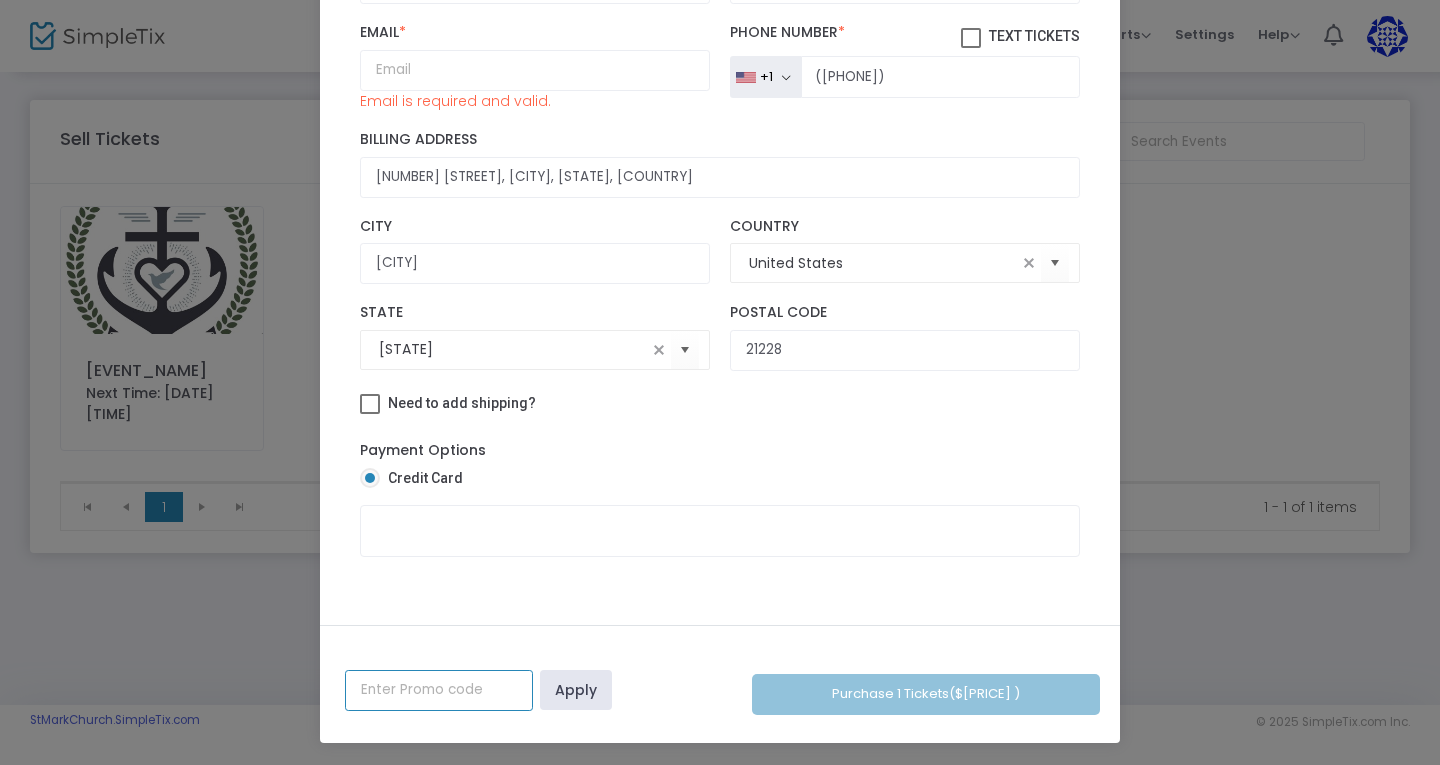 click 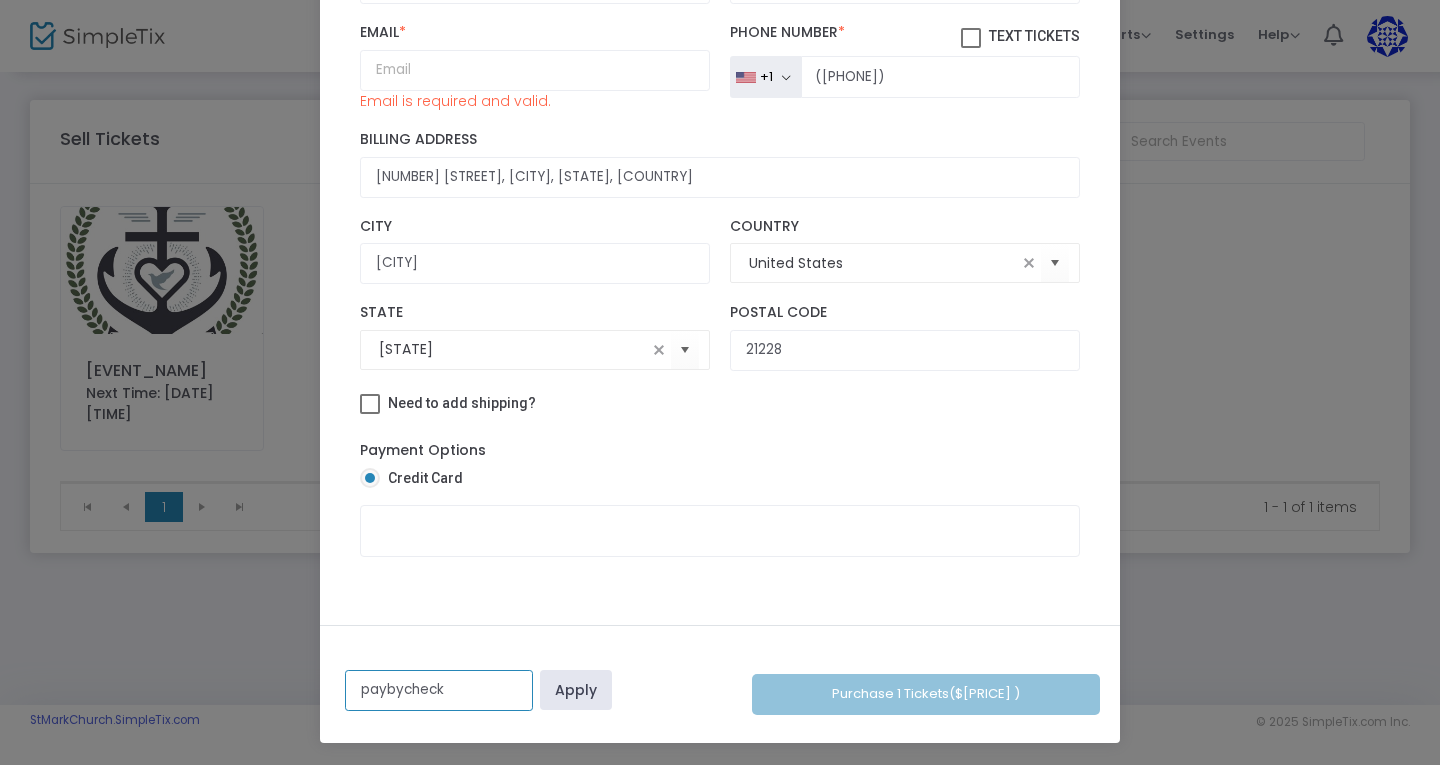 type on "paybycheck" 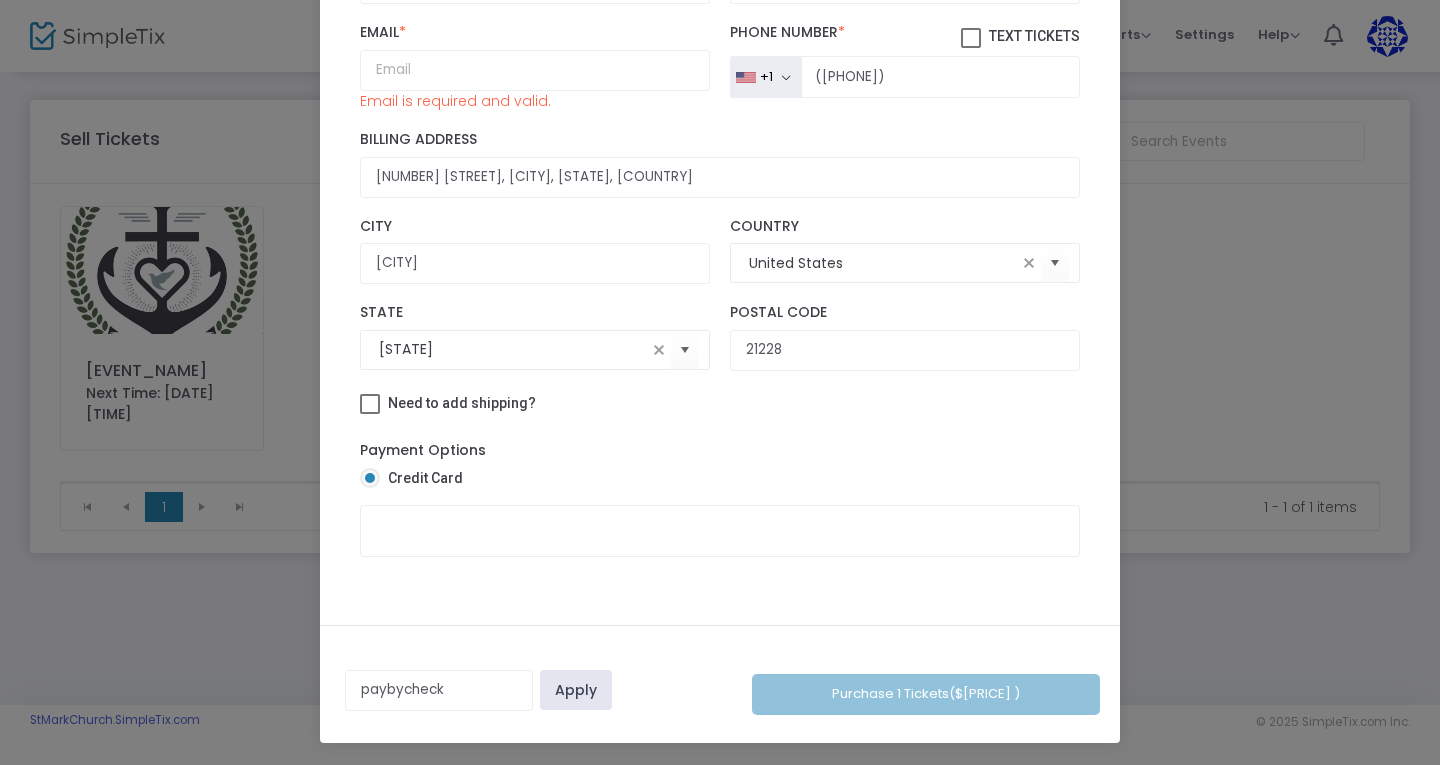 click on "Apply" 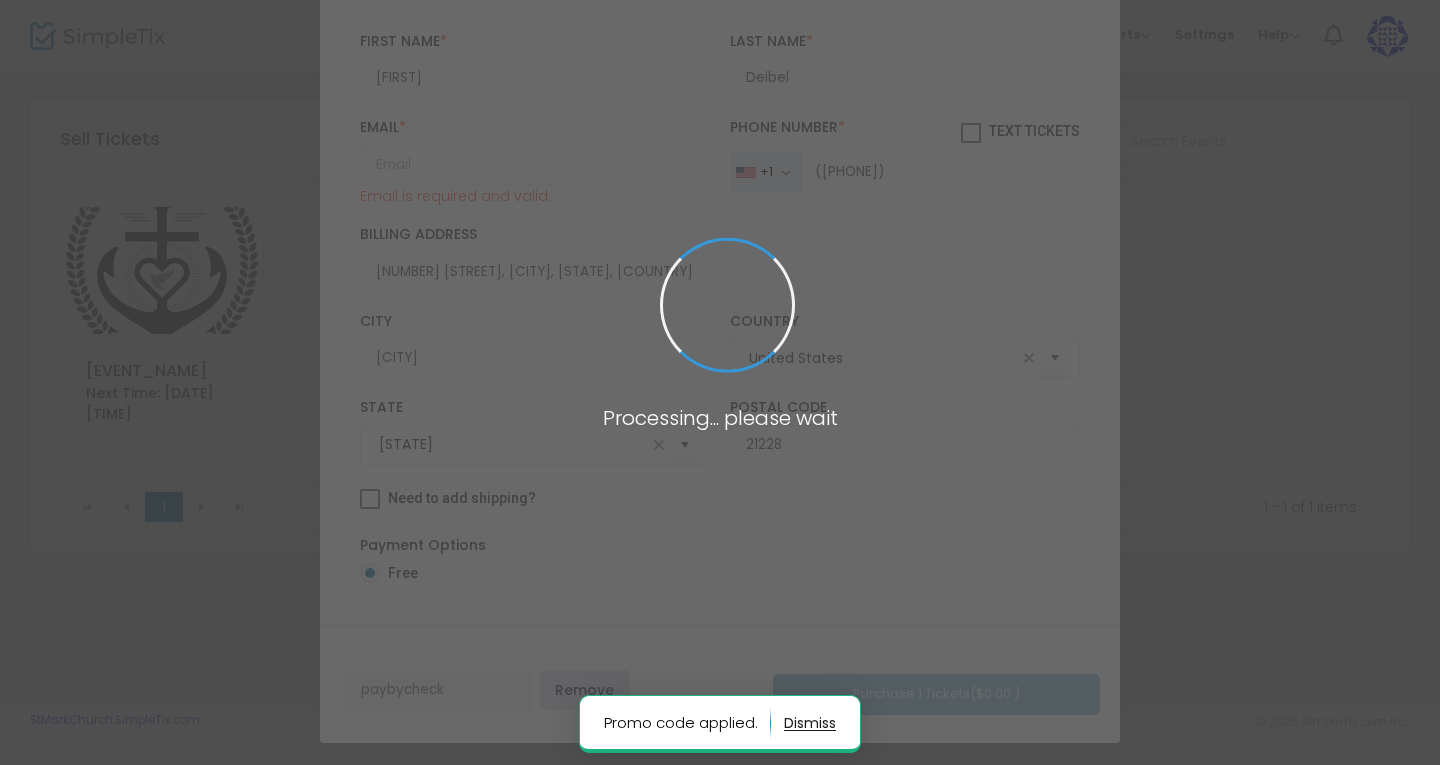 scroll, scrollTop: 28, scrollLeft: 0, axis: vertical 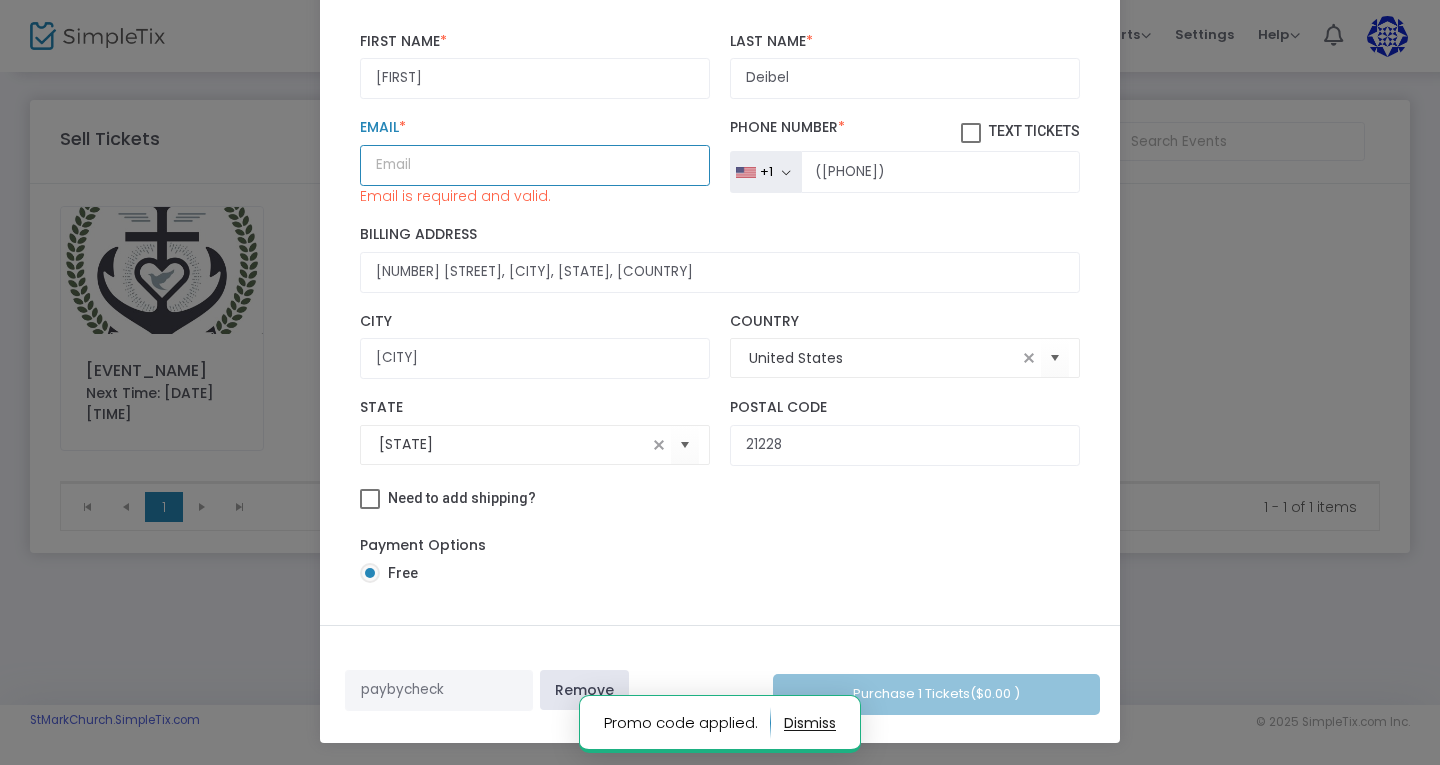 click on "Email  *" at bounding box center (535, 165) 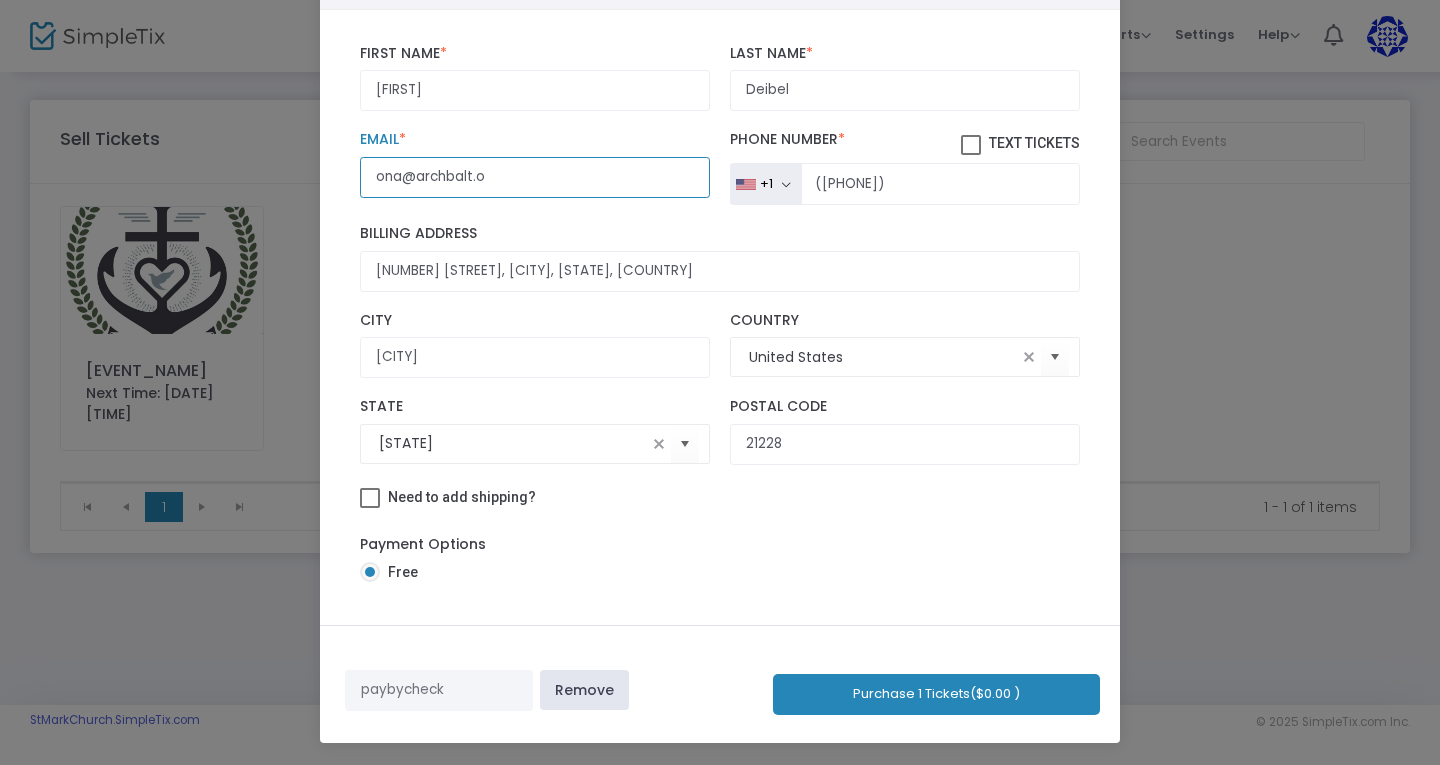 scroll, scrollTop: 16, scrollLeft: 0, axis: vertical 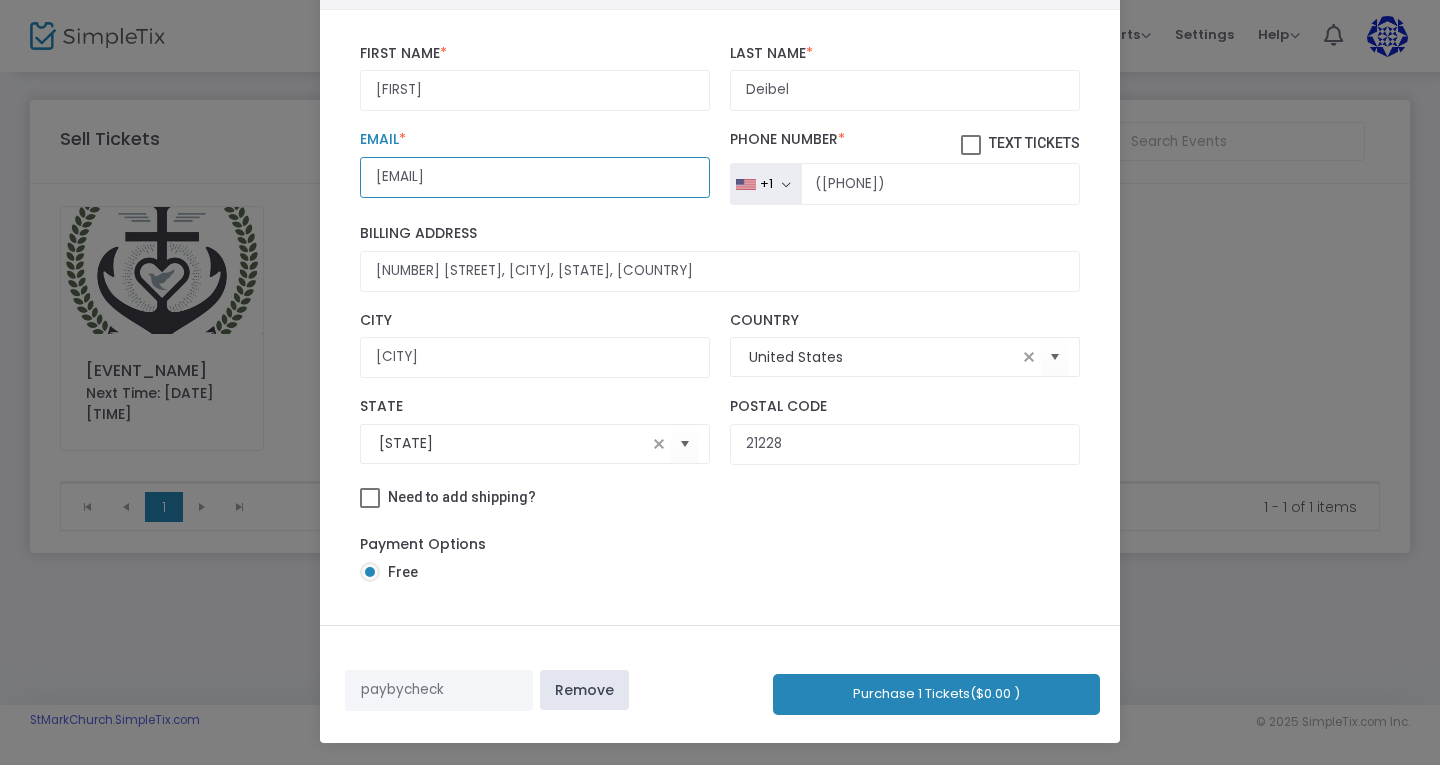 click on "ona@archbalt.org" at bounding box center [535, 177] 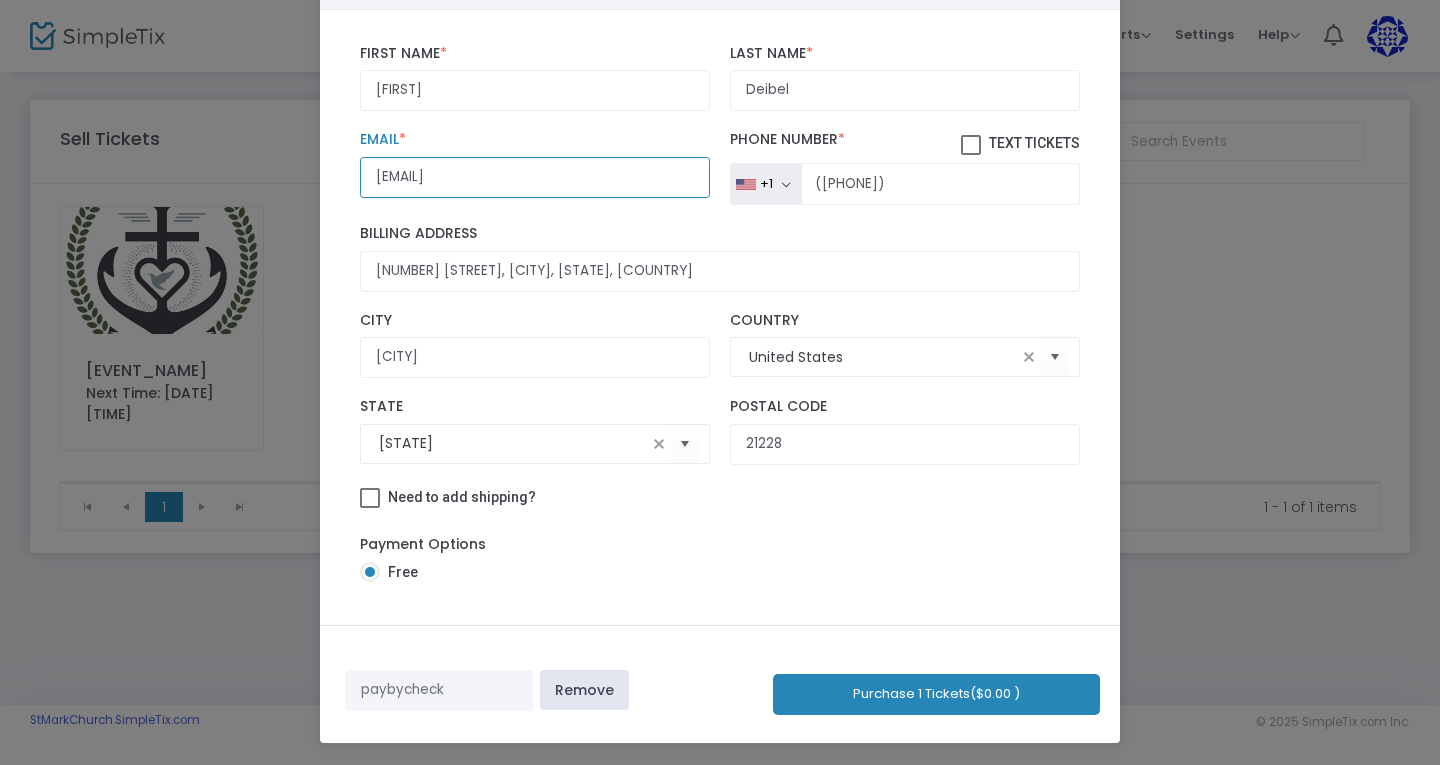 scroll, scrollTop: 16, scrollLeft: 0, axis: vertical 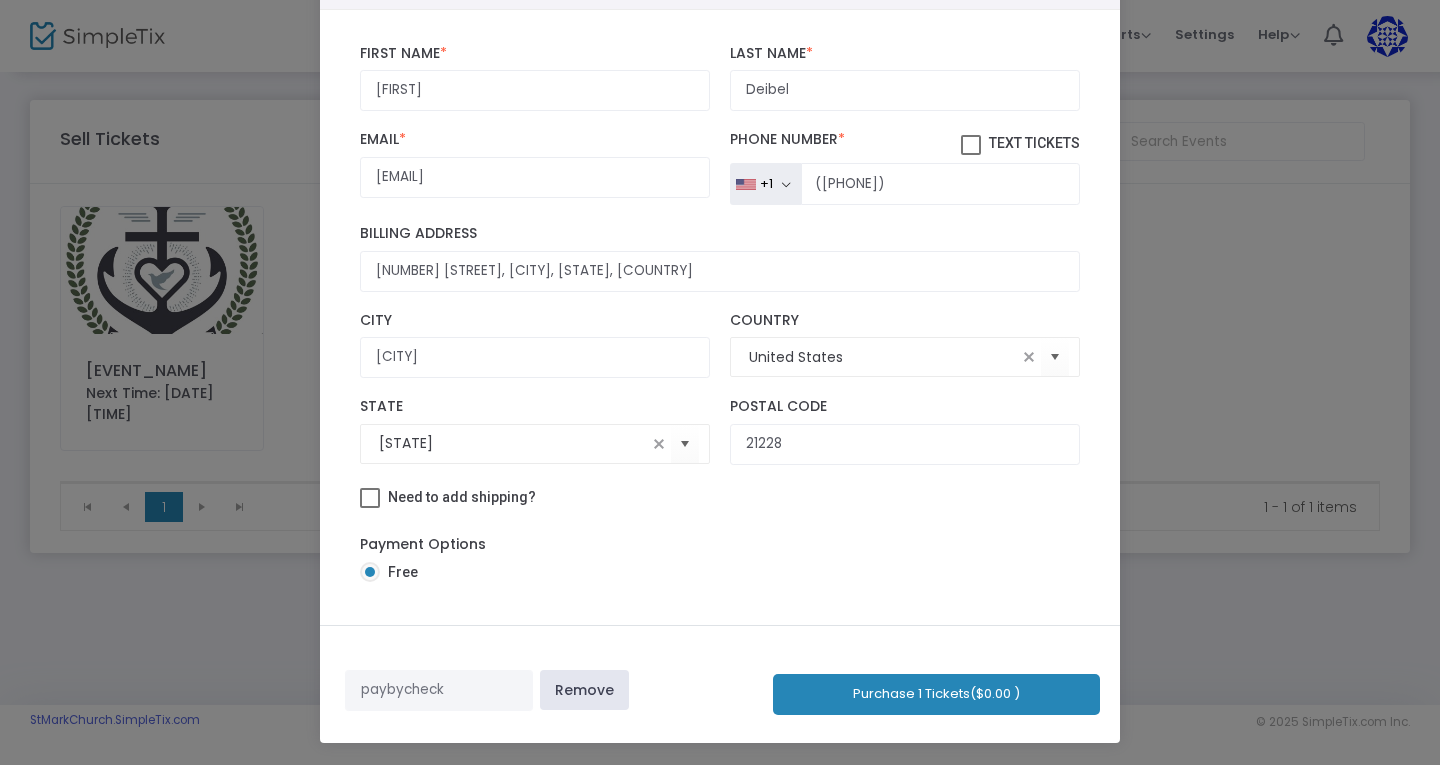 click on "Purchase 1 Tickets  ($0.00 )" 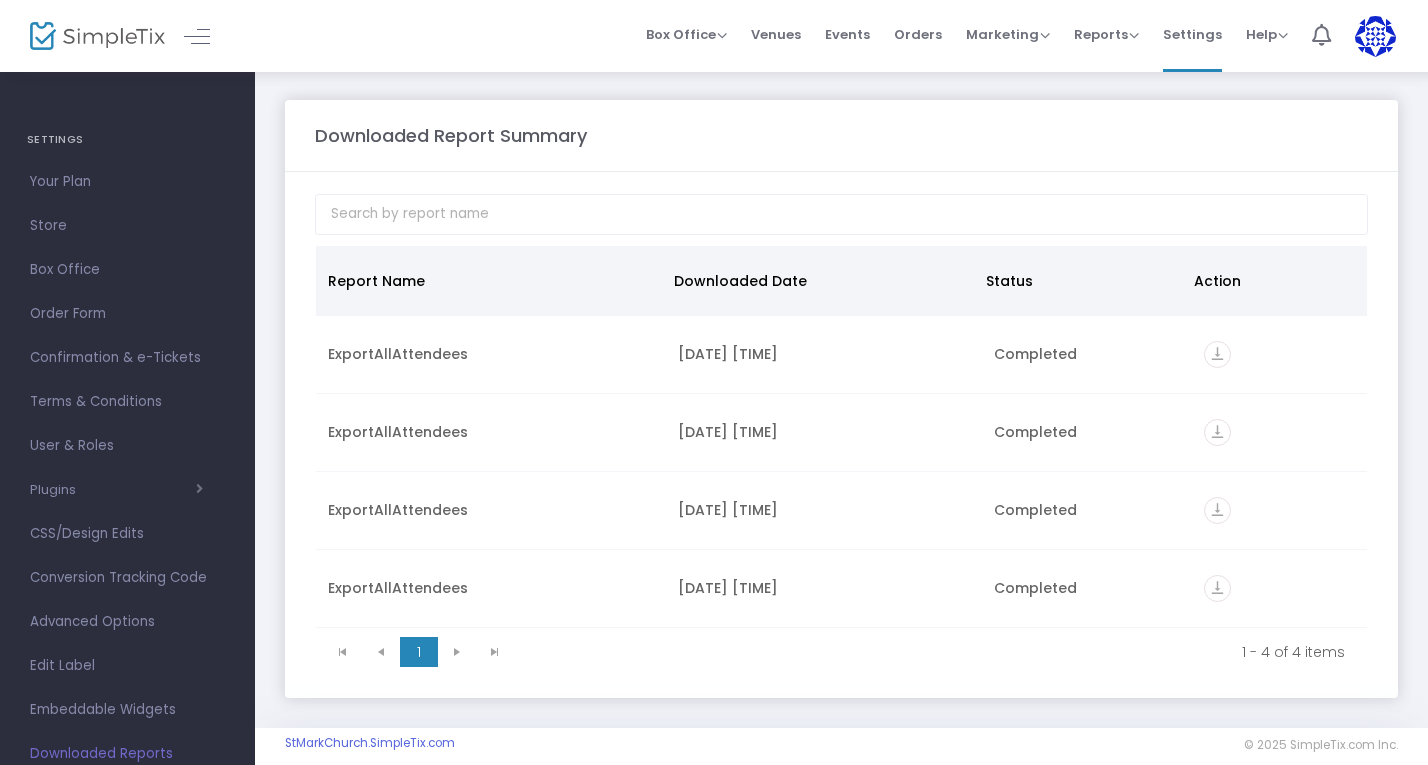 scroll, scrollTop: 0, scrollLeft: 0, axis: both 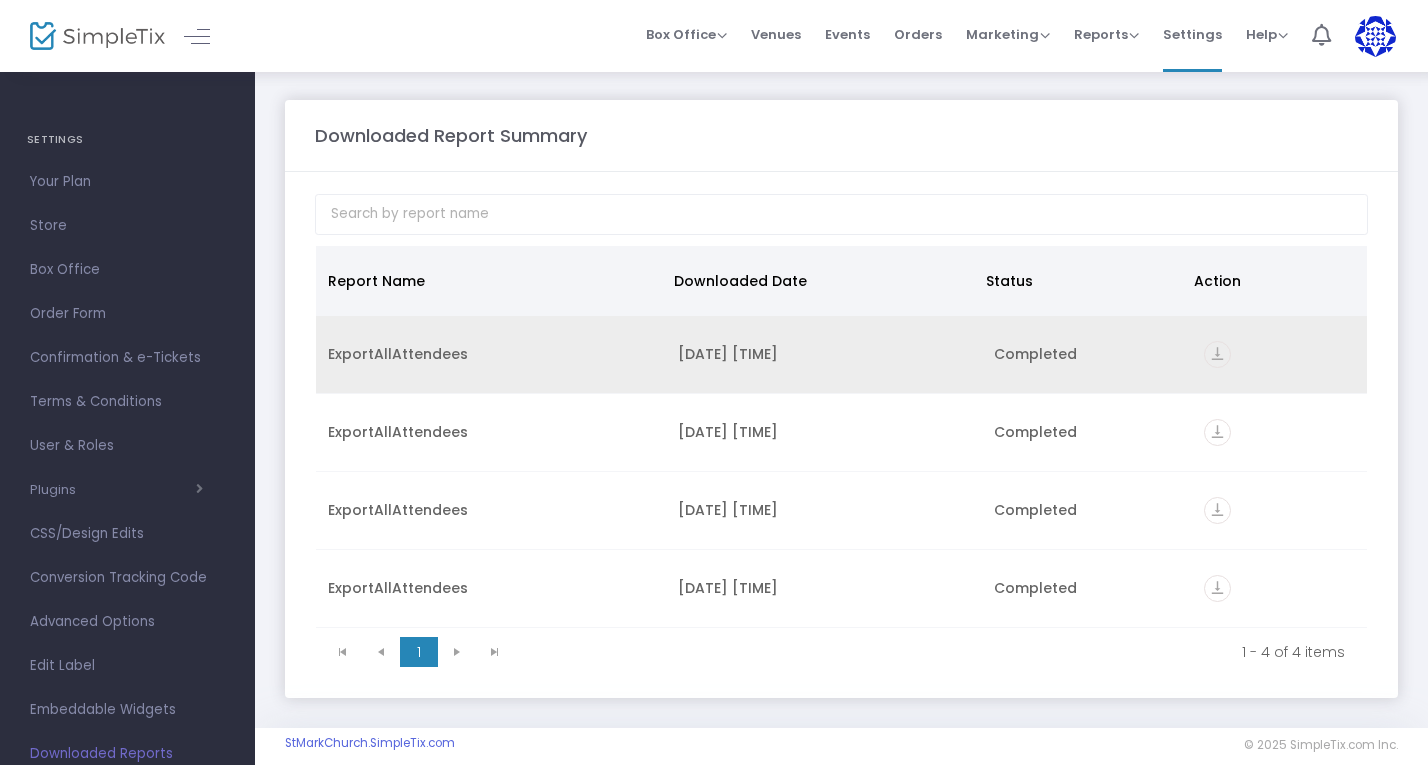 click on "vertical_align_bottom" 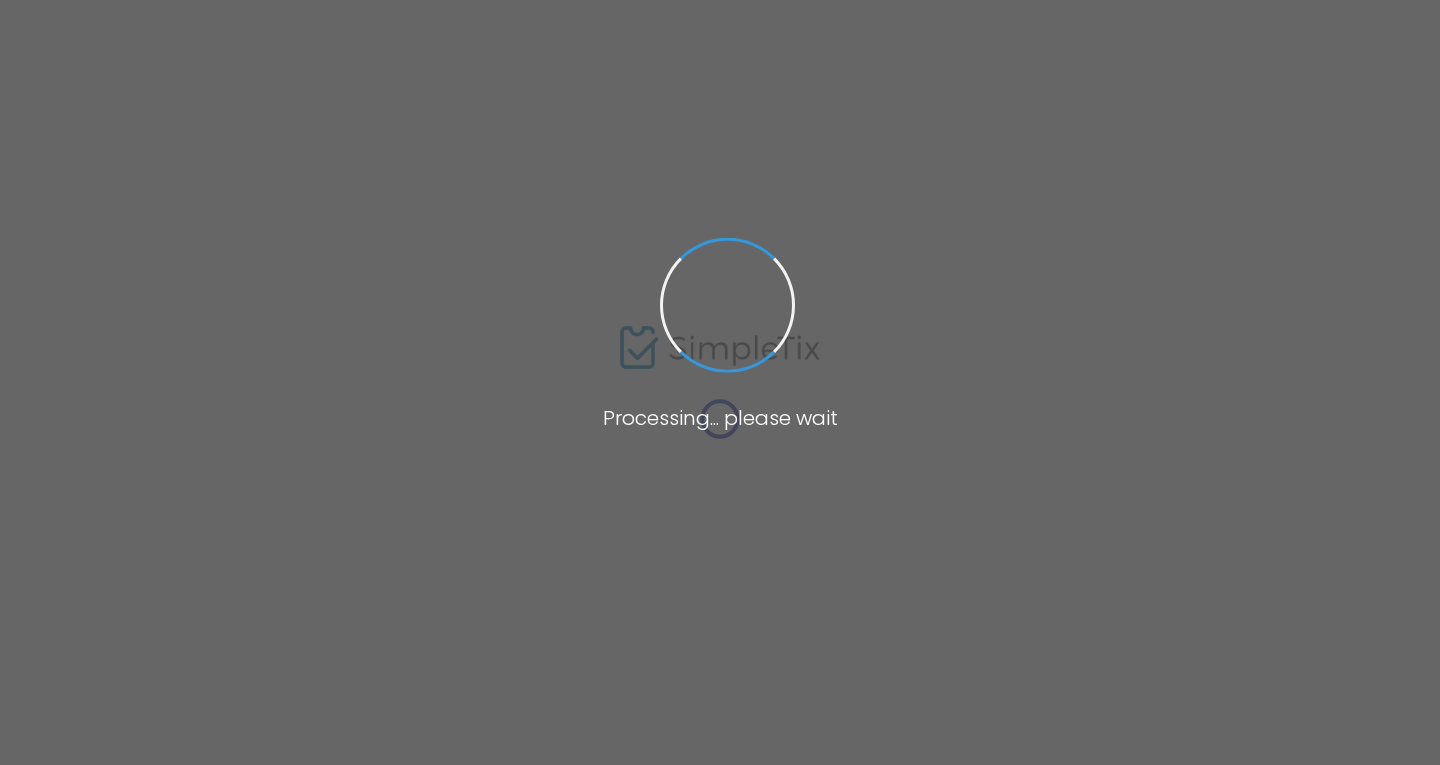 scroll, scrollTop: 0, scrollLeft: 0, axis: both 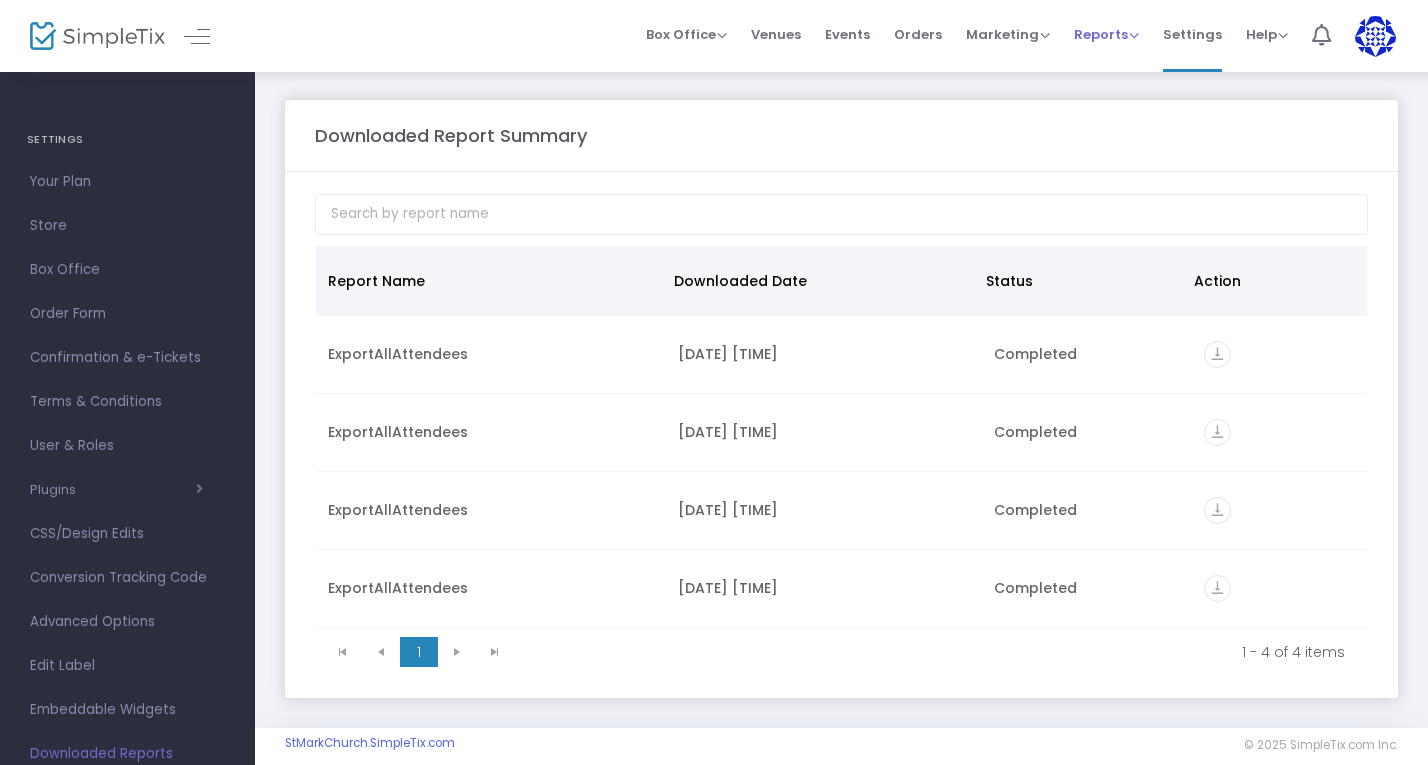 click on "Reports" at bounding box center [1106, 34] 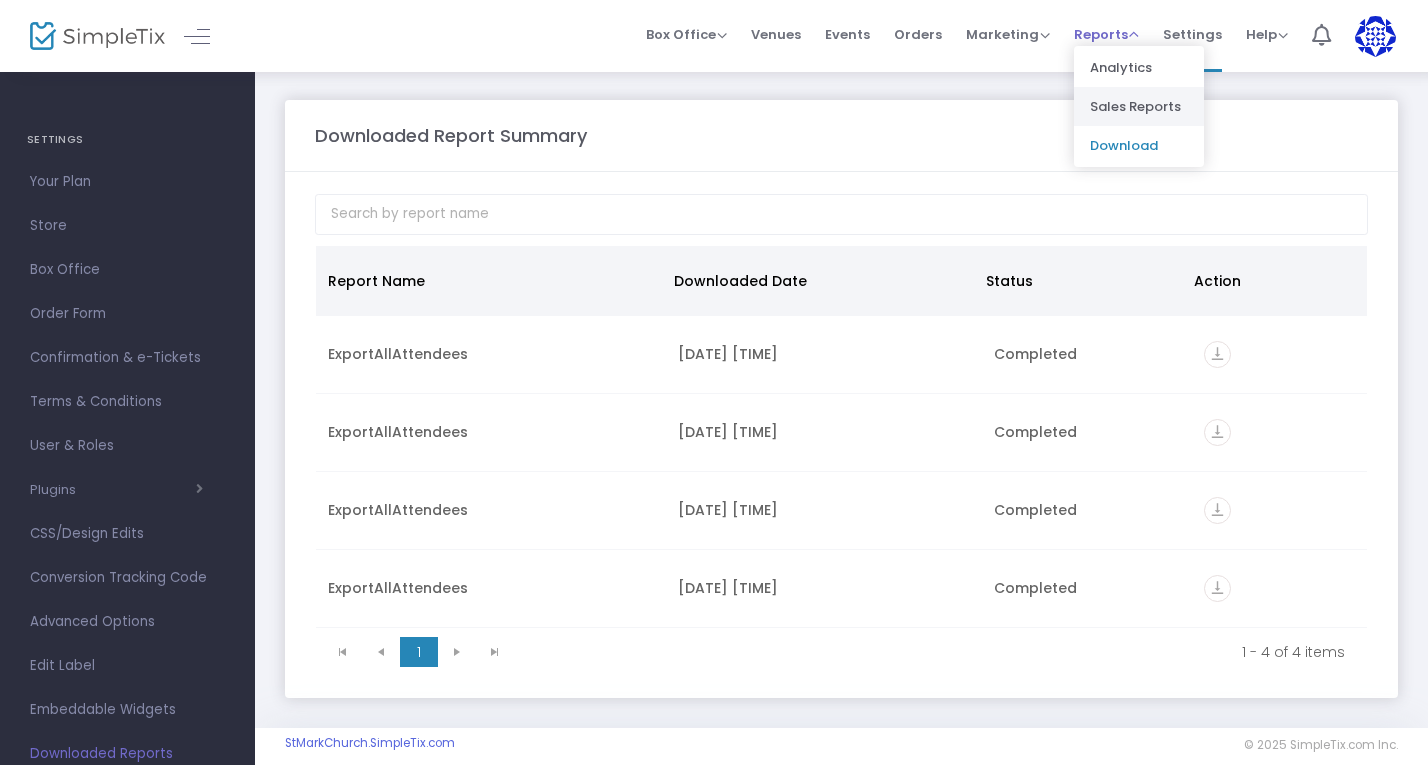 click on "Sales Reports" at bounding box center [1139, 106] 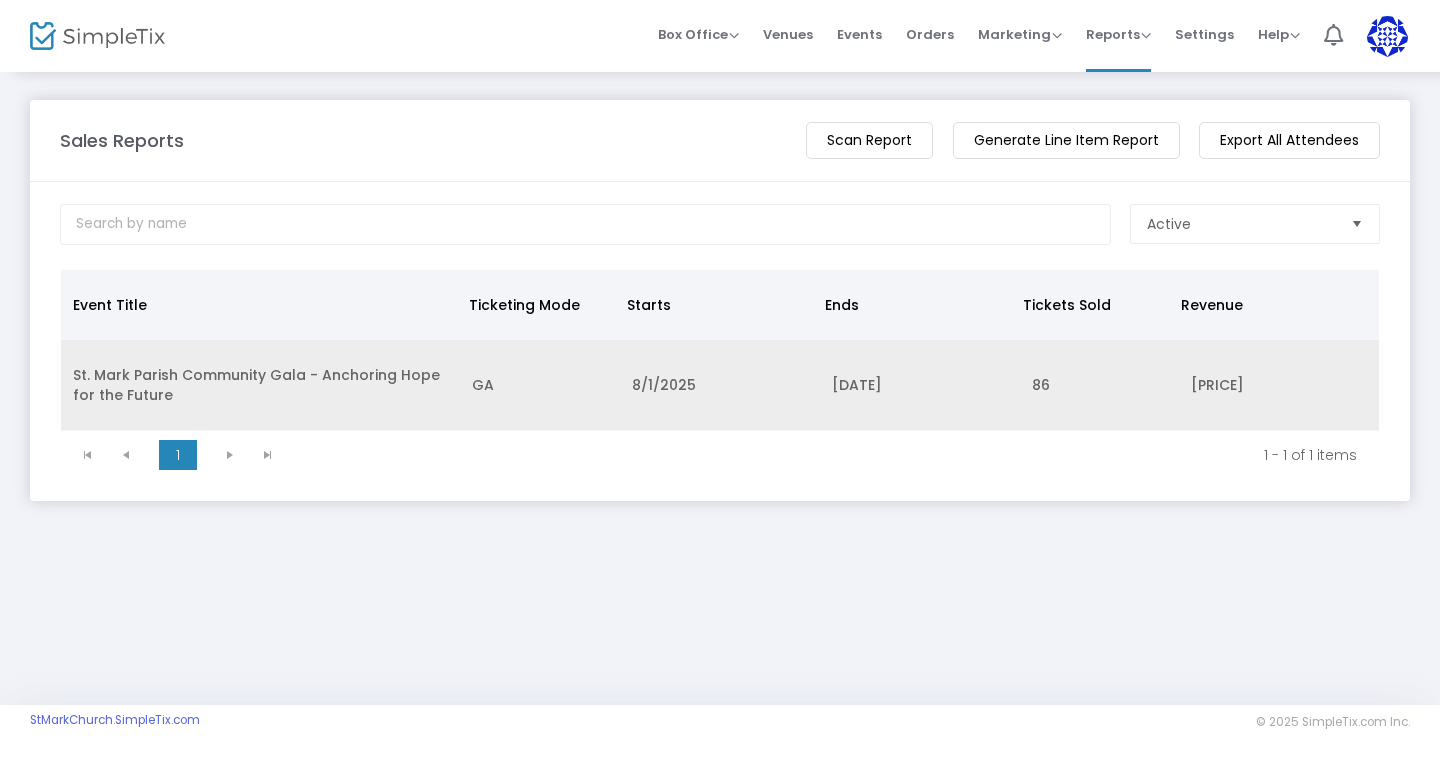 click on "St. Mark Parish Community Gala - Anchoring Hope for the Future" 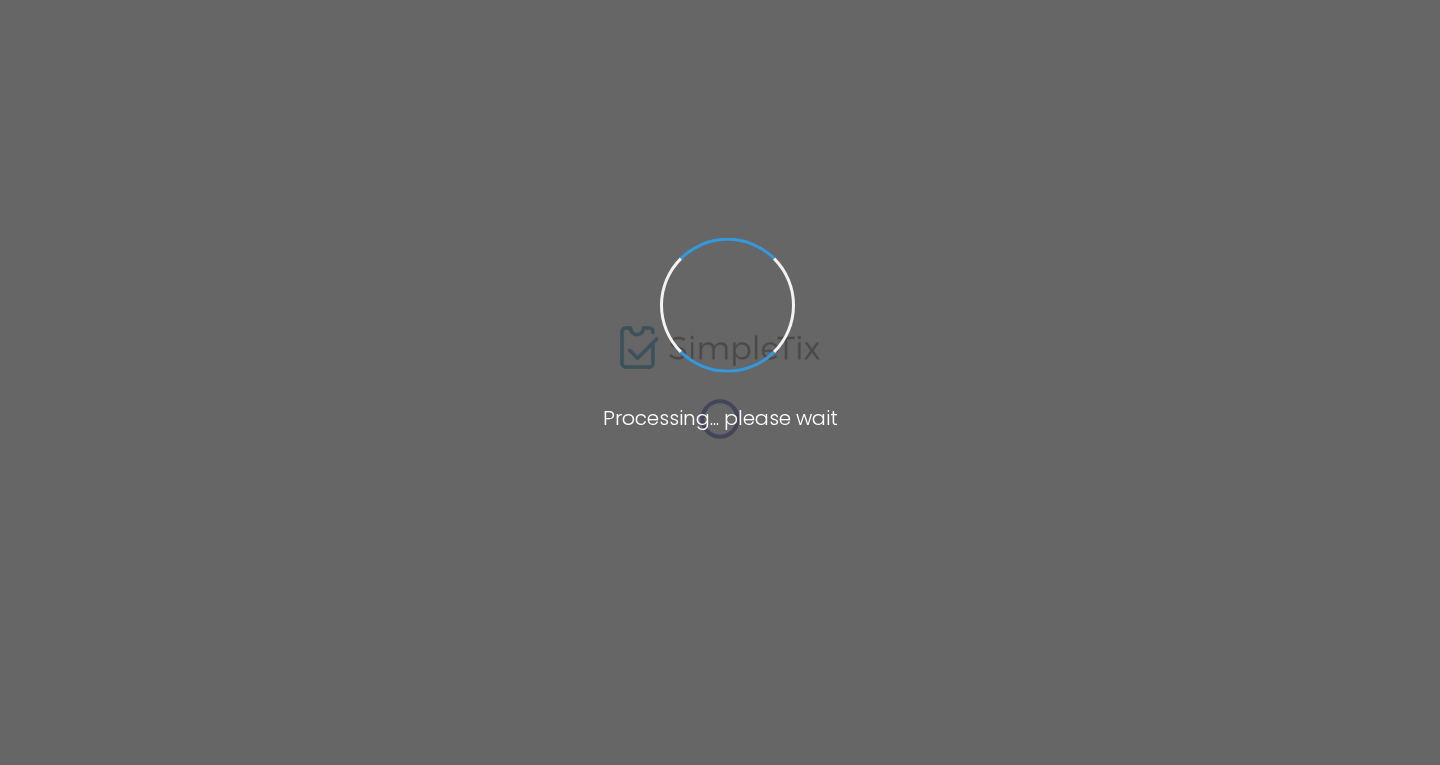 scroll, scrollTop: 0, scrollLeft: 0, axis: both 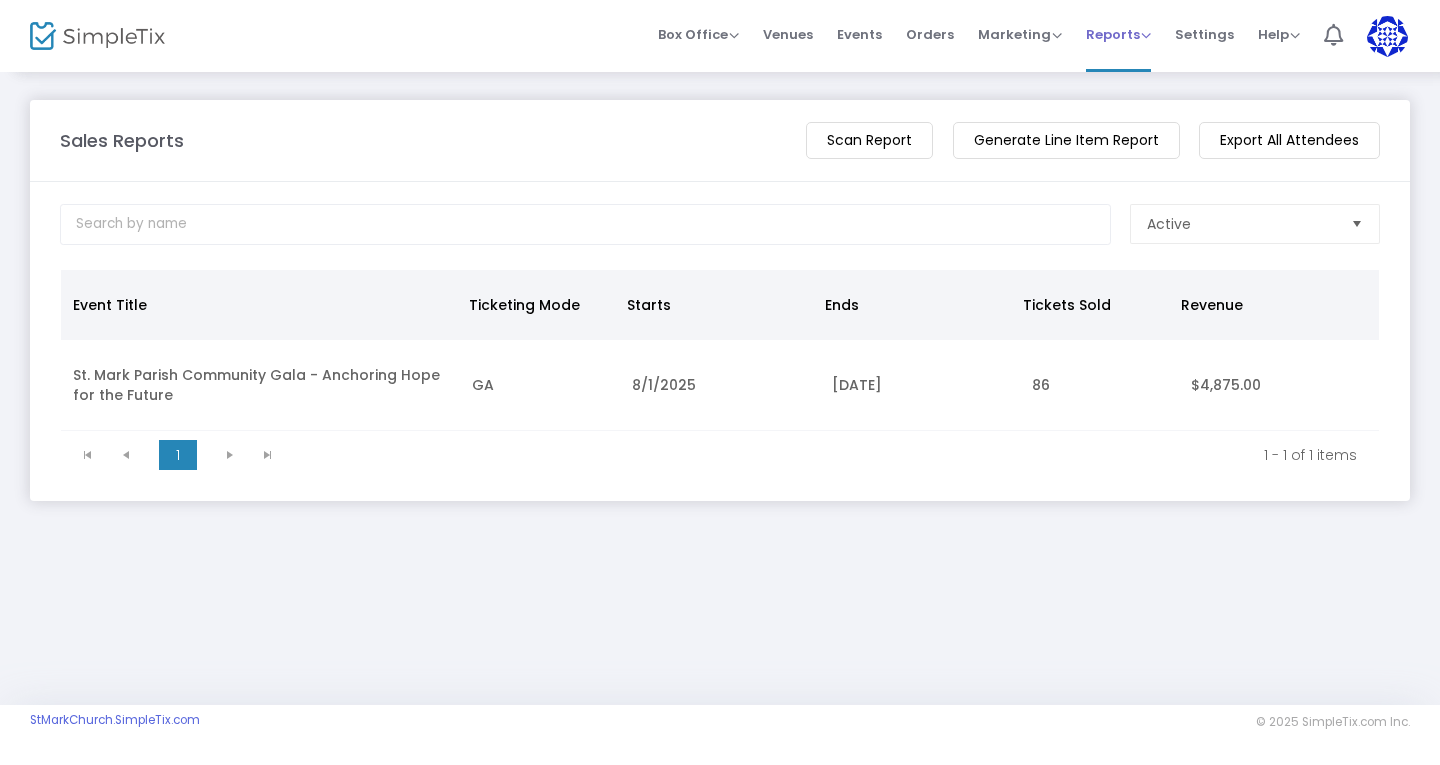 click on "Reports" at bounding box center (1118, 34) 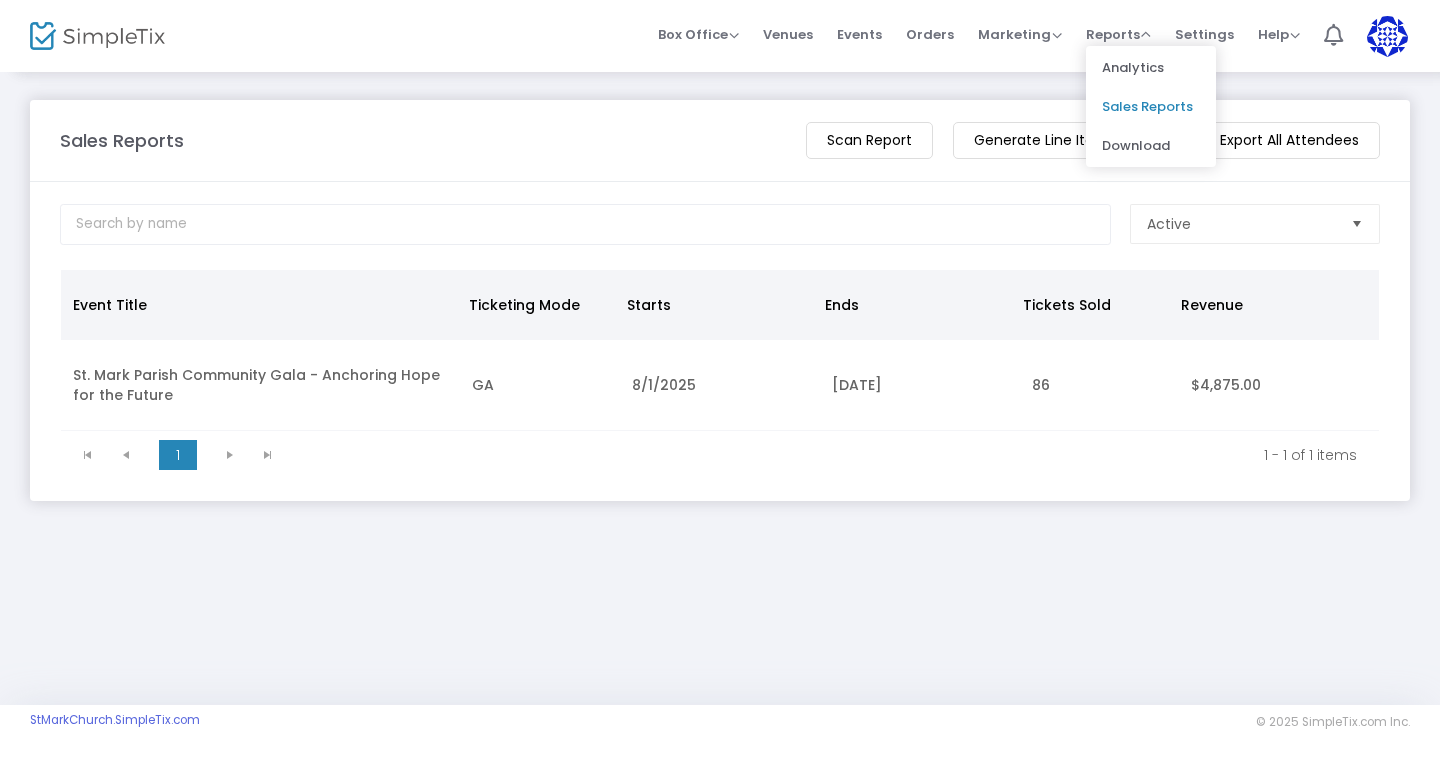 click on "Sales Reports" at bounding box center [1151, 106] 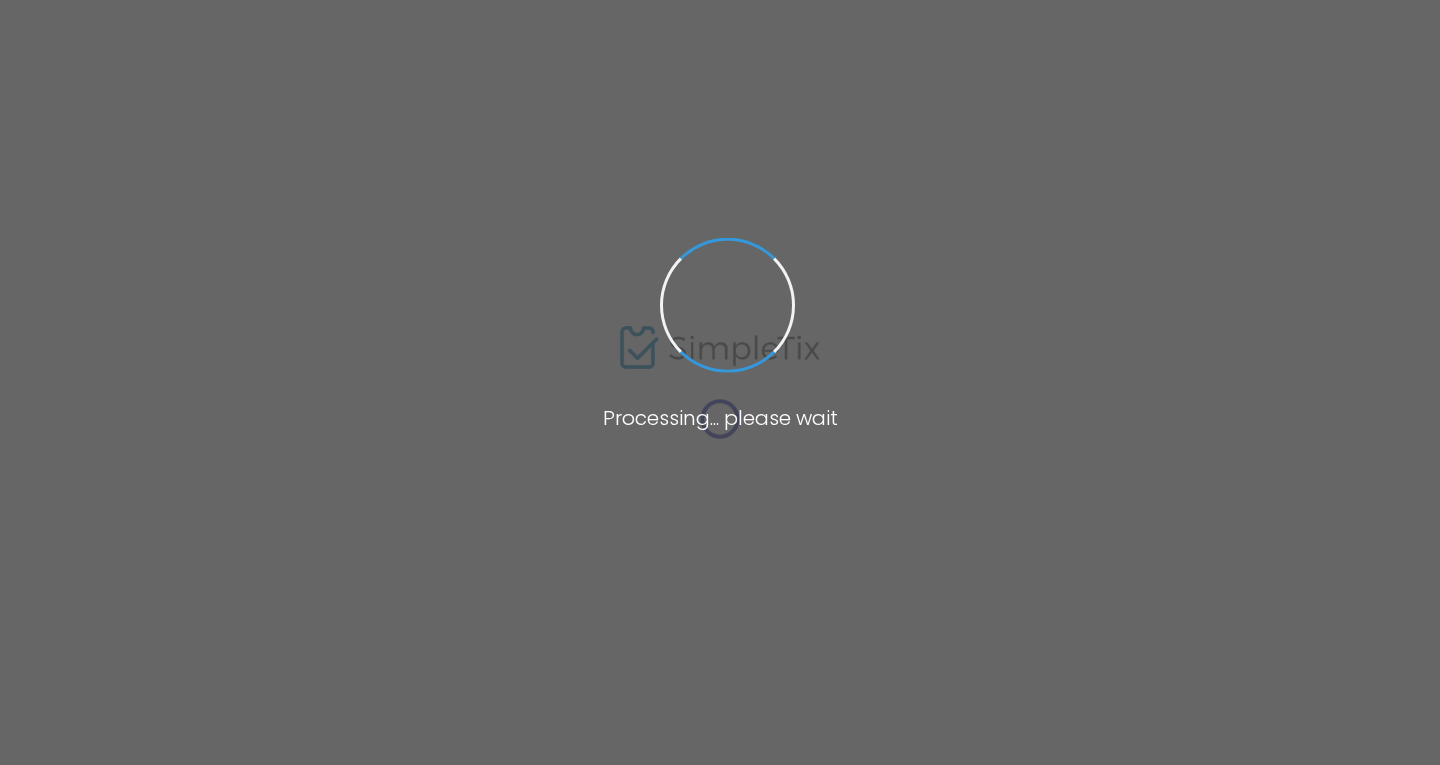 scroll, scrollTop: 0, scrollLeft: 0, axis: both 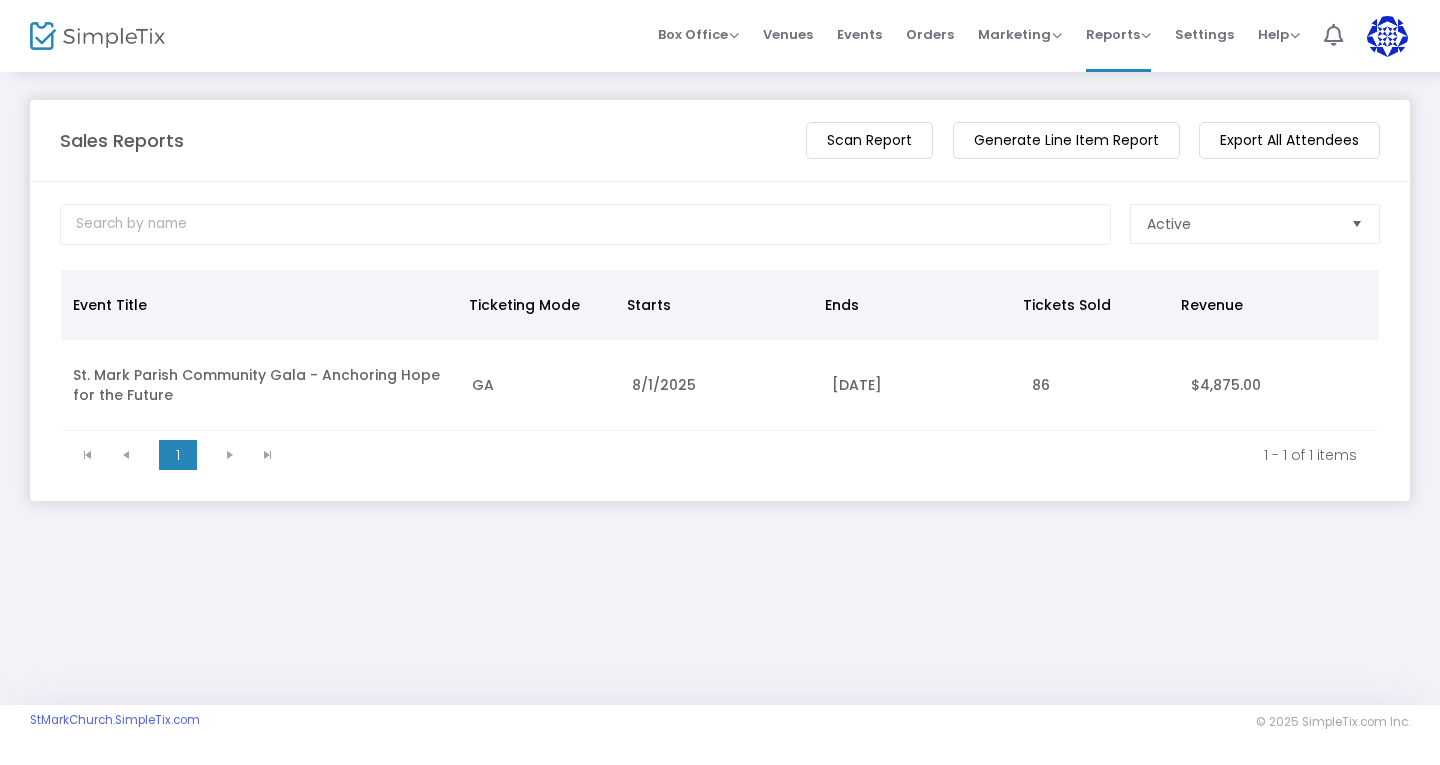 click at bounding box center [1387, 36] 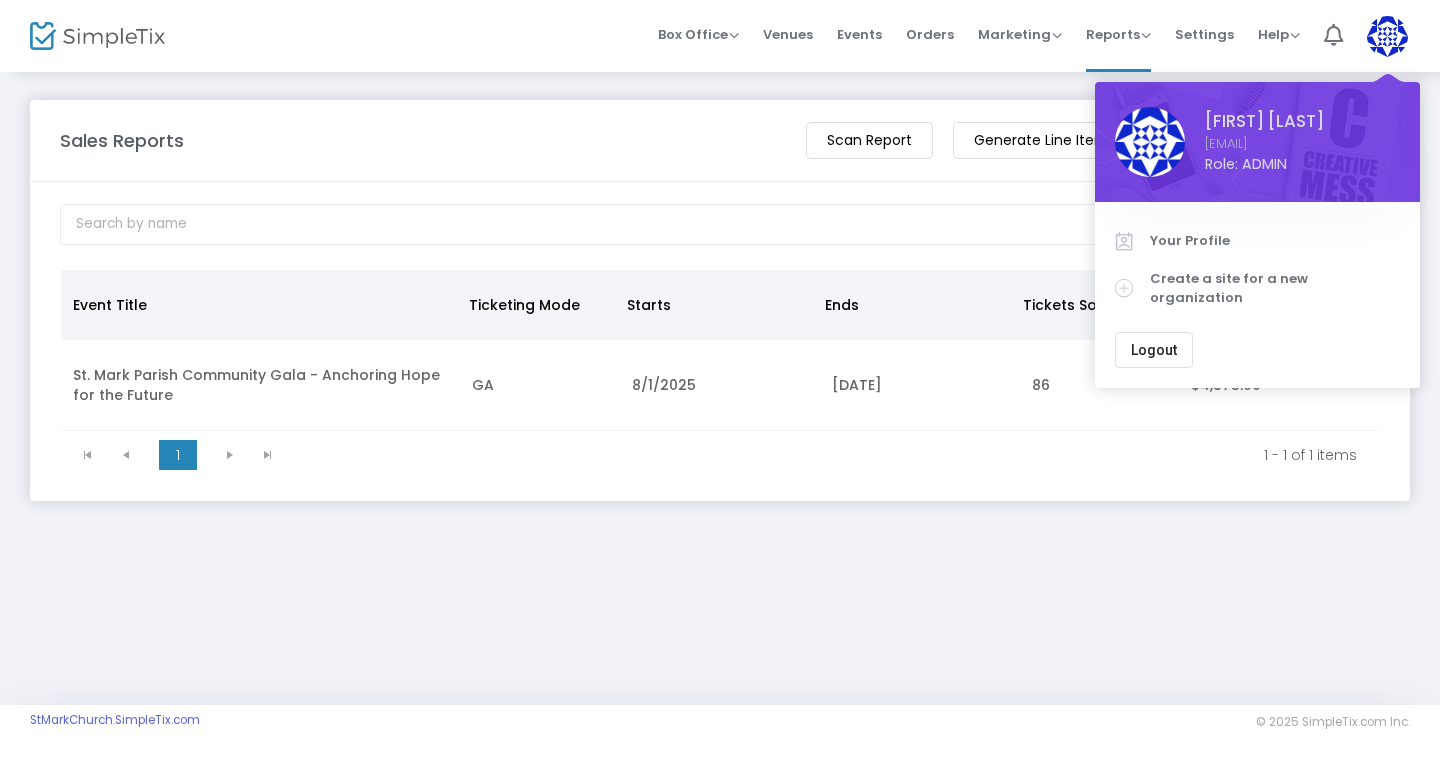 click on "Logout" at bounding box center (1154, 350) 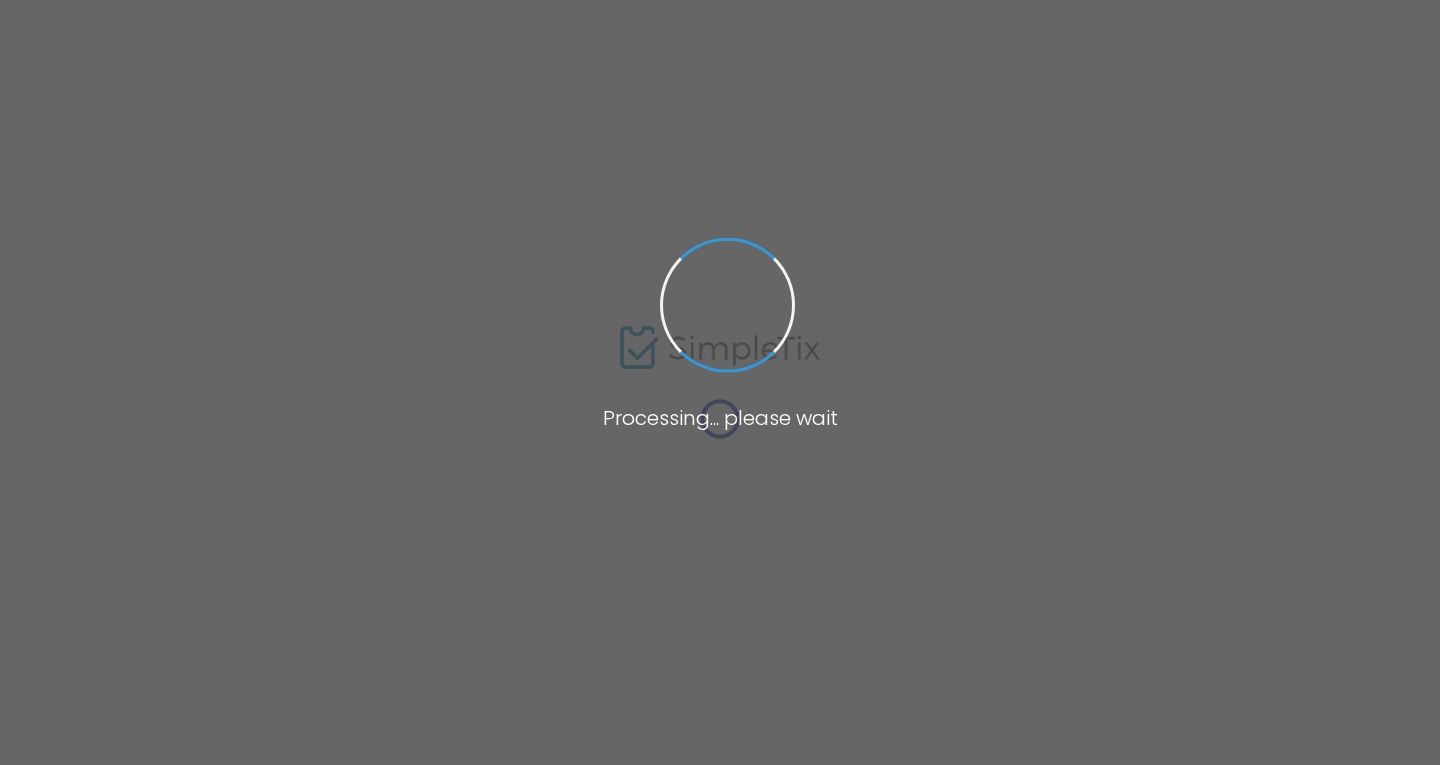 scroll, scrollTop: 0, scrollLeft: 0, axis: both 